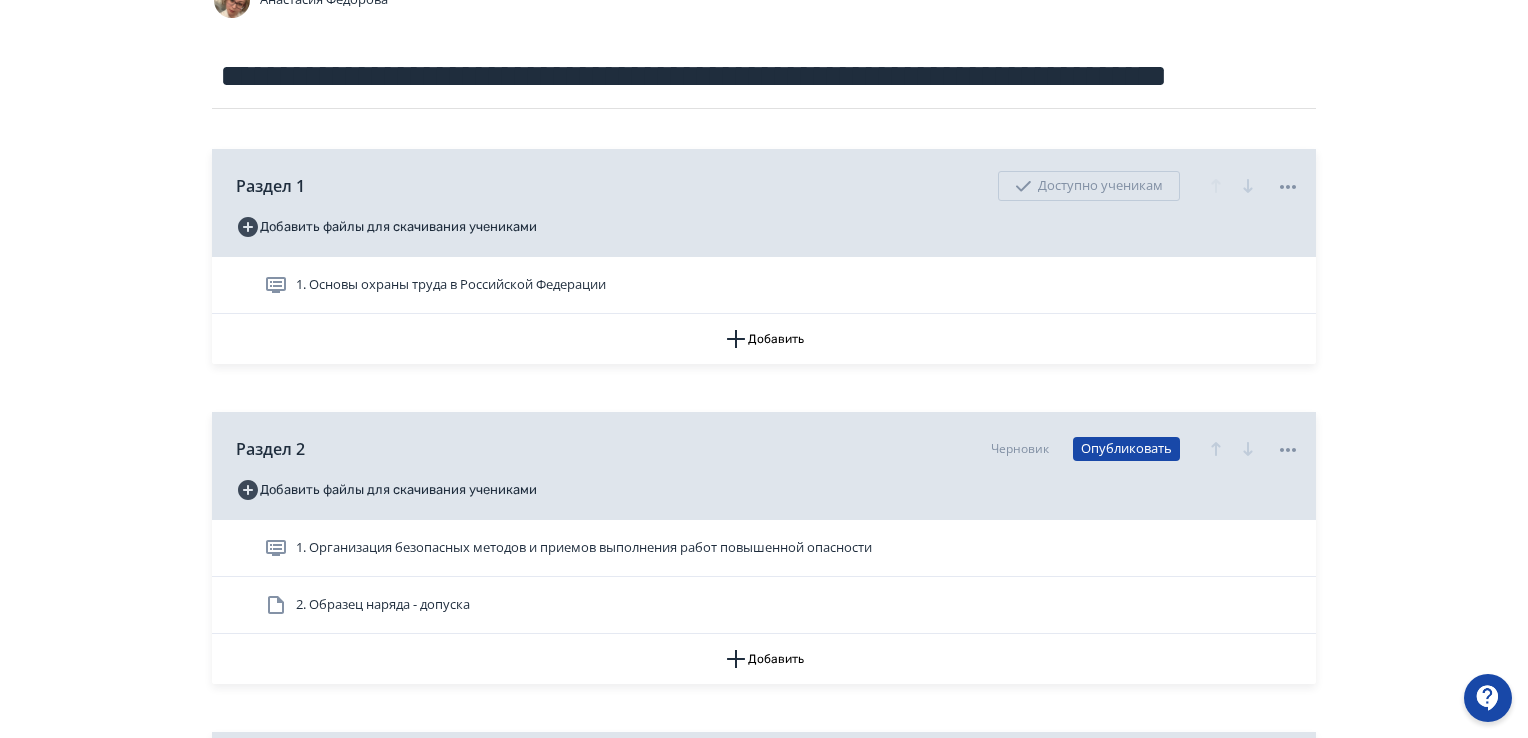 scroll, scrollTop: 200, scrollLeft: 0, axis: vertical 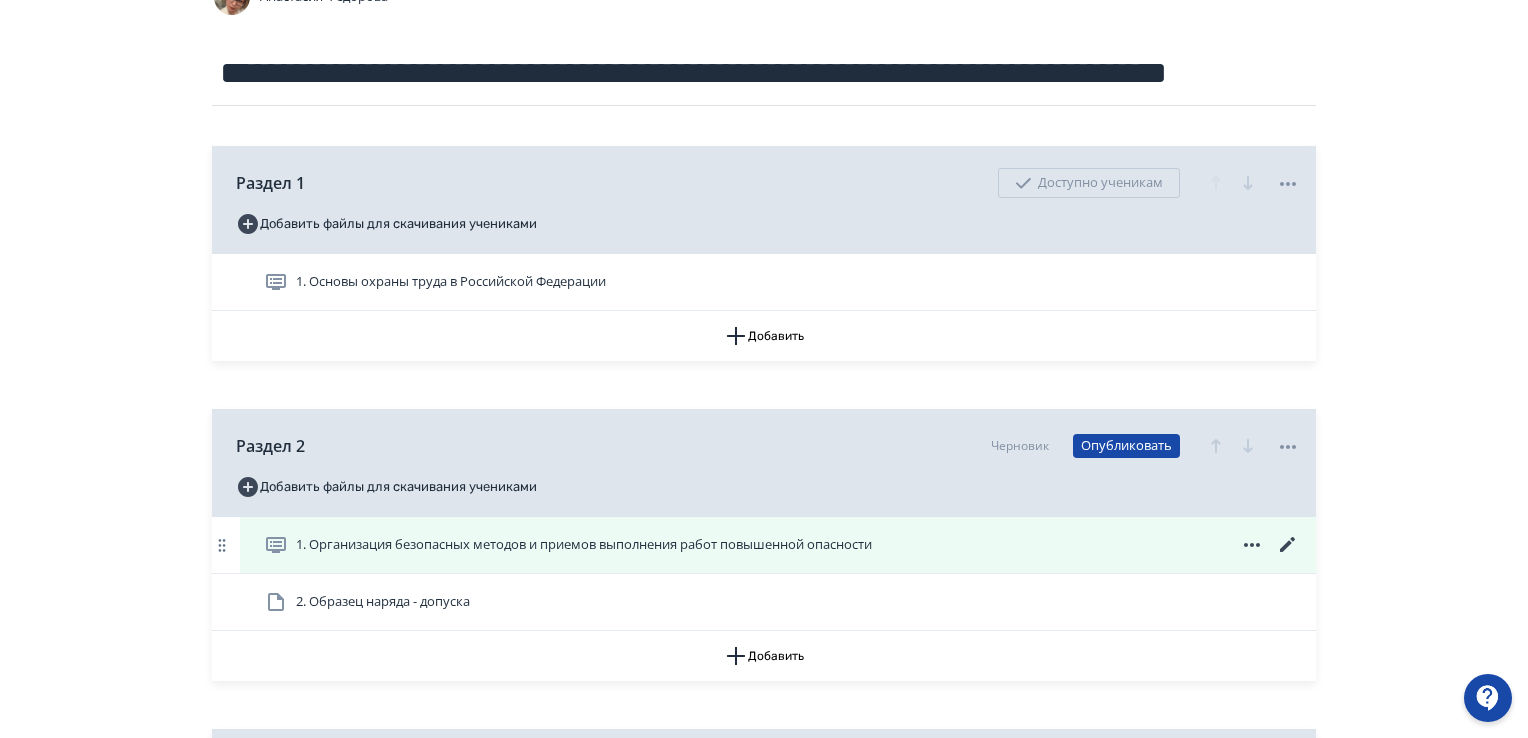 click 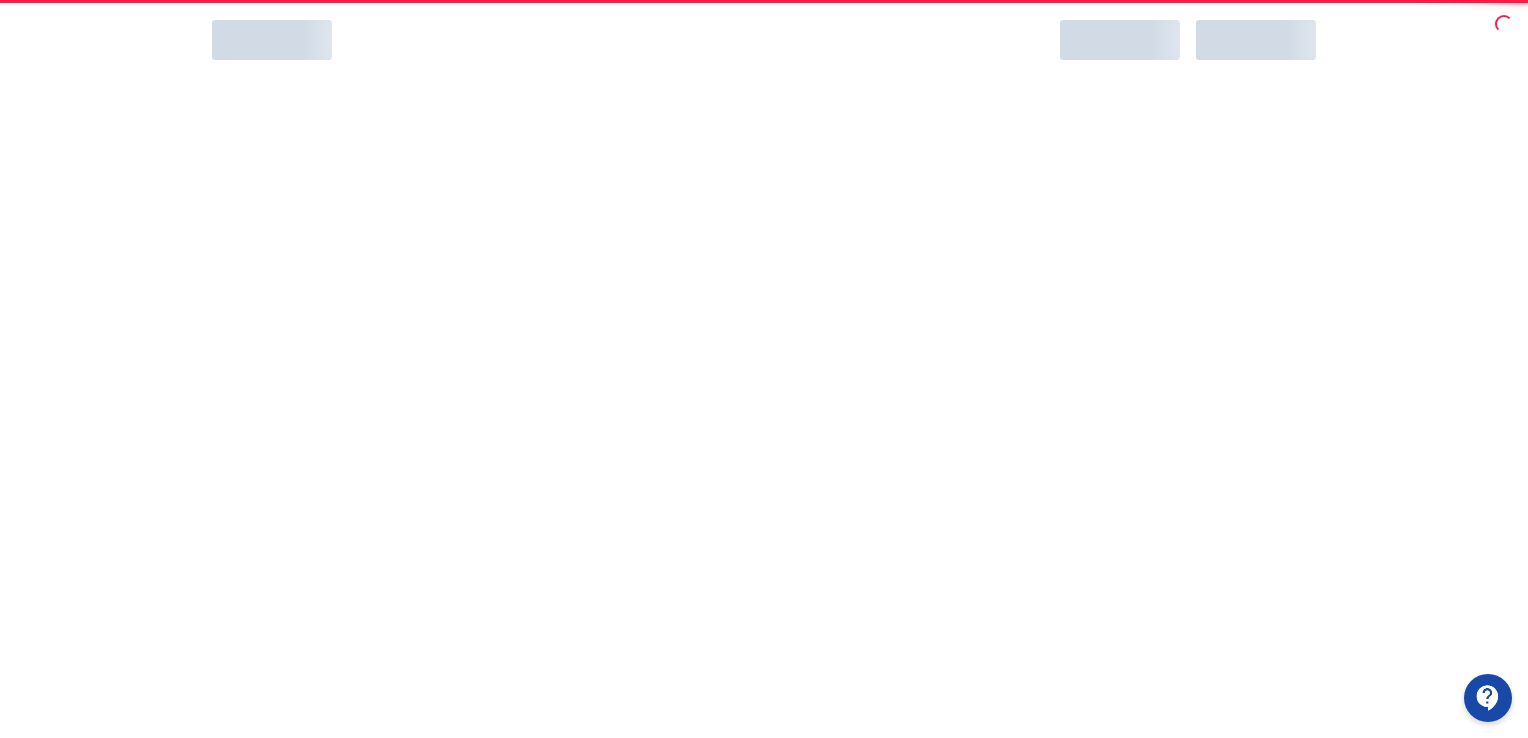 scroll, scrollTop: 0, scrollLeft: 0, axis: both 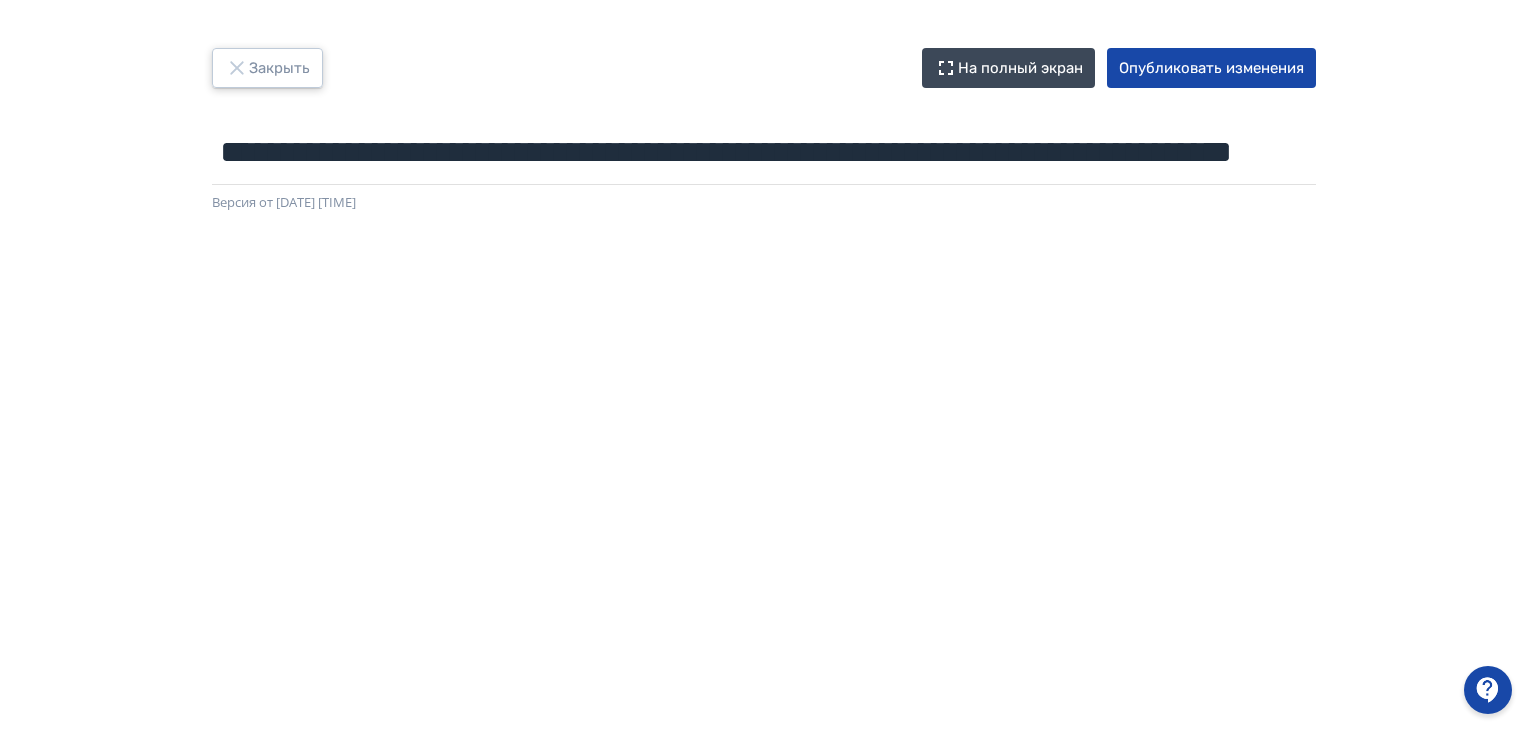 click 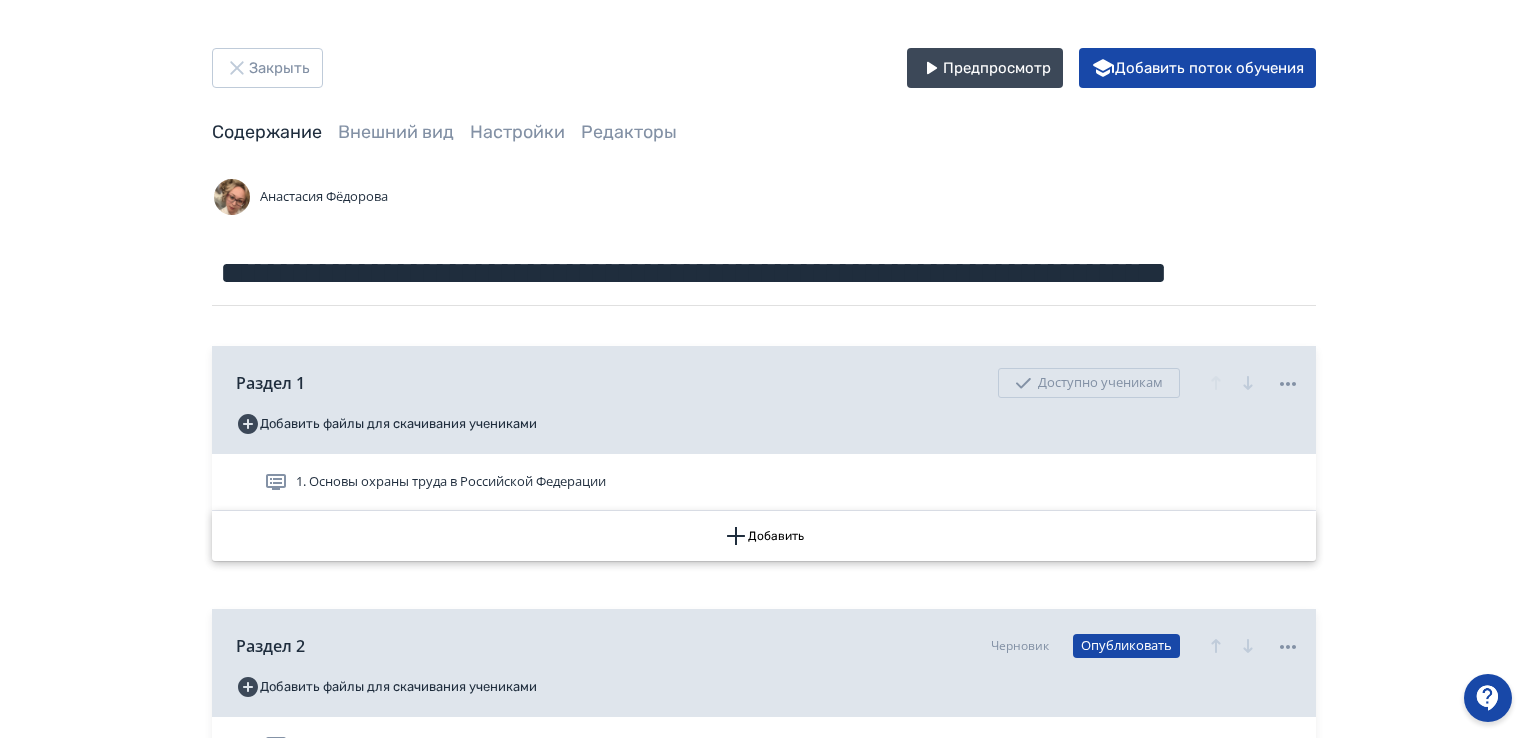 scroll, scrollTop: 200, scrollLeft: 0, axis: vertical 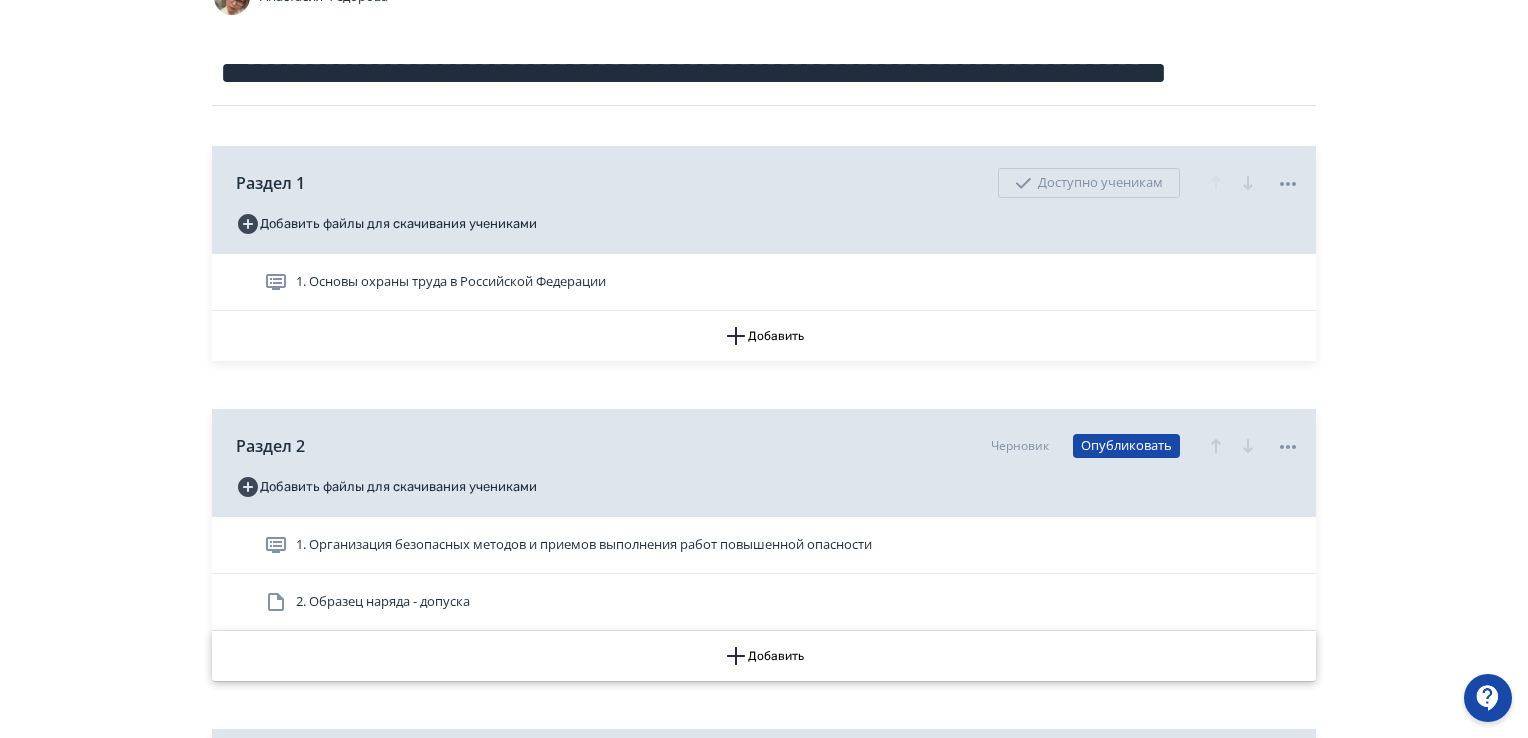 click 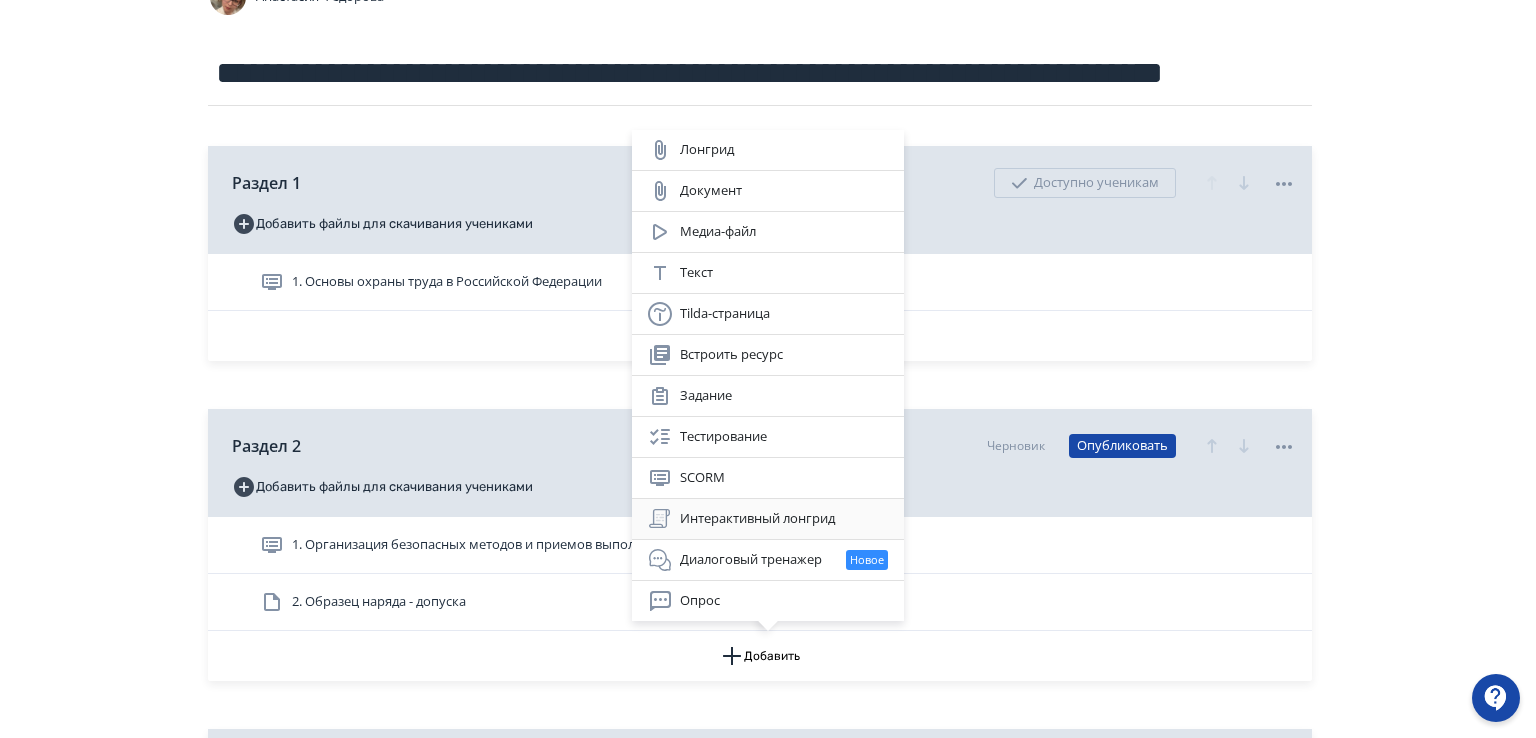 click on "Интерактивный лонгрид" at bounding box center [768, 519] 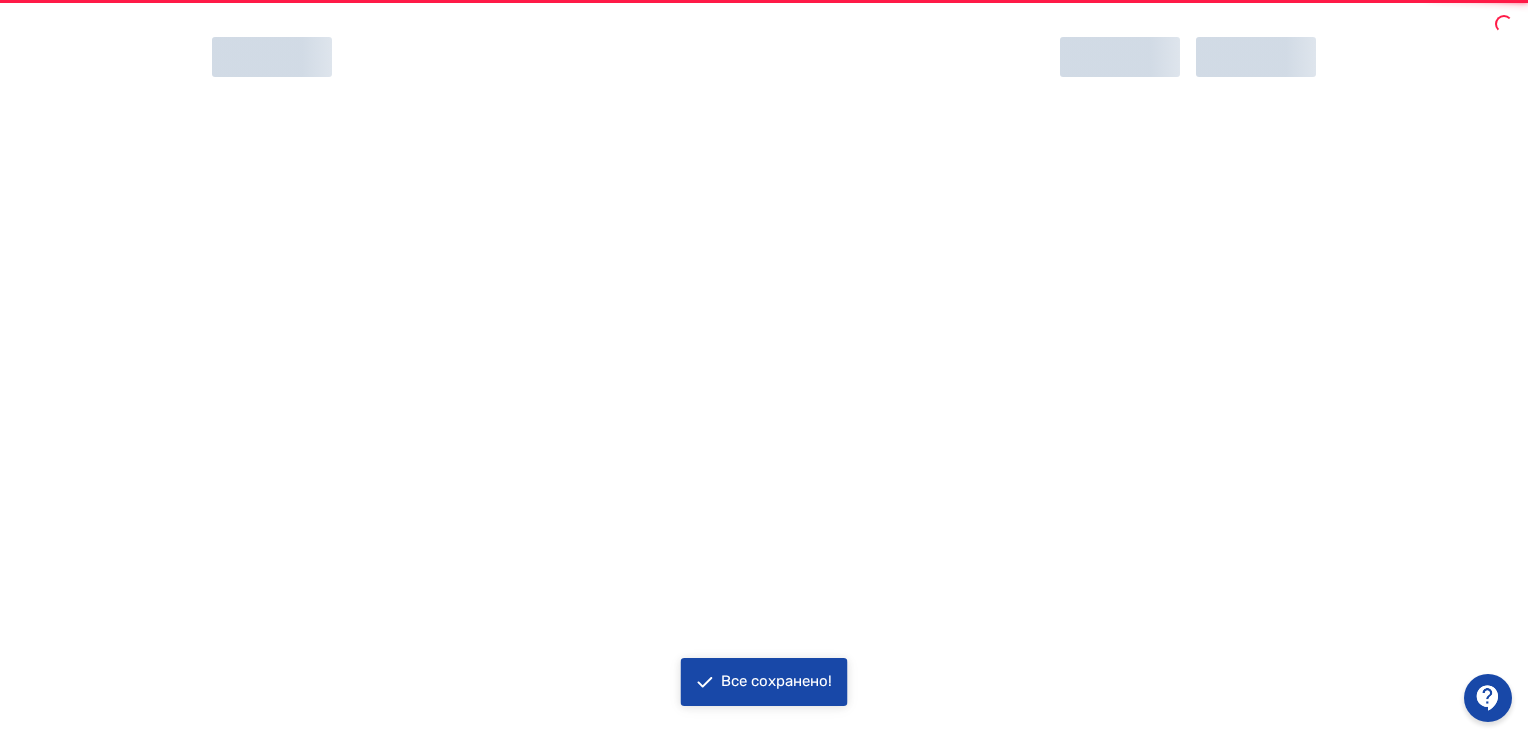 scroll, scrollTop: 0, scrollLeft: 0, axis: both 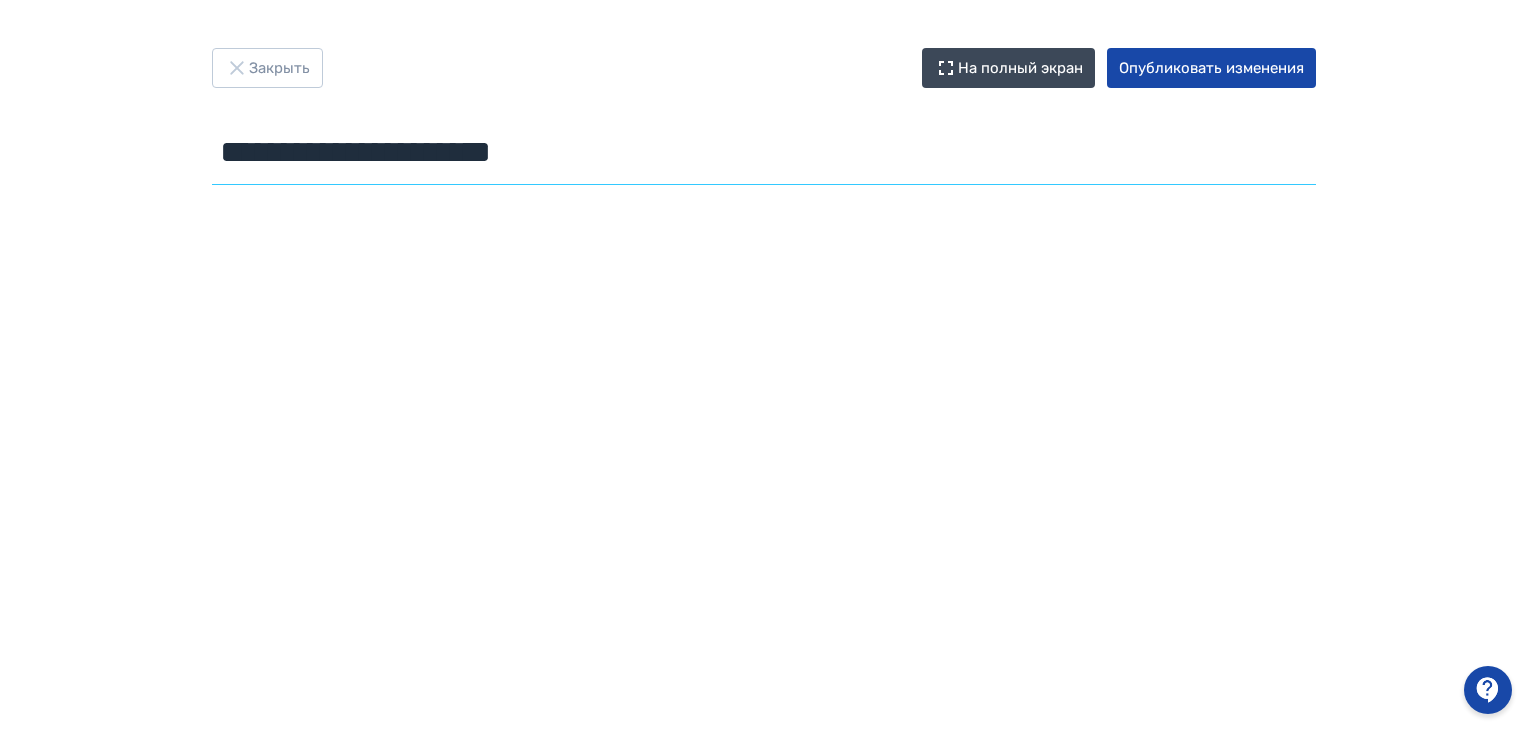 drag, startPoint x: 608, startPoint y: 159, endPoint x: 206, endPoint y: 161, distance: 402.00497 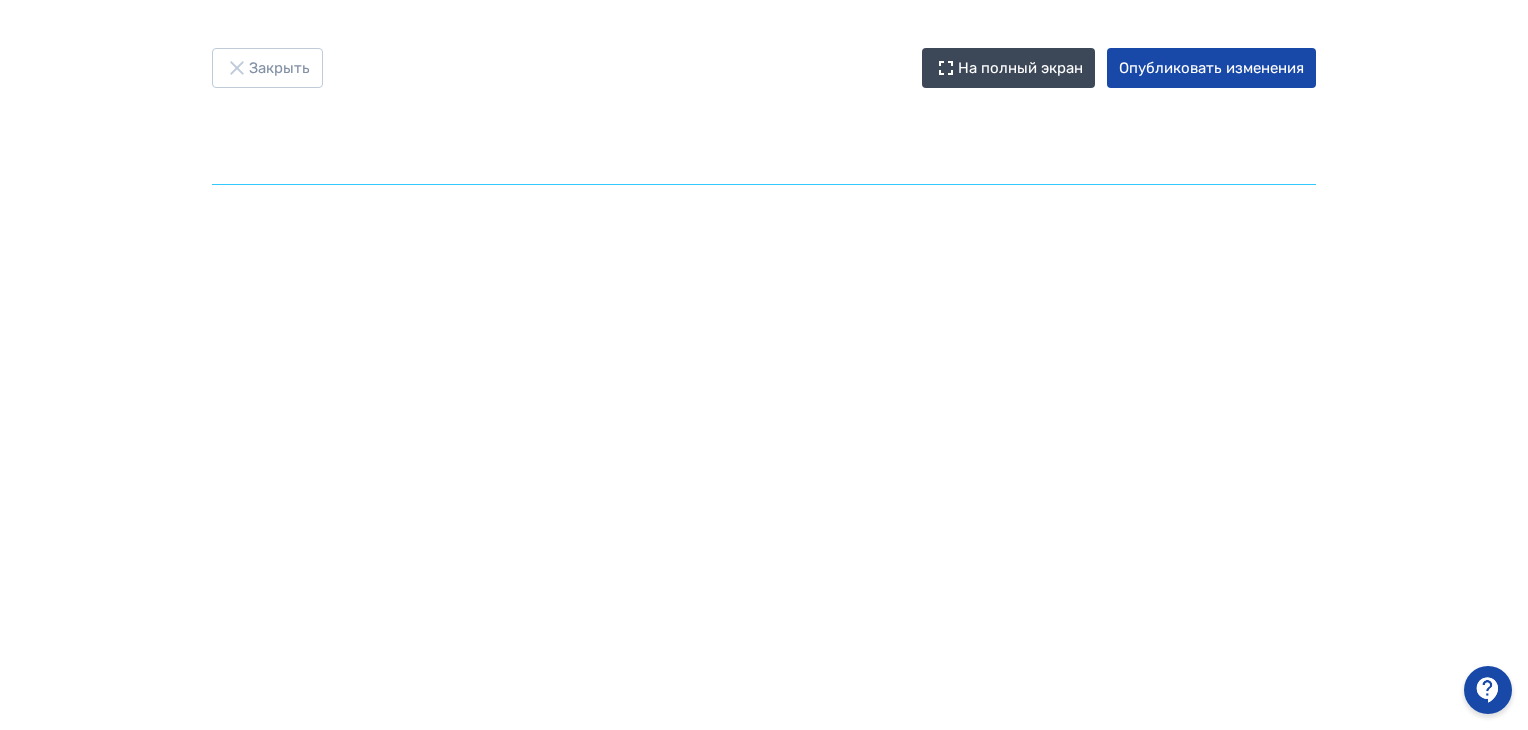 paste on "**********" 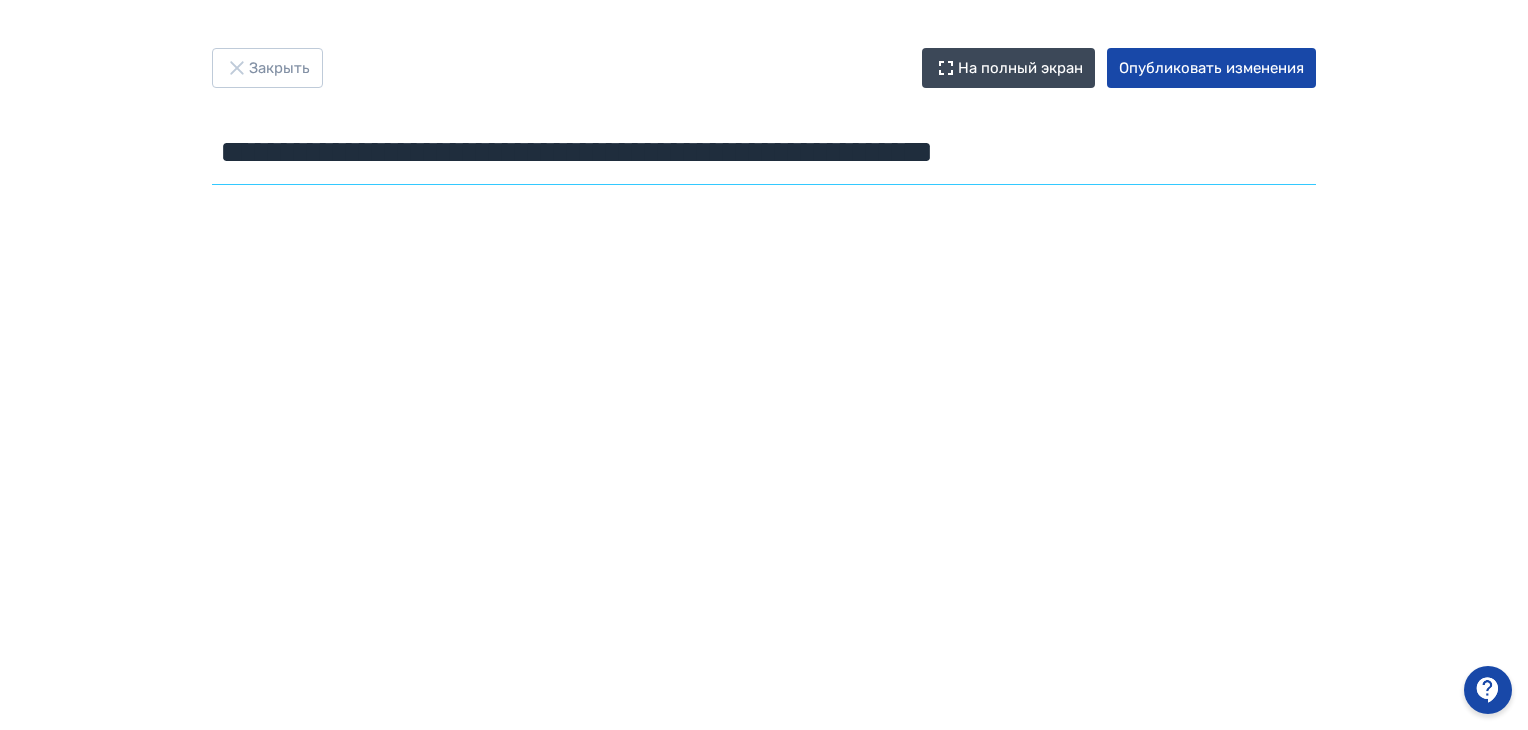 type on "**********" 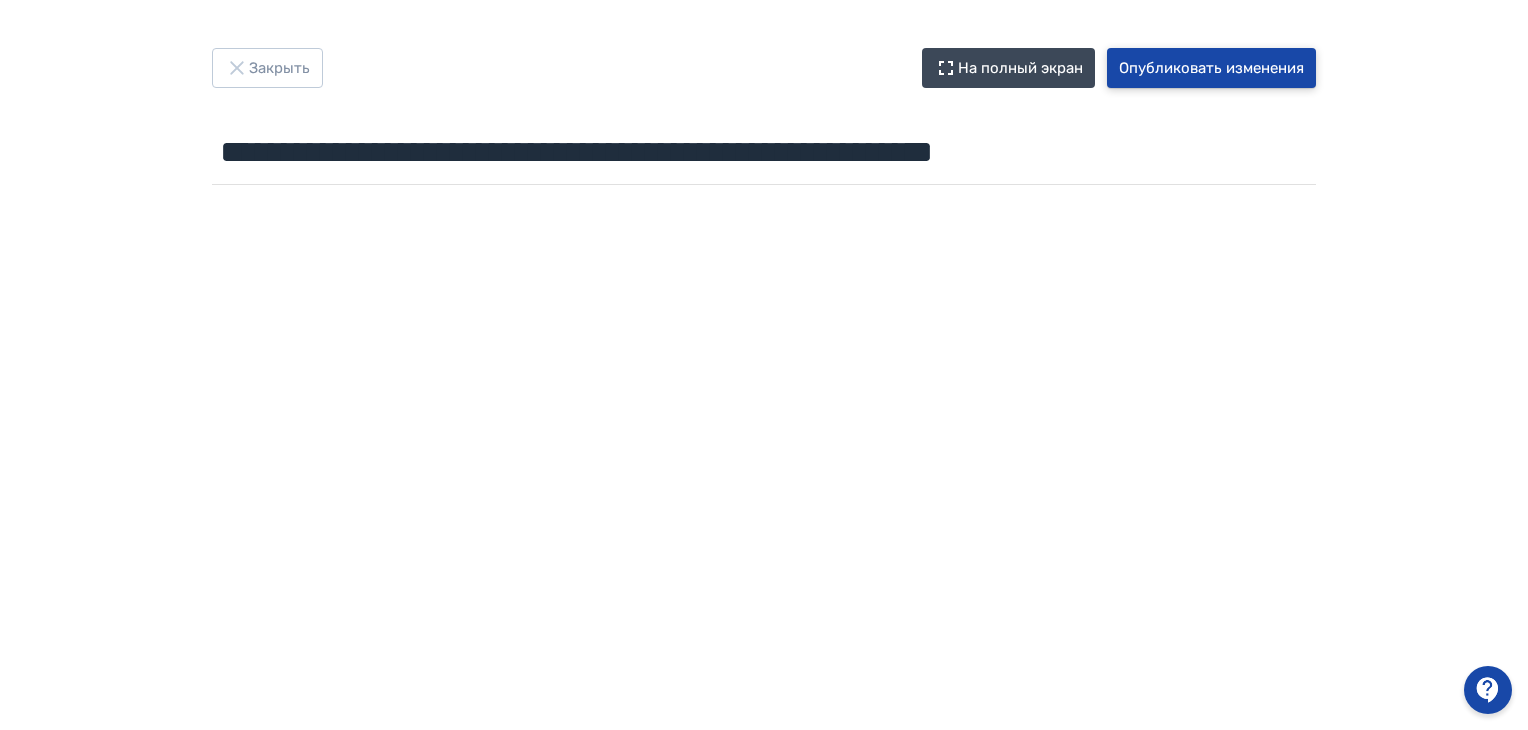 click on "Опубликовать изменения" at bounding box center [1211, 68] 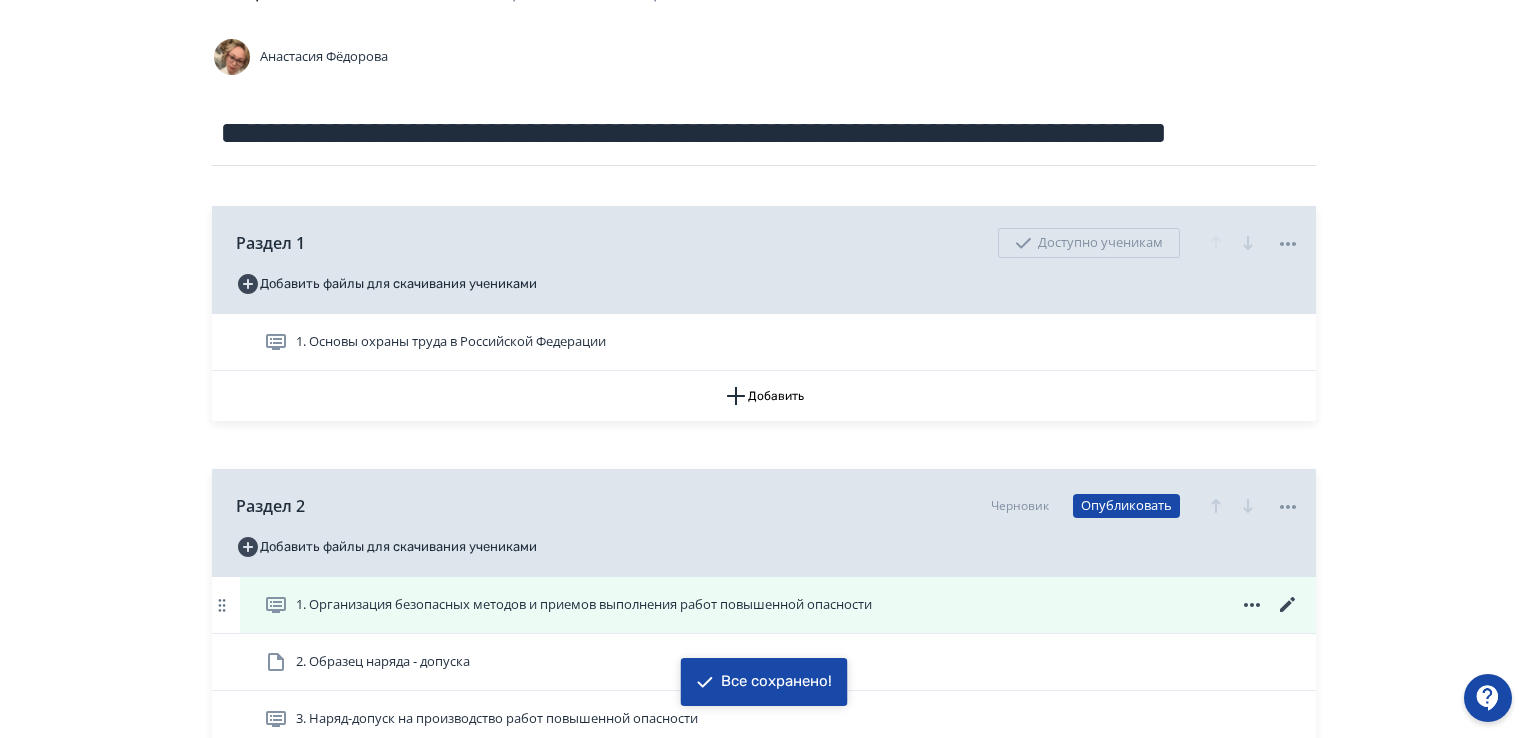 scroll, scrollTop: 200, scrollLeft: 0, axis: vertical 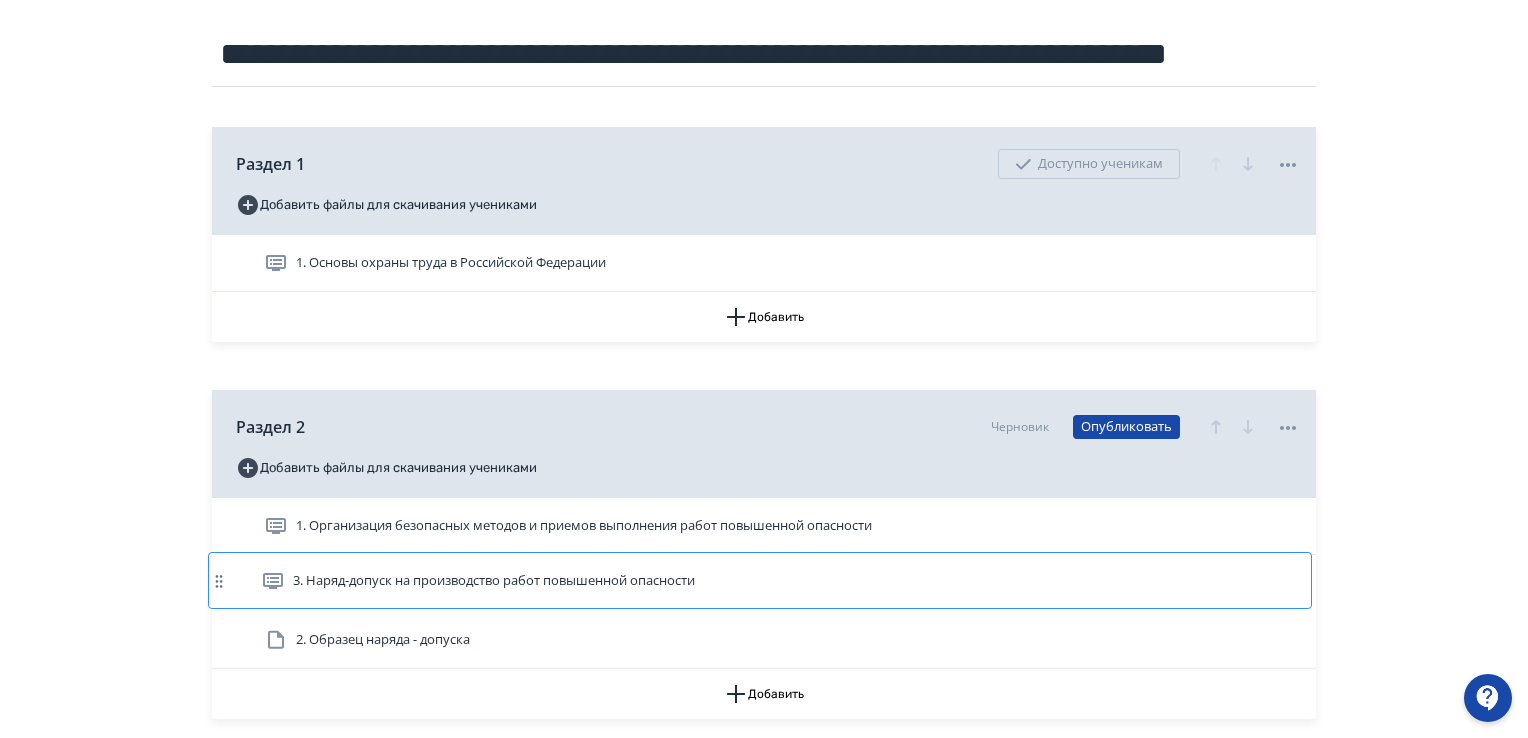 drag, startPoint x: 400, startPoint y: 658, endPoint x: 396, endPoint y: 574, distance: 84.095184 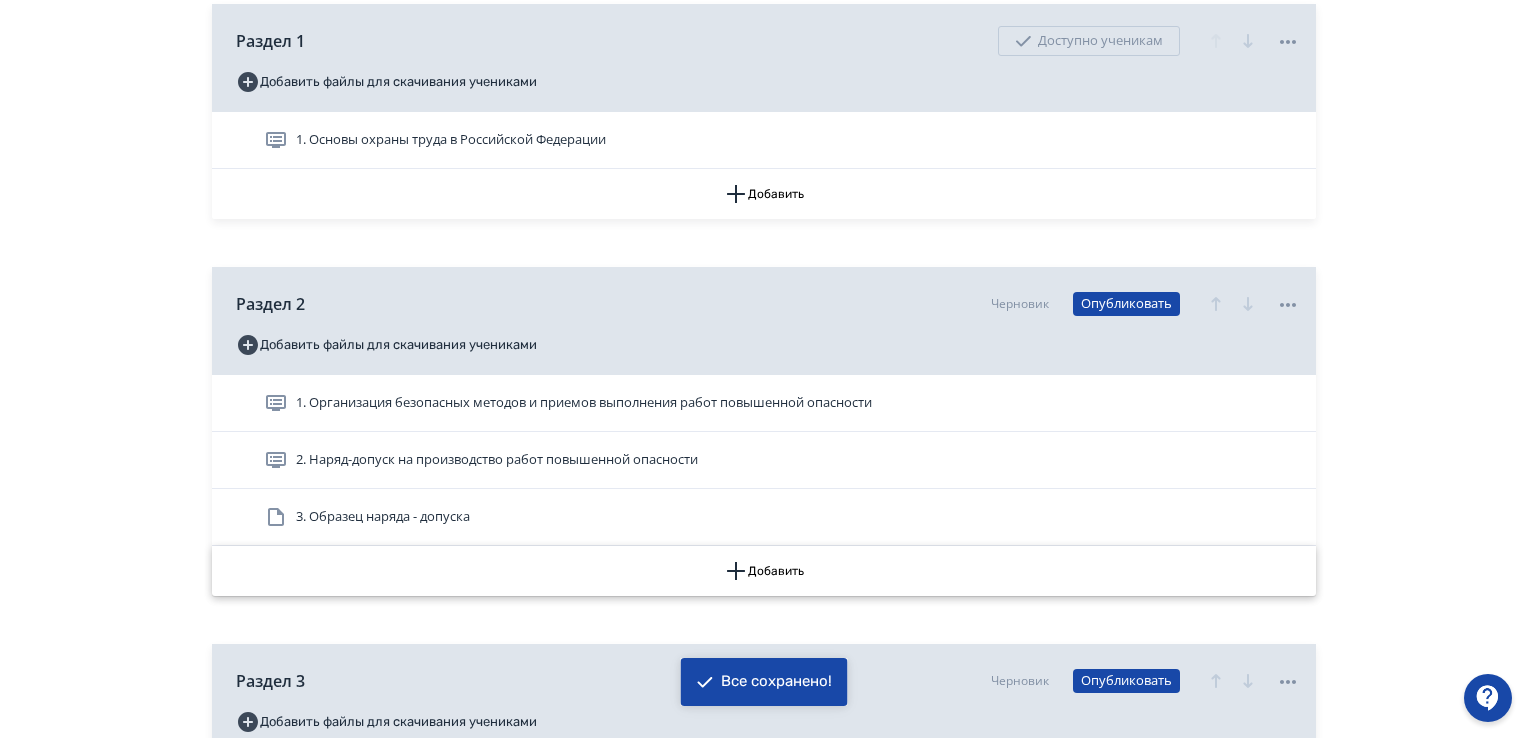 scroll, scrollTop: 420, scrollLeft: 0, axis: vertical 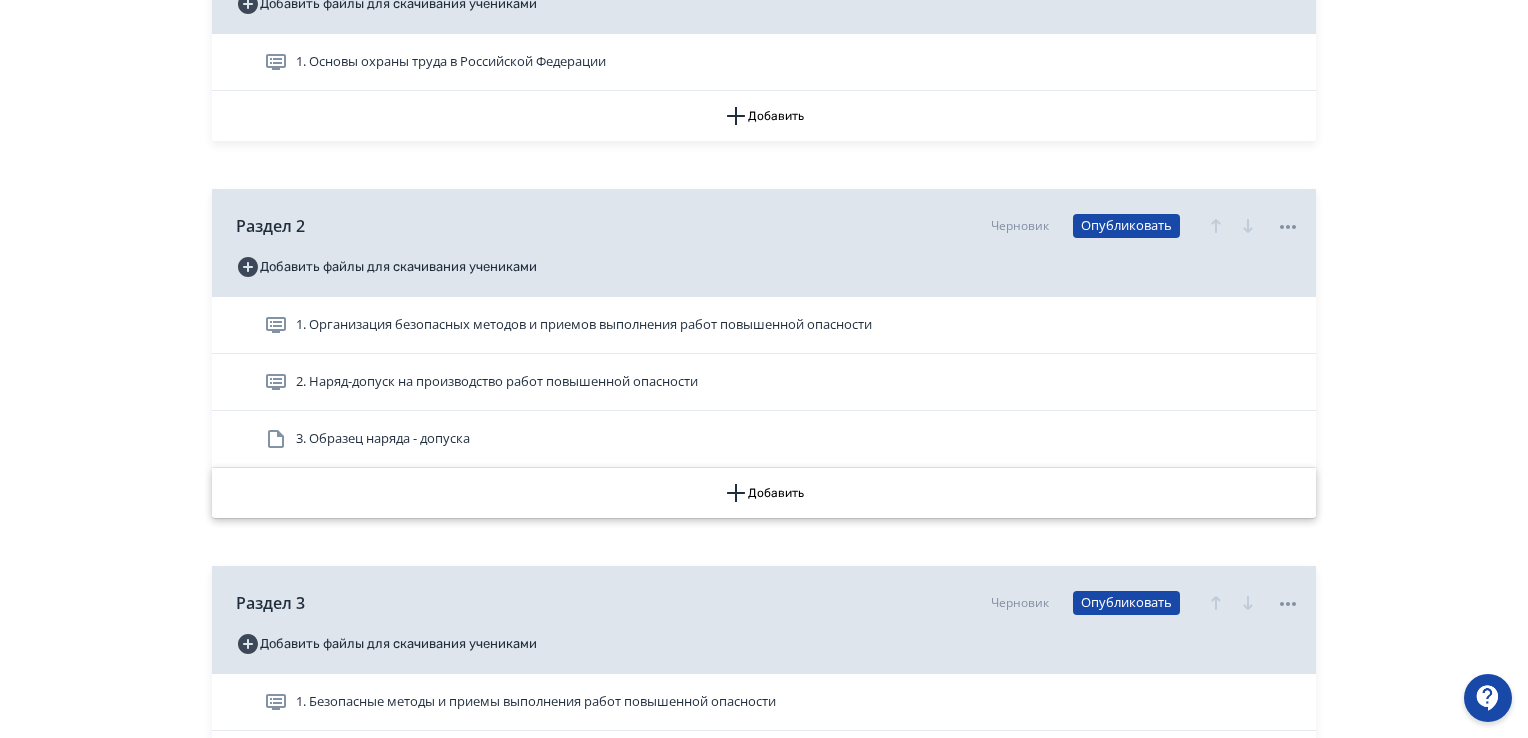 click 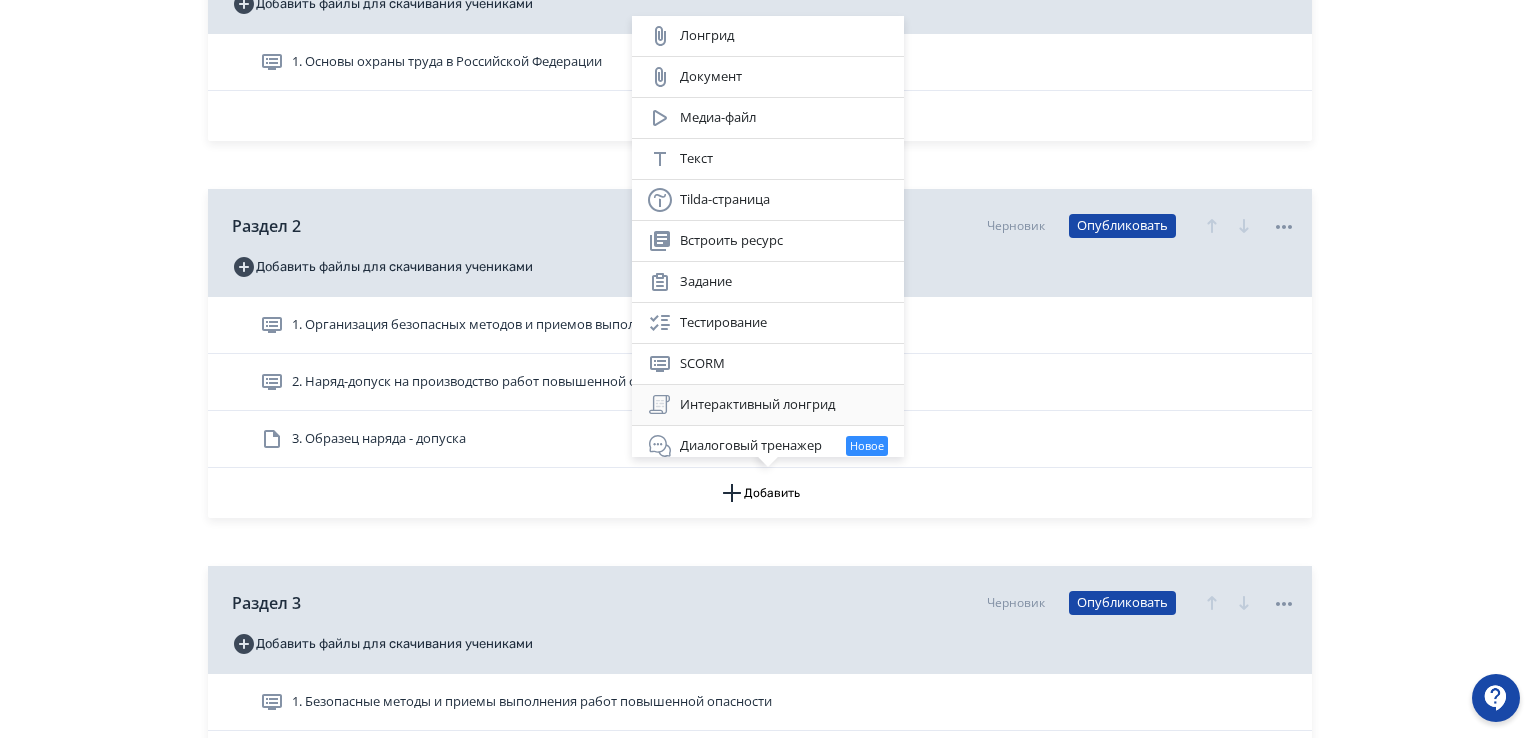 click on "Интерактивный лонгрид" at bounding box center (768, 405) 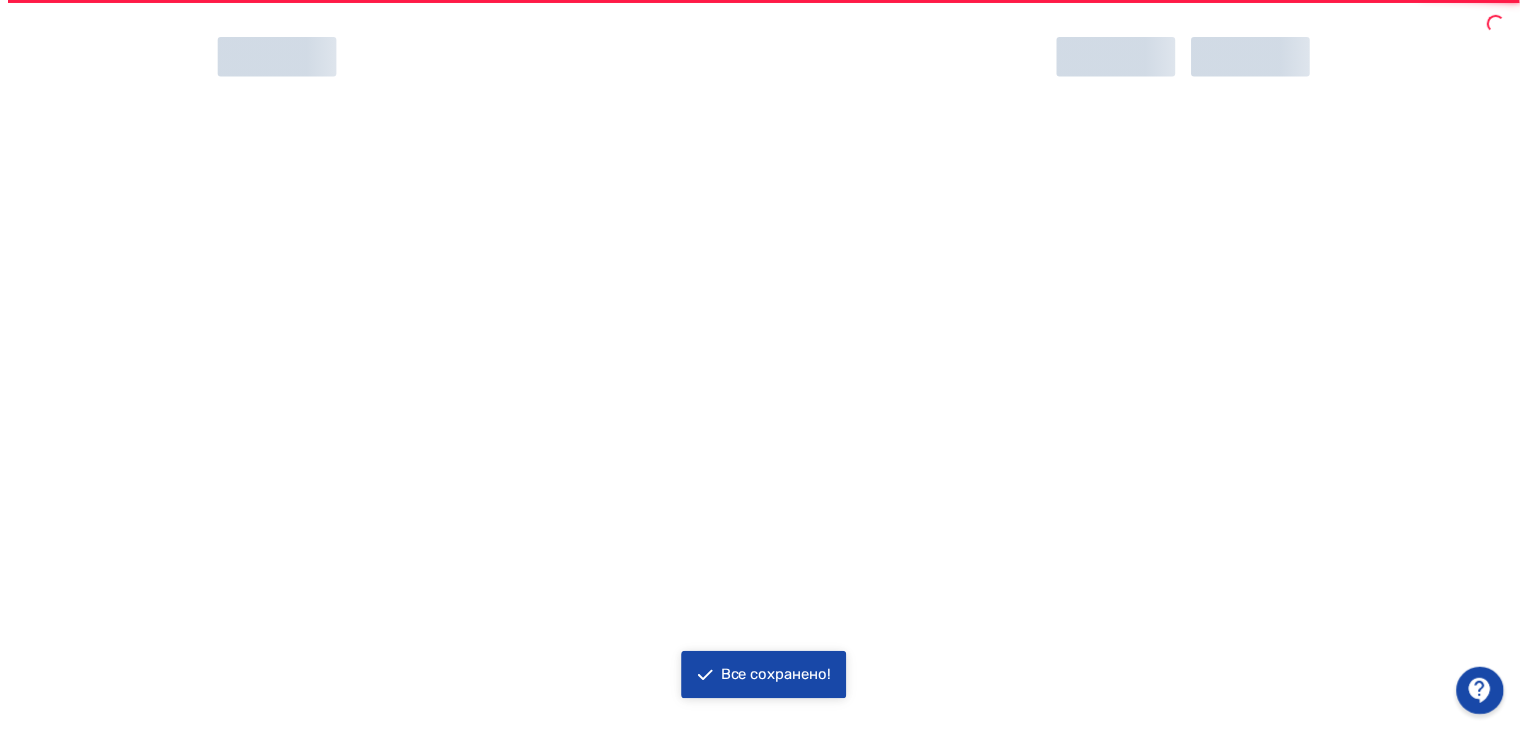 scroll, scrollTop: 0, scrollLeft: 0, axis: both 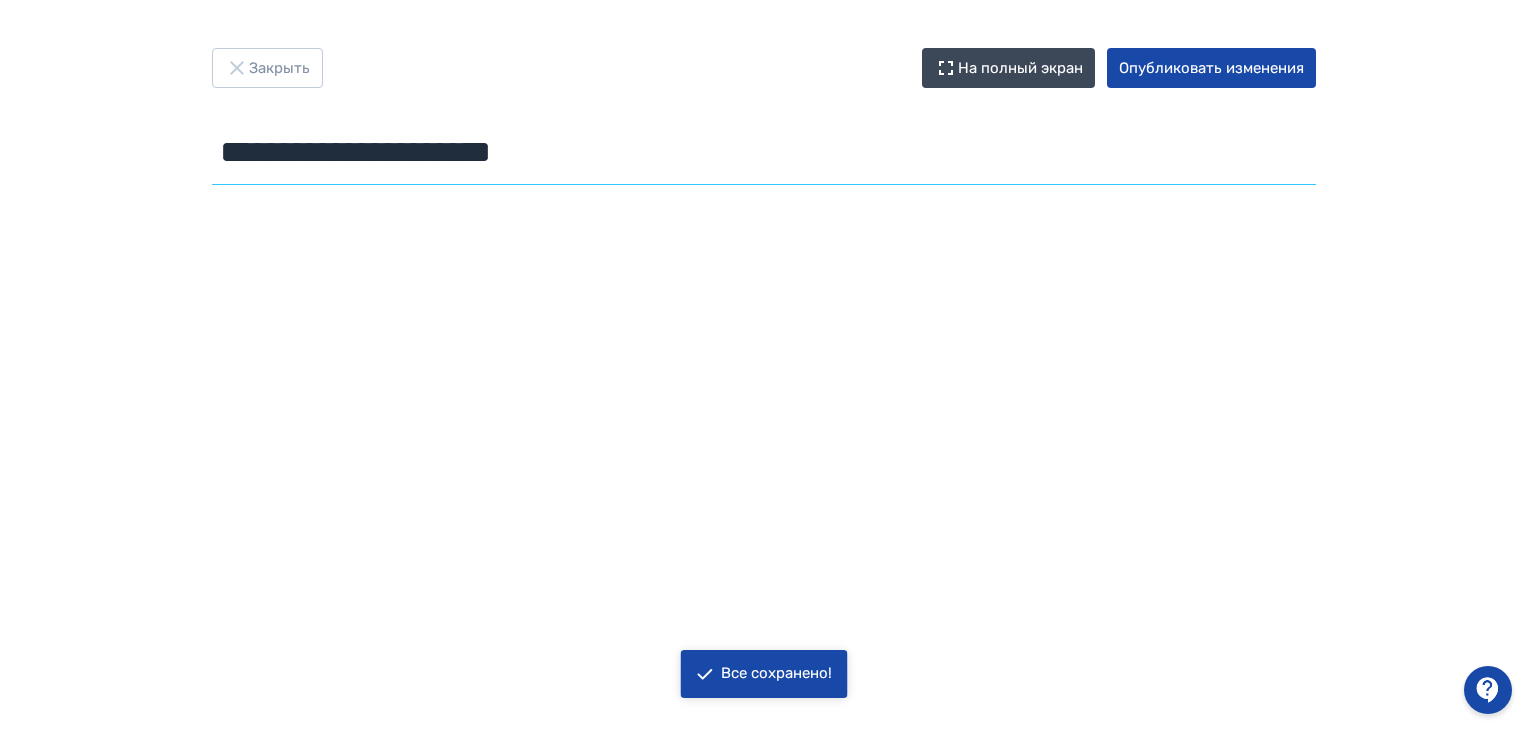 drag, startPoint x: 332, startPoint y: 153, endPoint x: 210, endPoint y: 174, distance: 123.79418 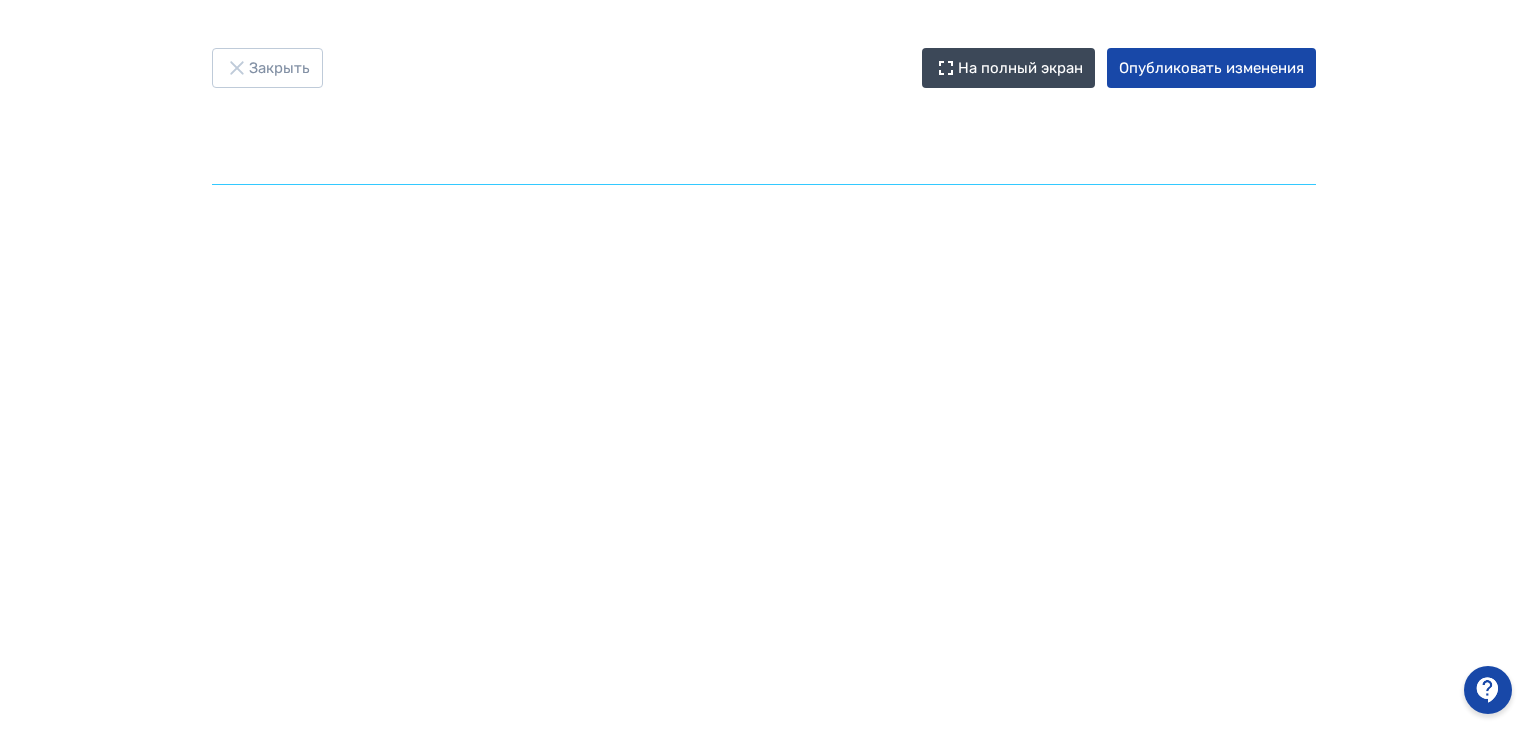 paste on "**********" 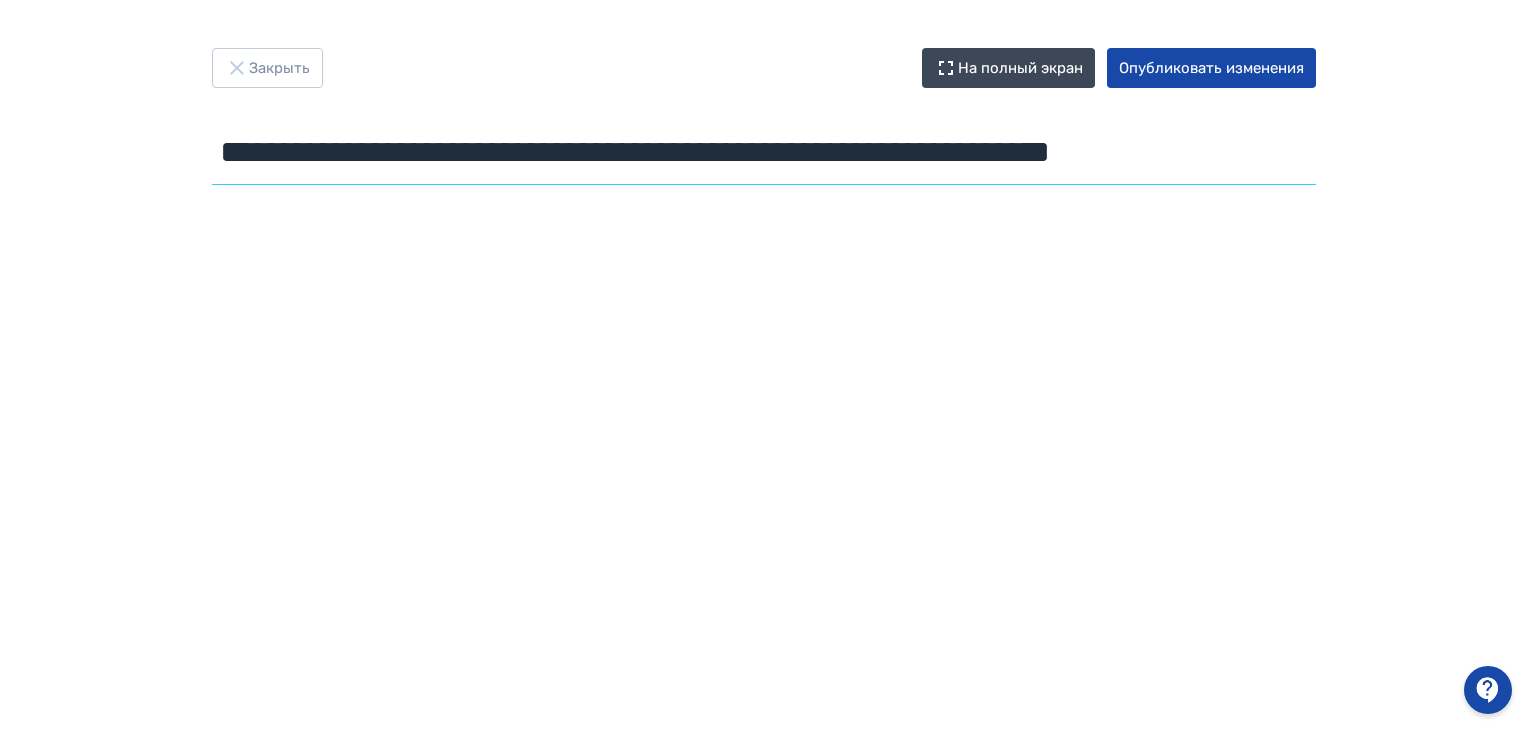 scroll, scrollTop: 0, scrollLeft: 87, axis: horizontal 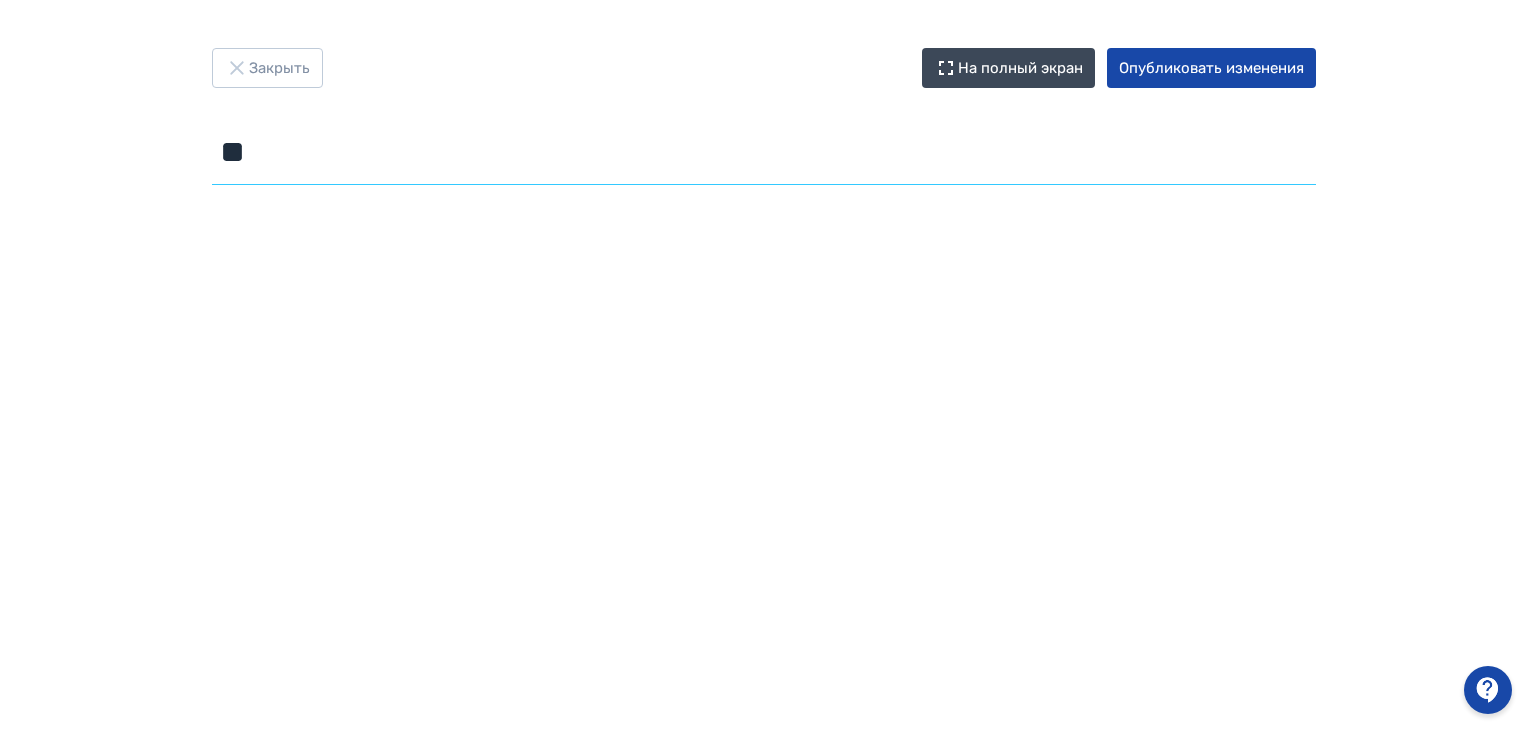 type on "*" 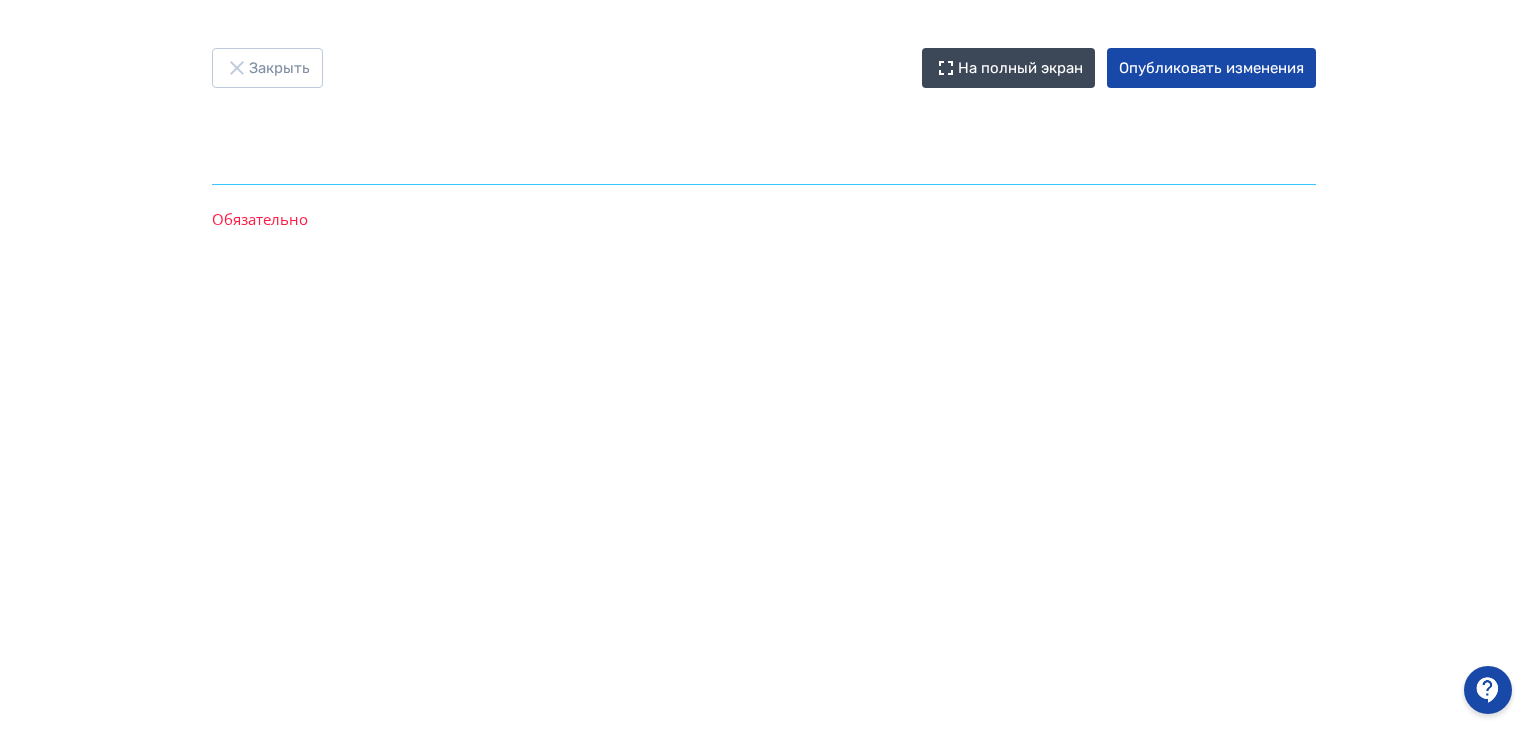 paste on "**********" 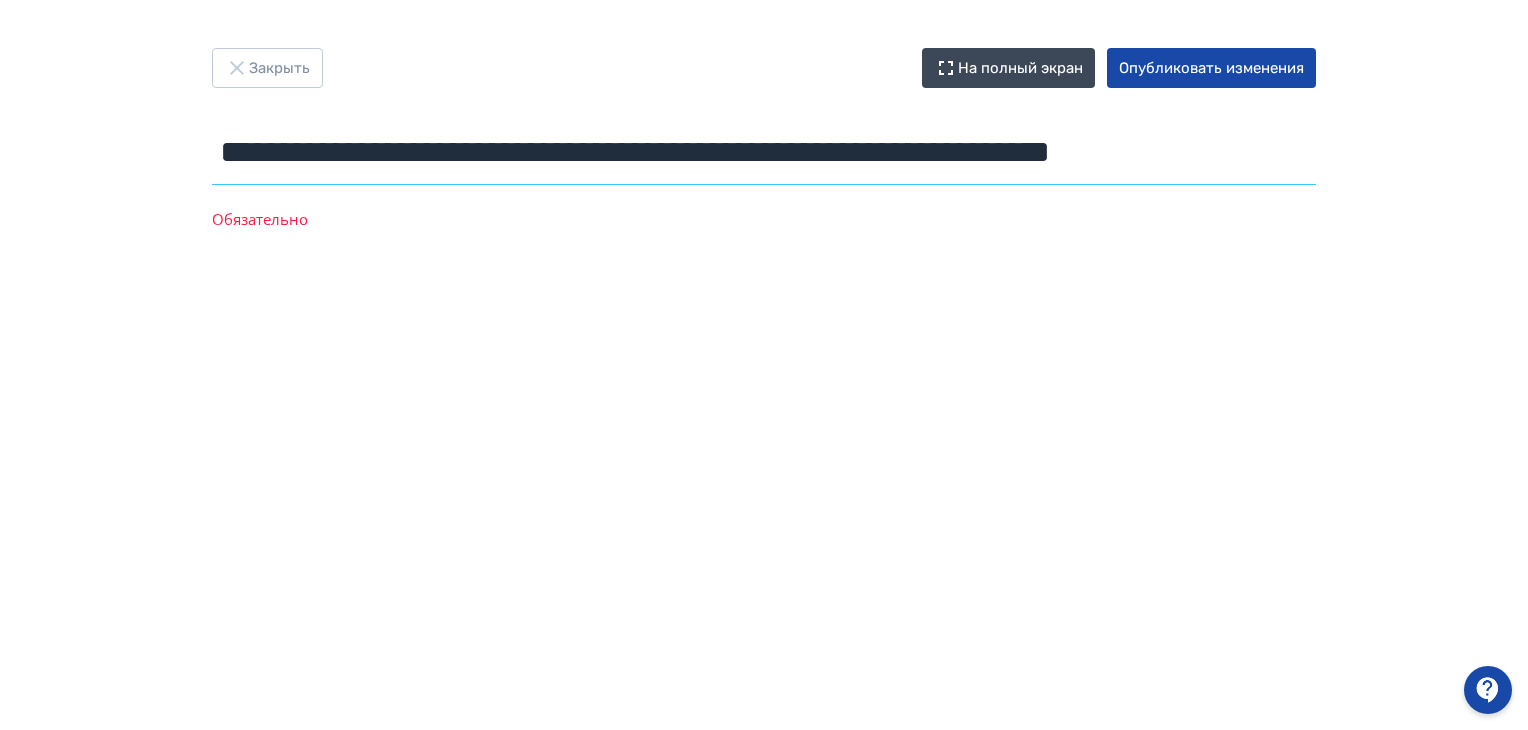 scroll, scrollTop: 0, scrollLeft: 87, axis: horizontal 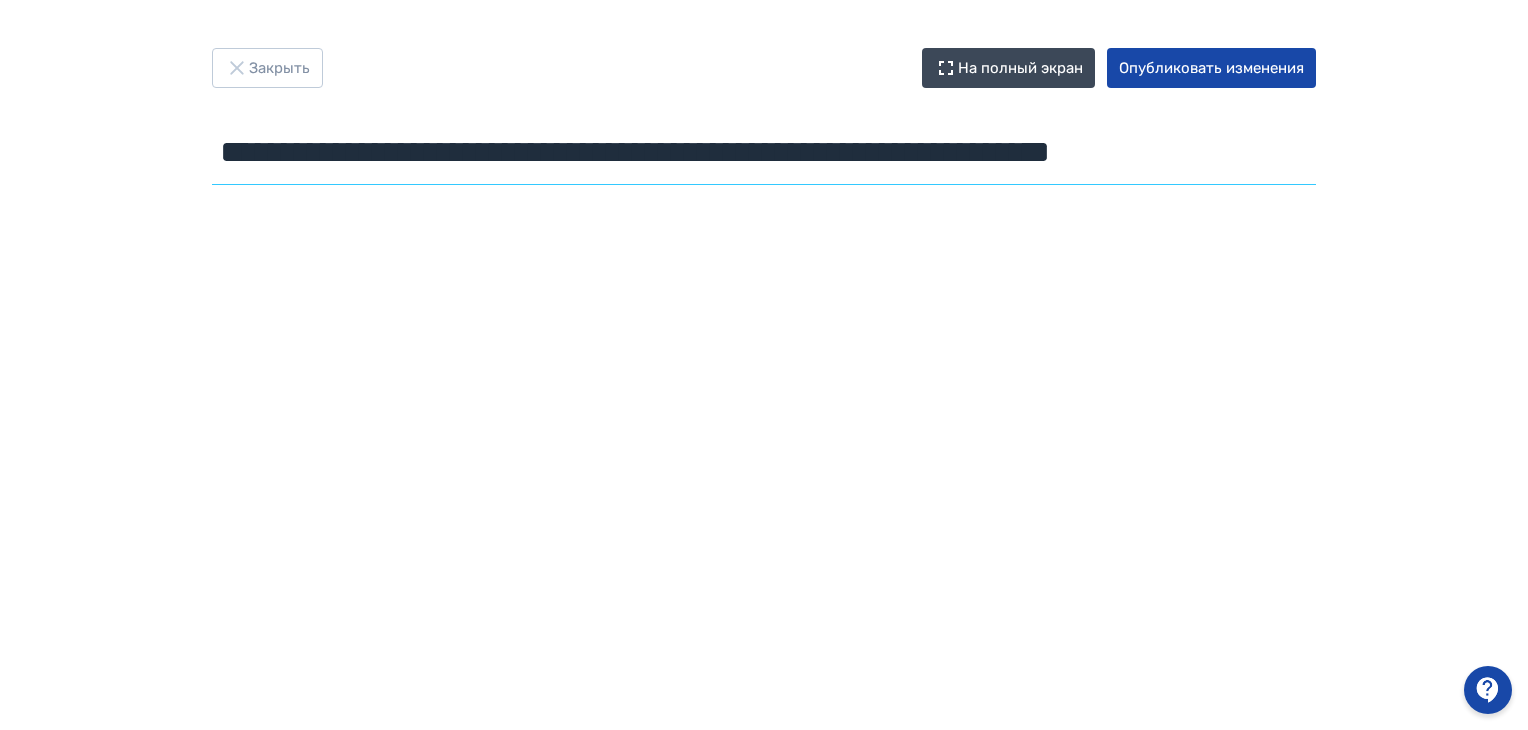 type on "**********" 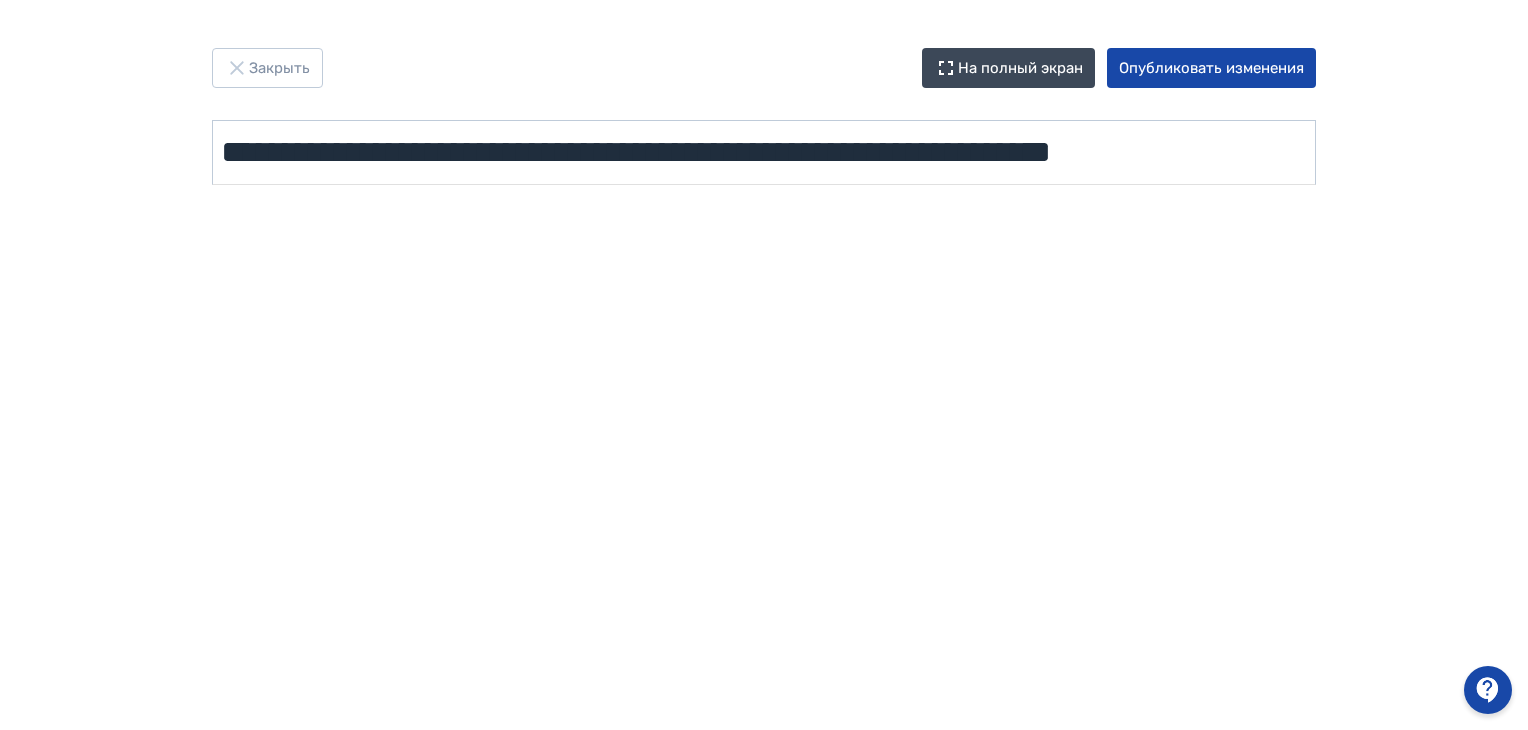 scroll, scrollTop: 0, scrollLeft: 0, axis: both 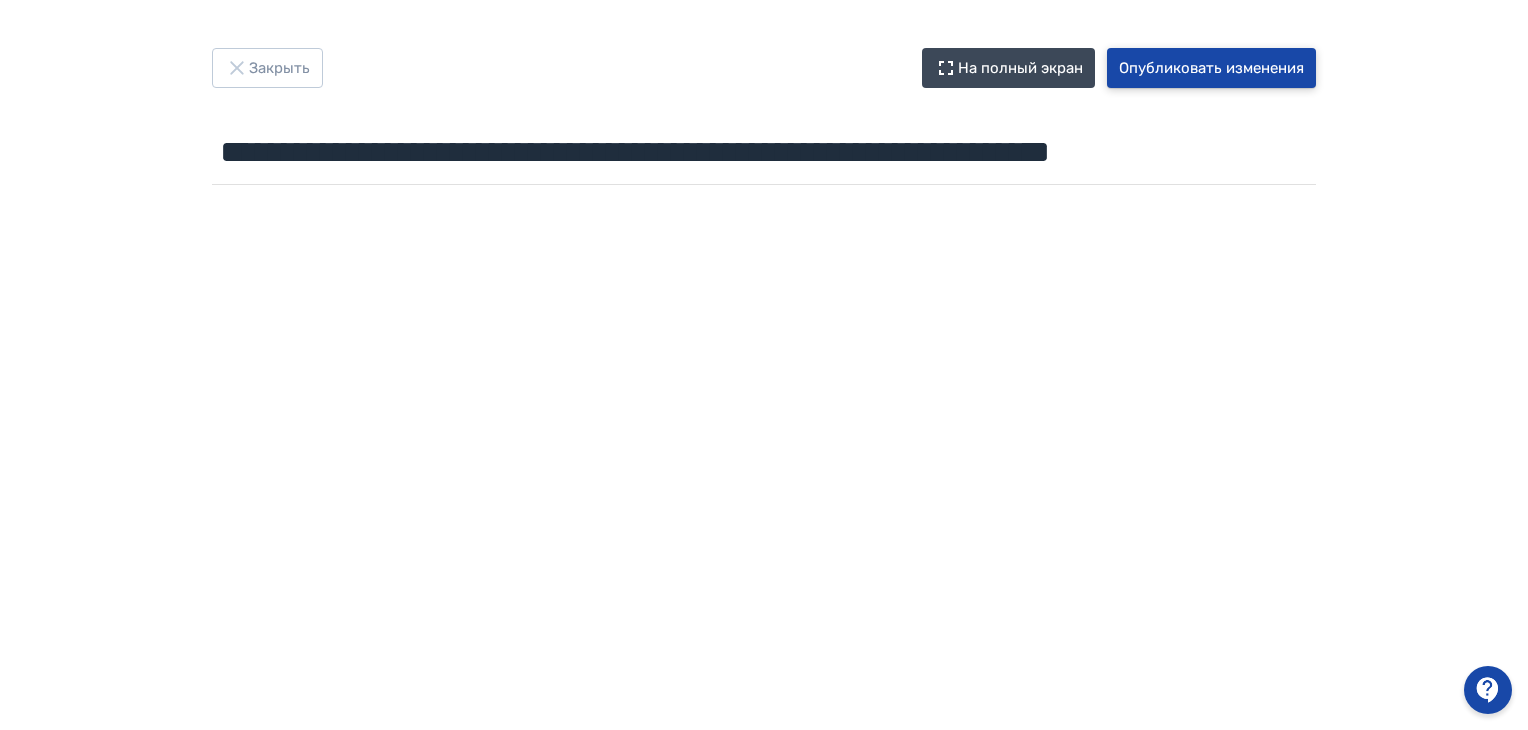 click on "Опубликовать изменения" at bounding box center (1211, 68) 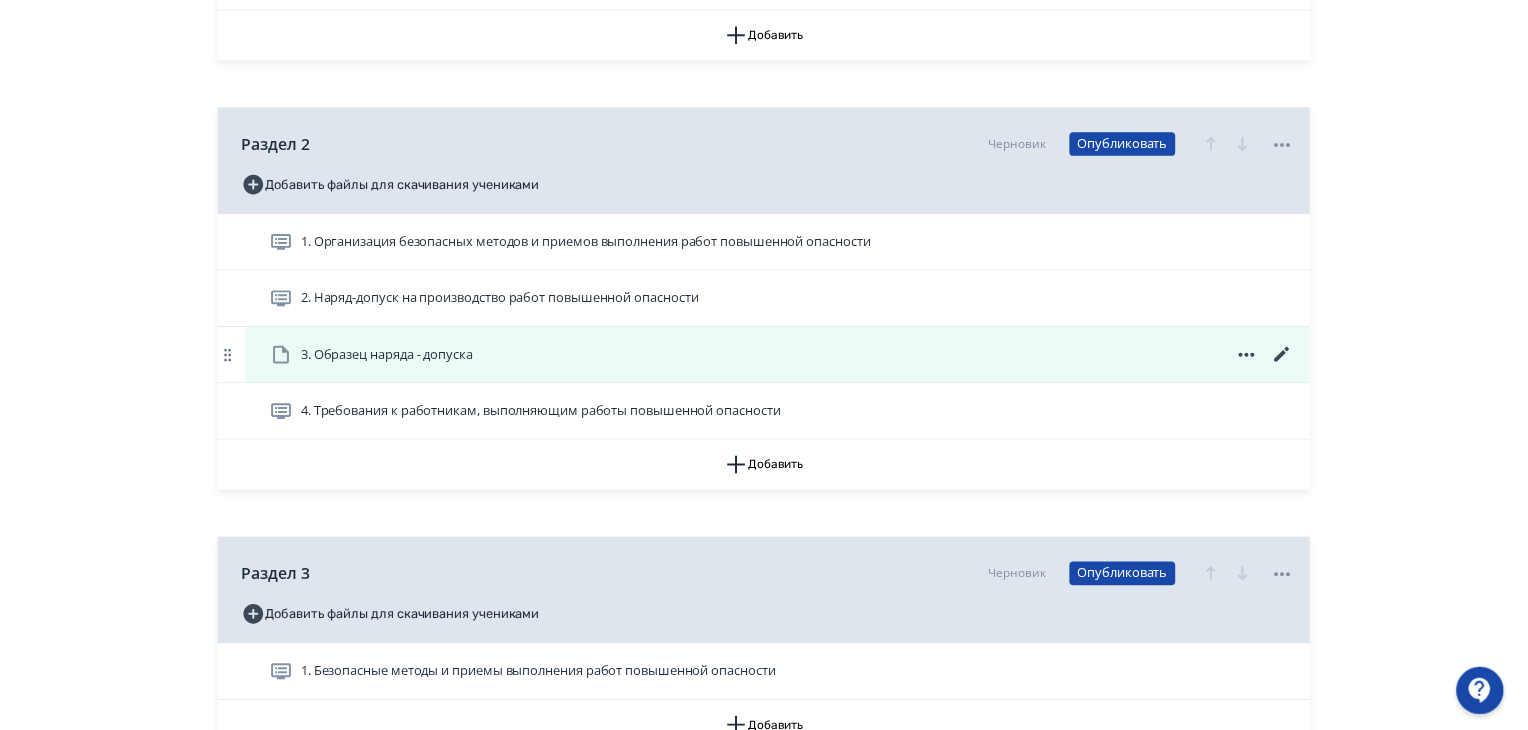 scroll, scrollTop: 0, scrollLeft: 0, axis: both 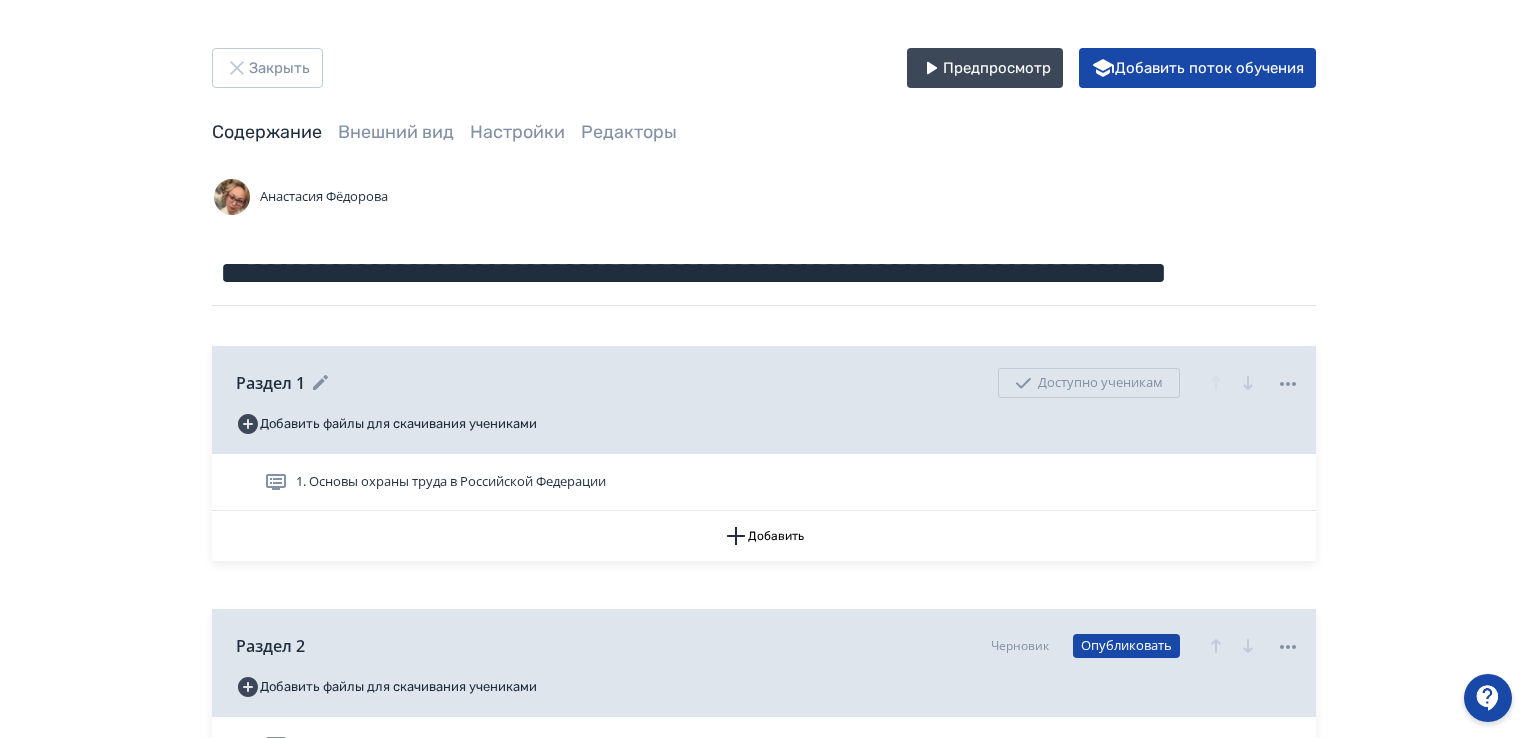 click 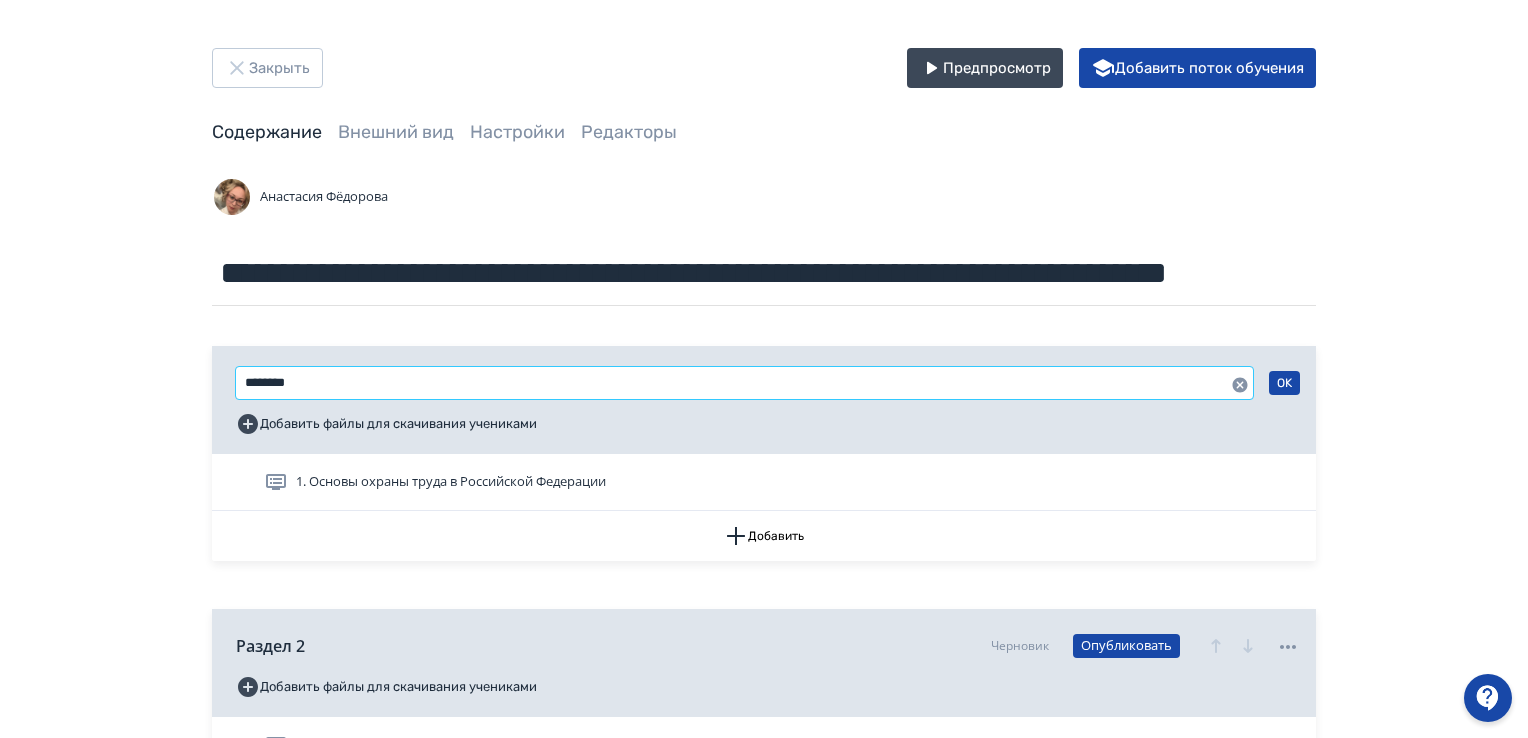 click on "********" at bounding box center [744, 383] 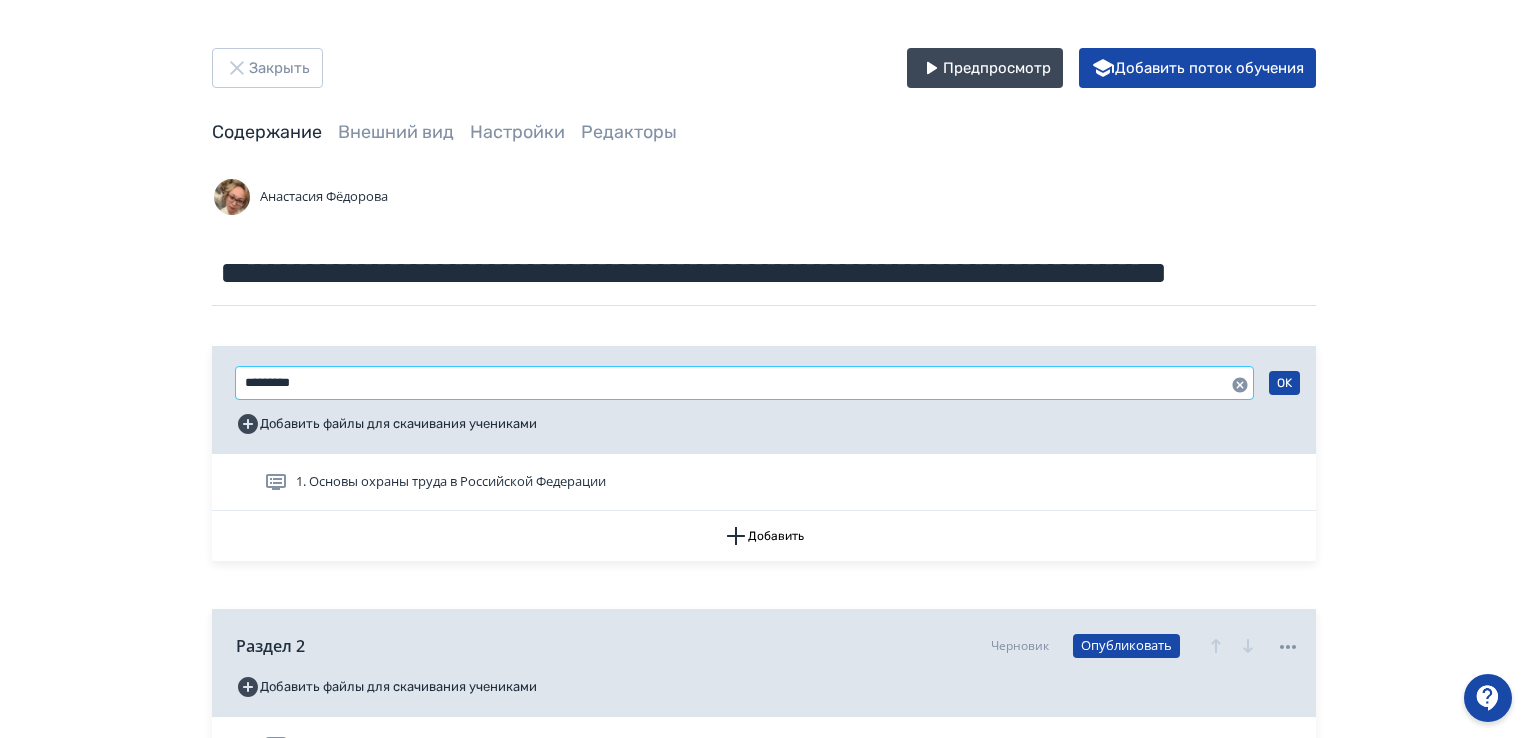 paste on "**********" 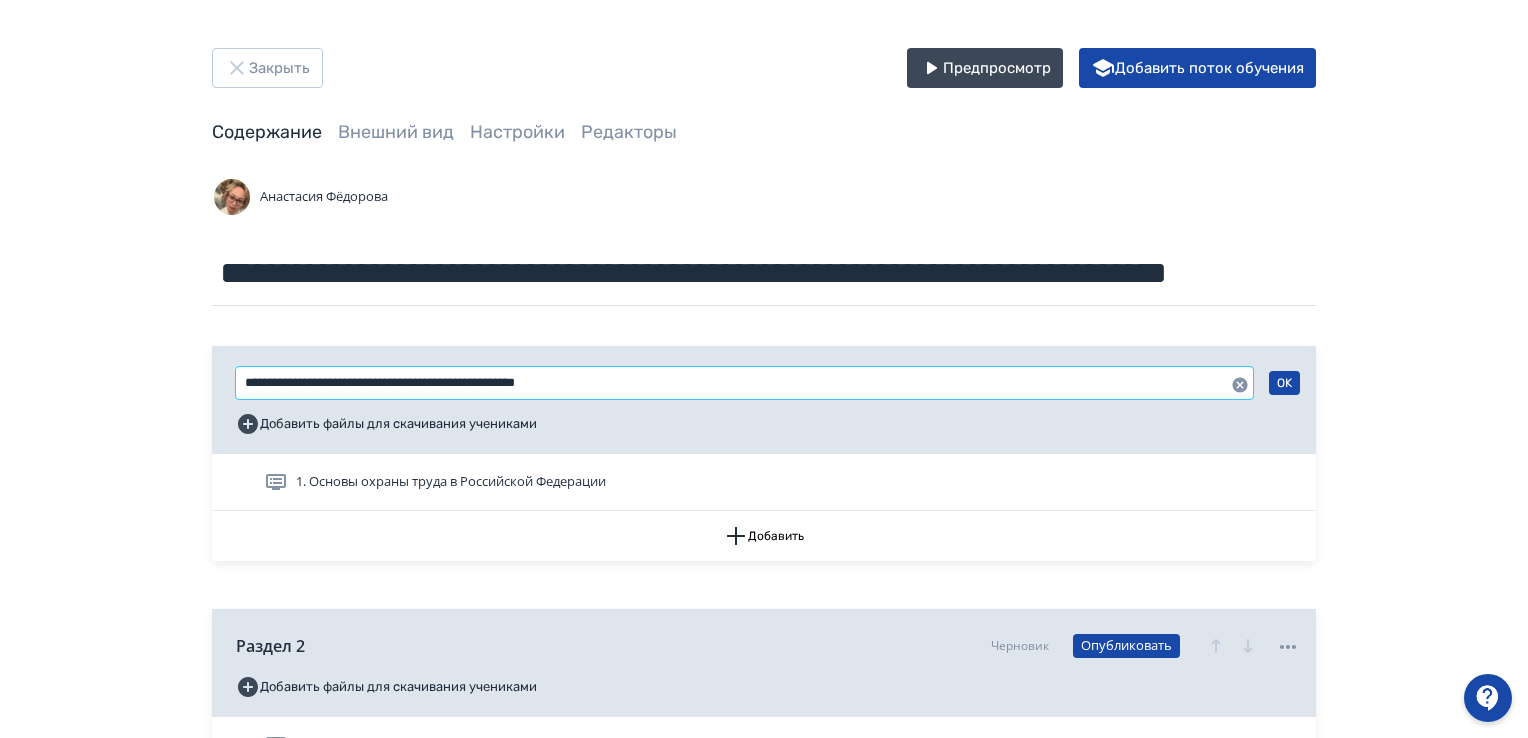 click on "**********" at bounding box center [744, 383] 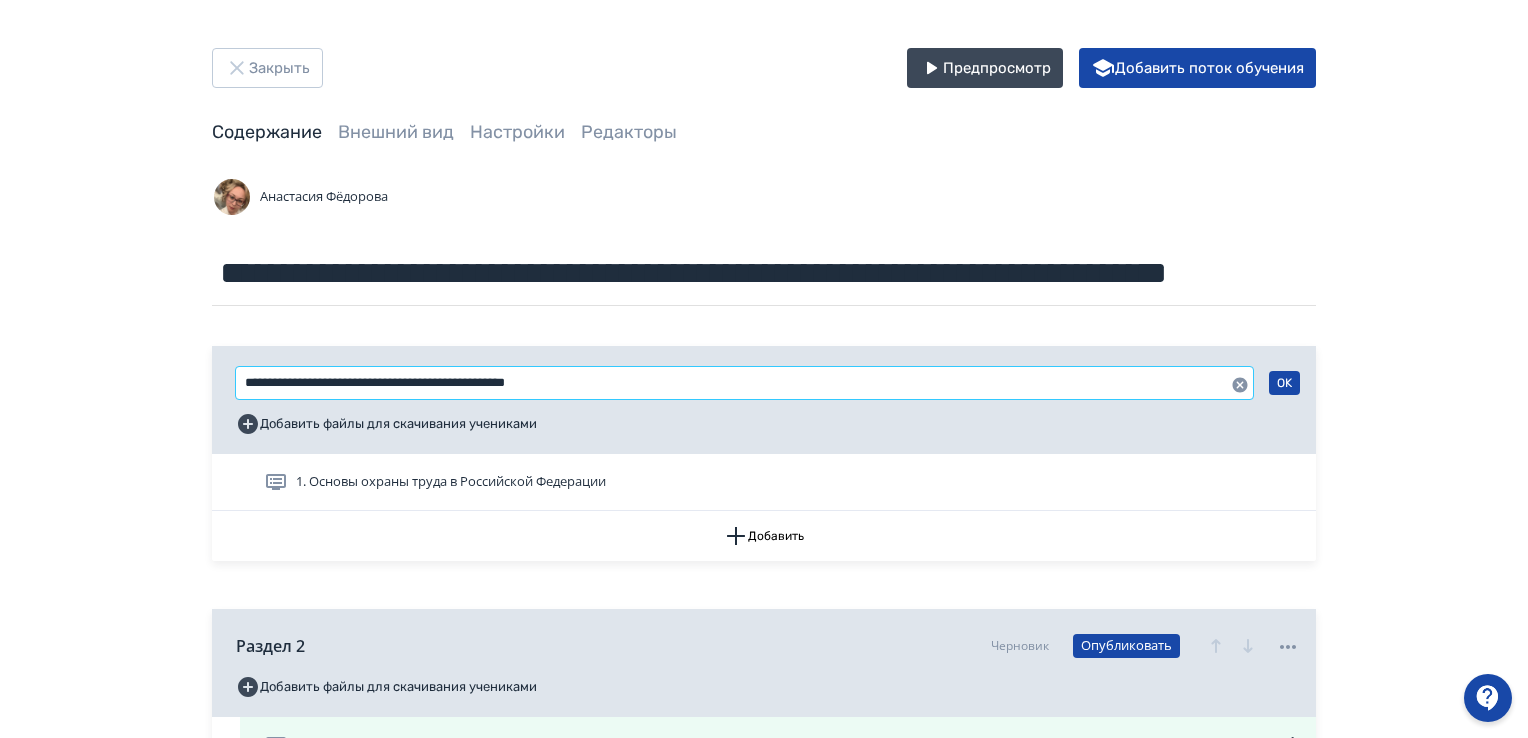 type on "**********" 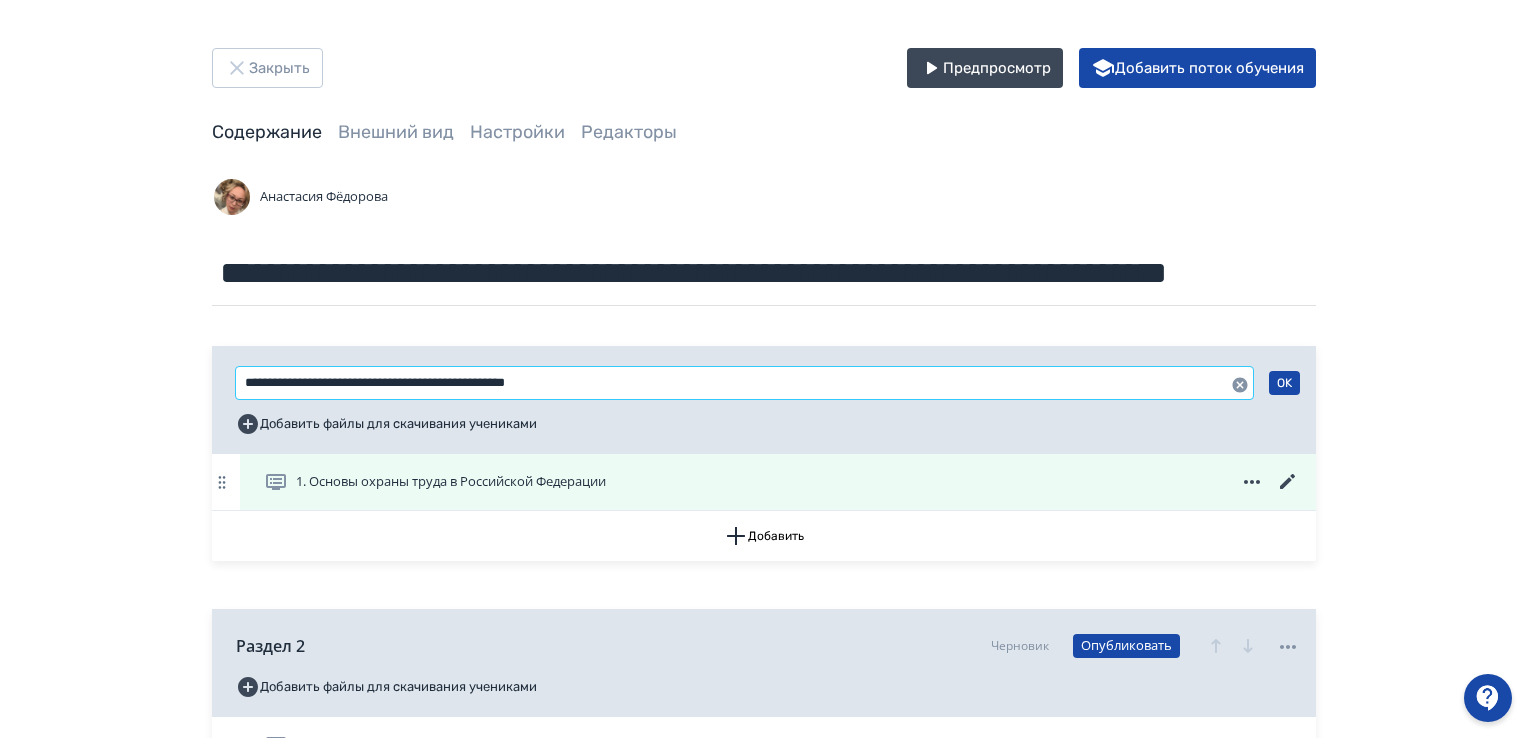 click 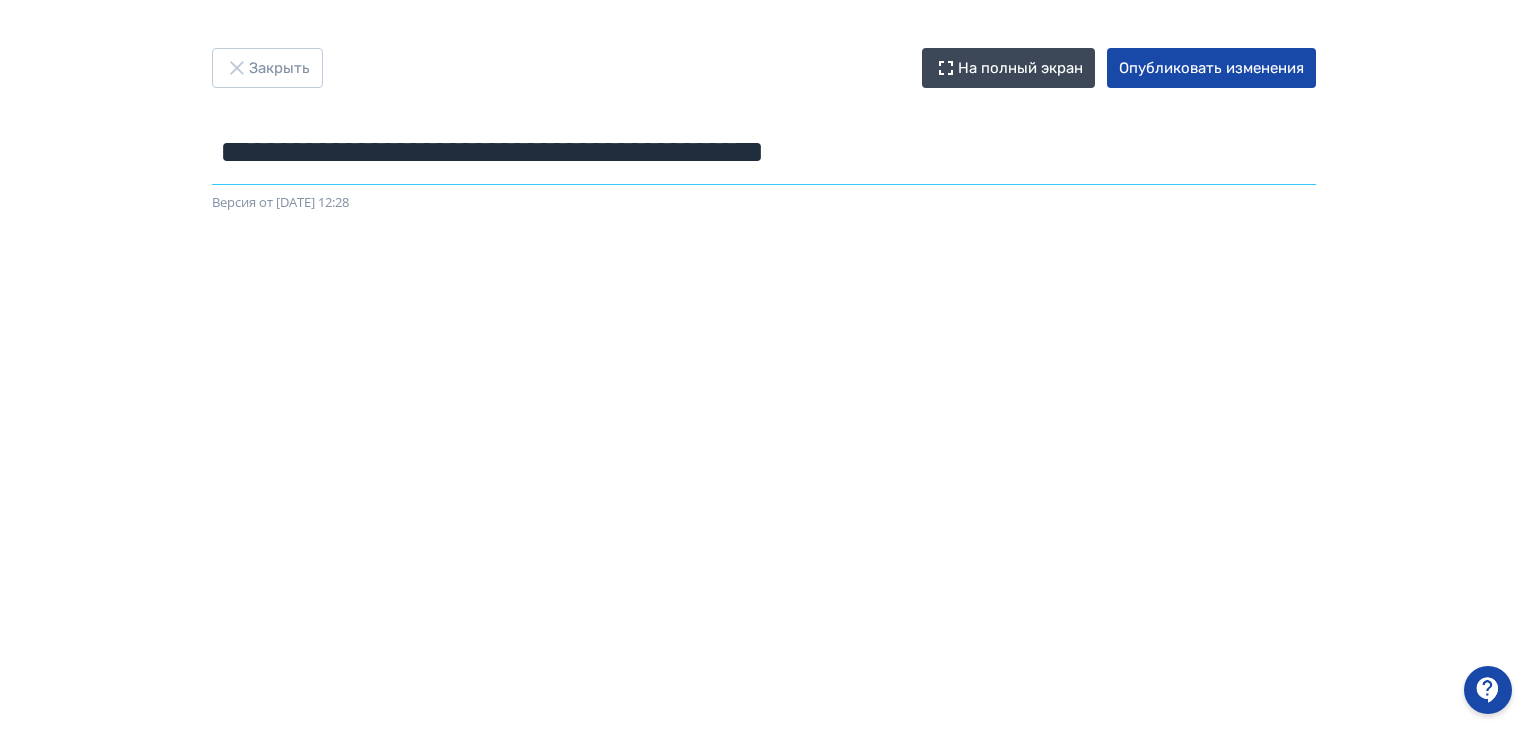 click on "**********" at bounding box center (764, 152) 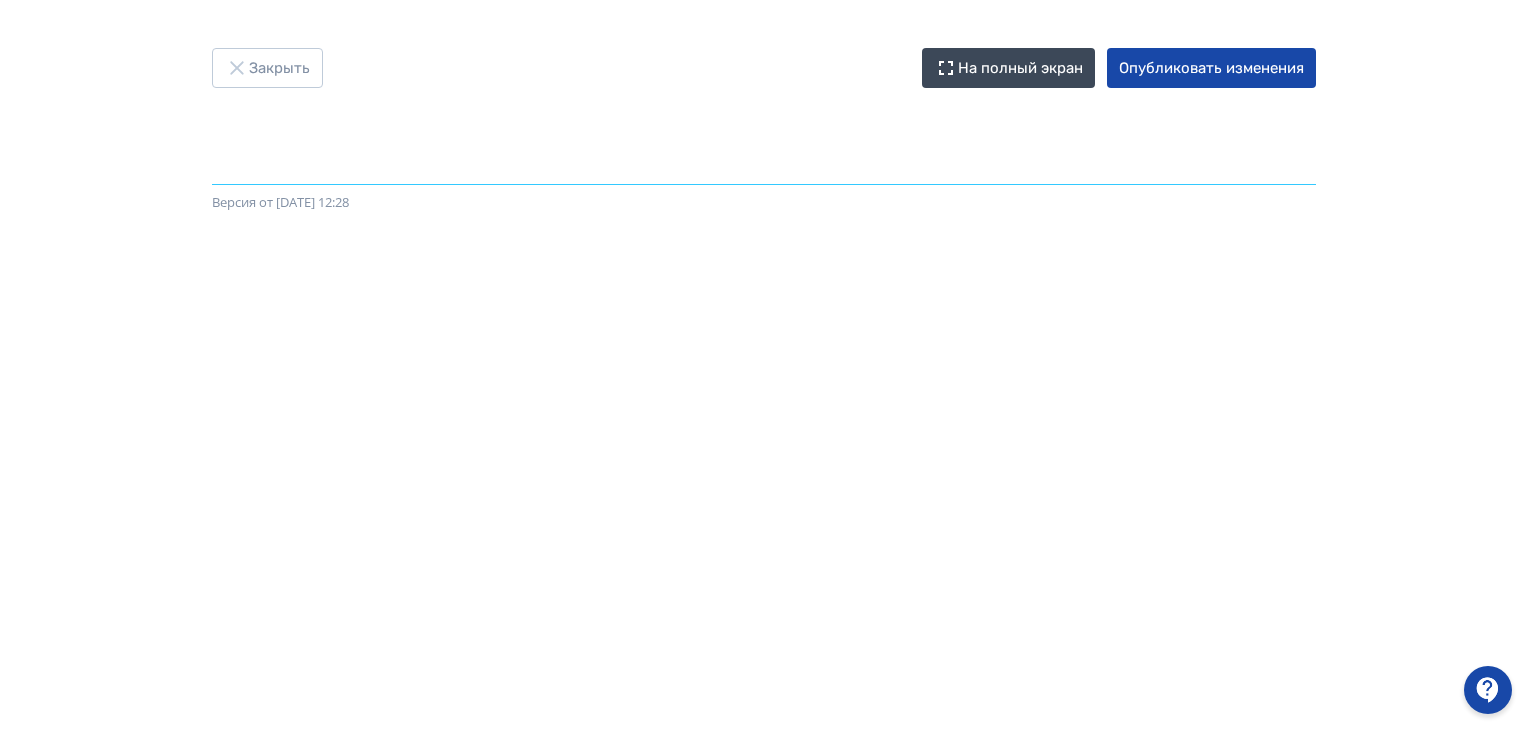 paste on "**********" 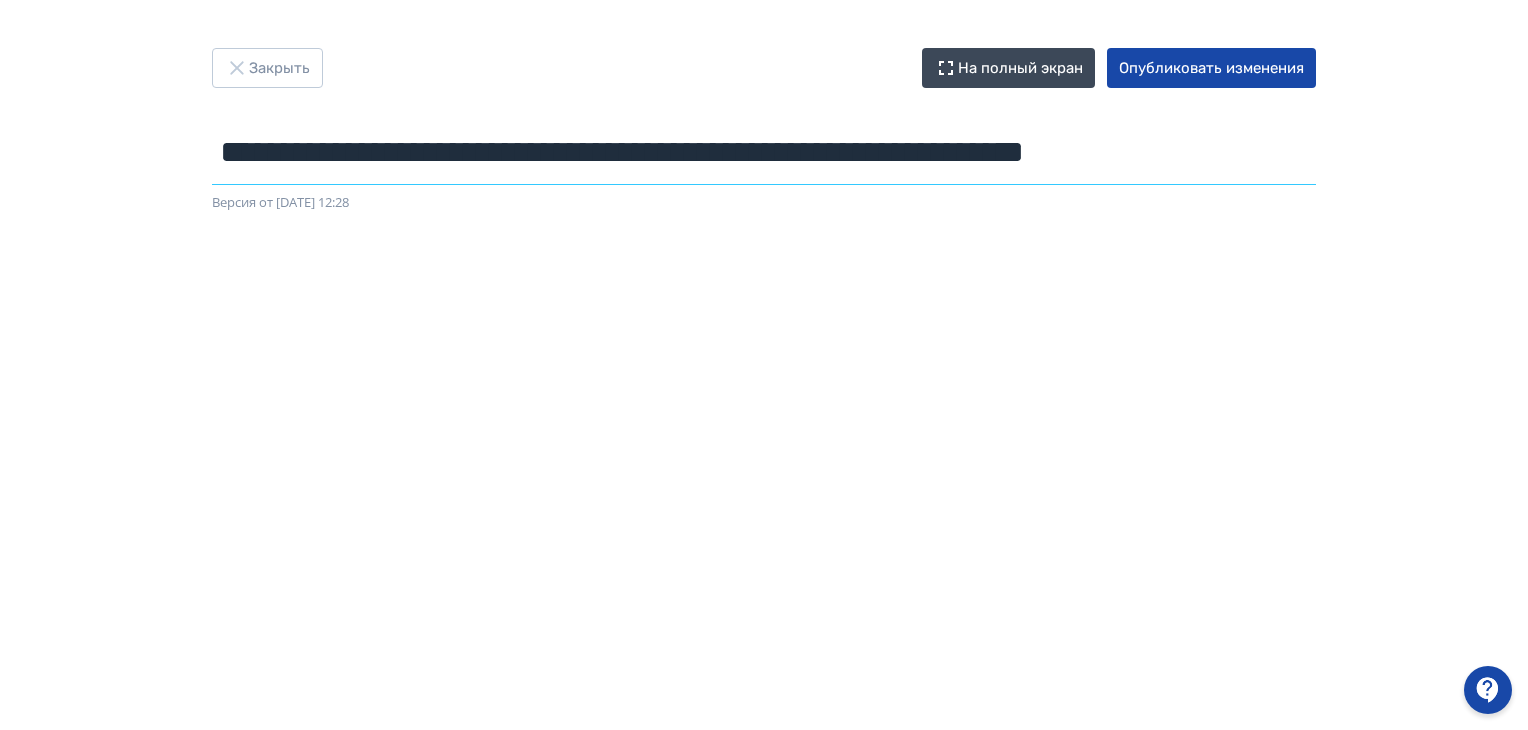 scroll, scrollTop: 0, scrollLeft: 44, axis: horizontal 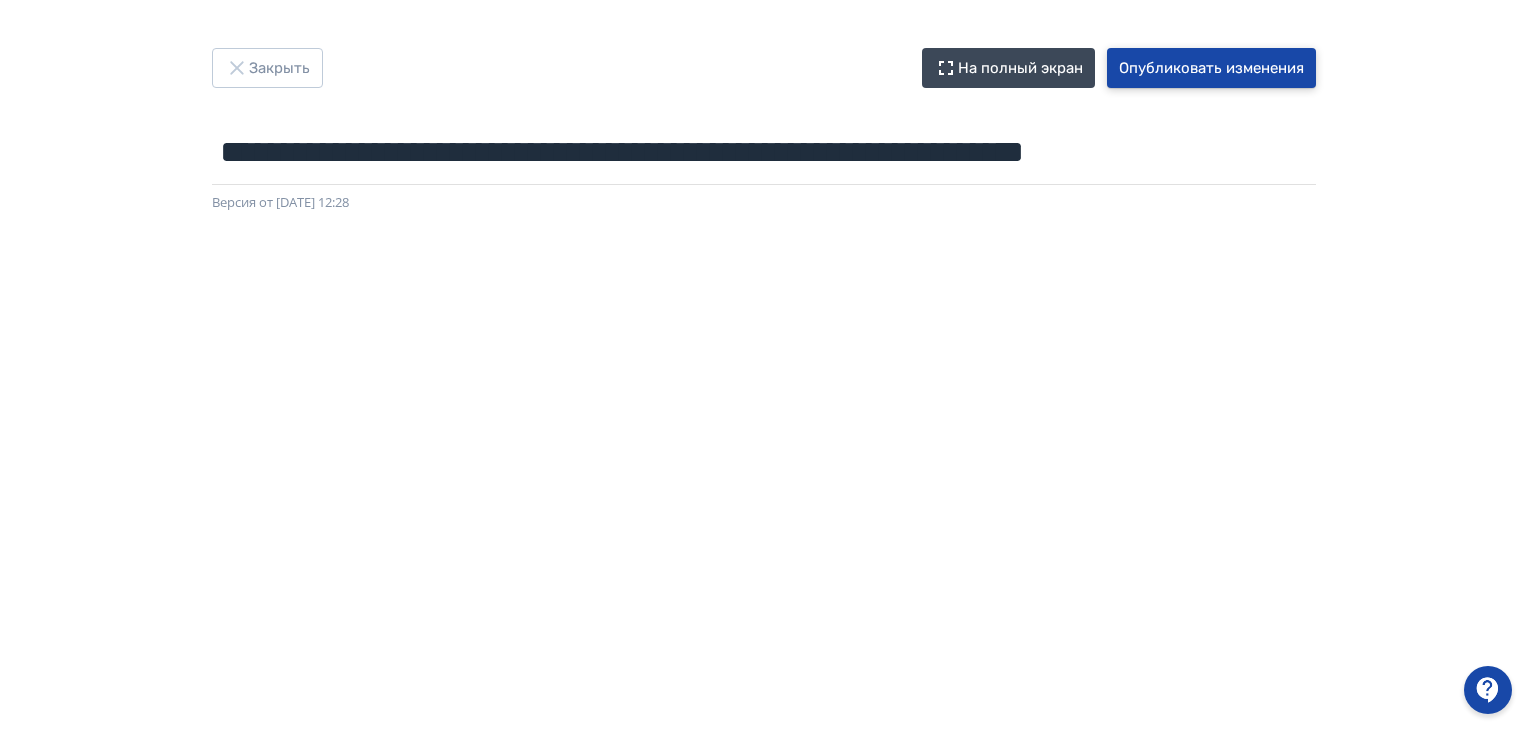 click on "Опубликовать изменения" at bounding box center (1211, 68) 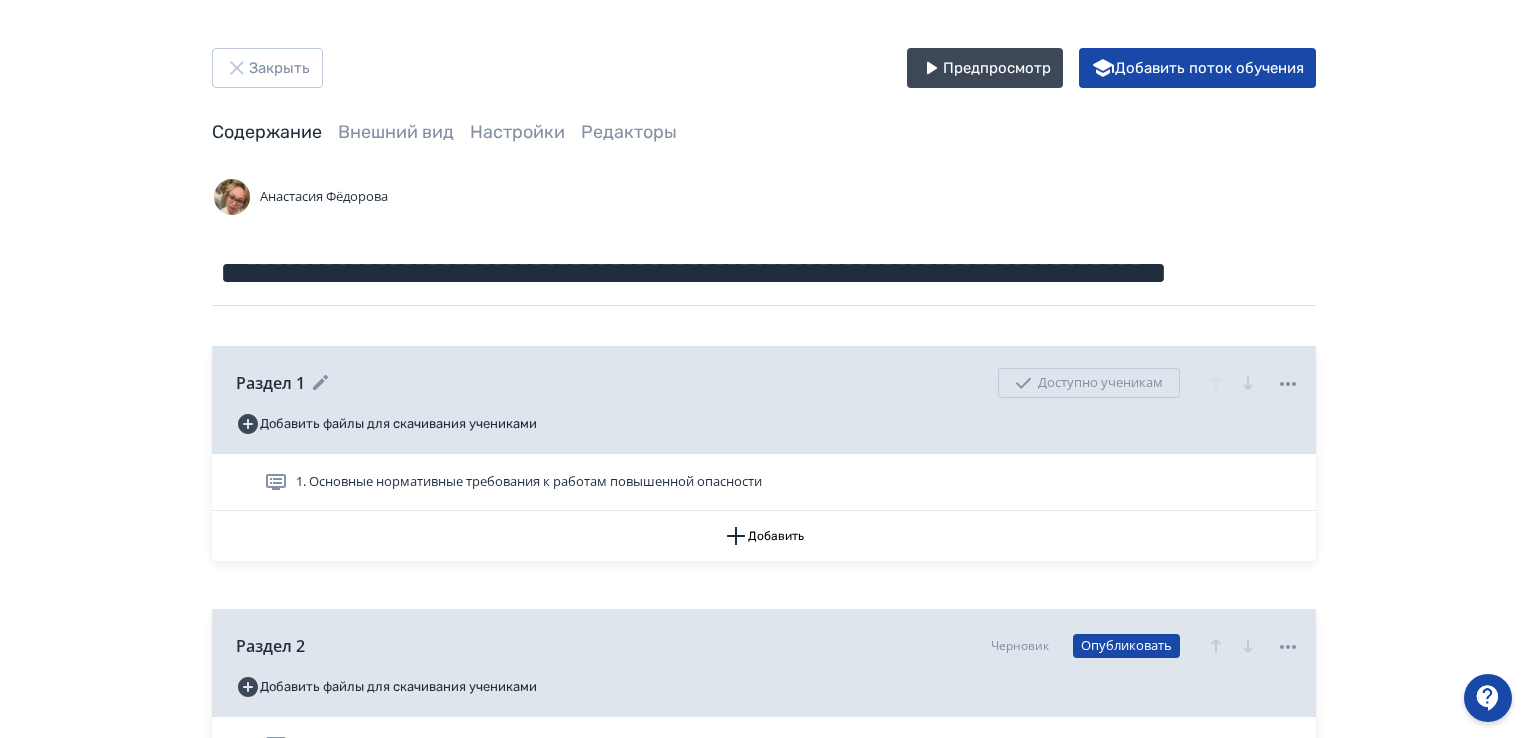 click 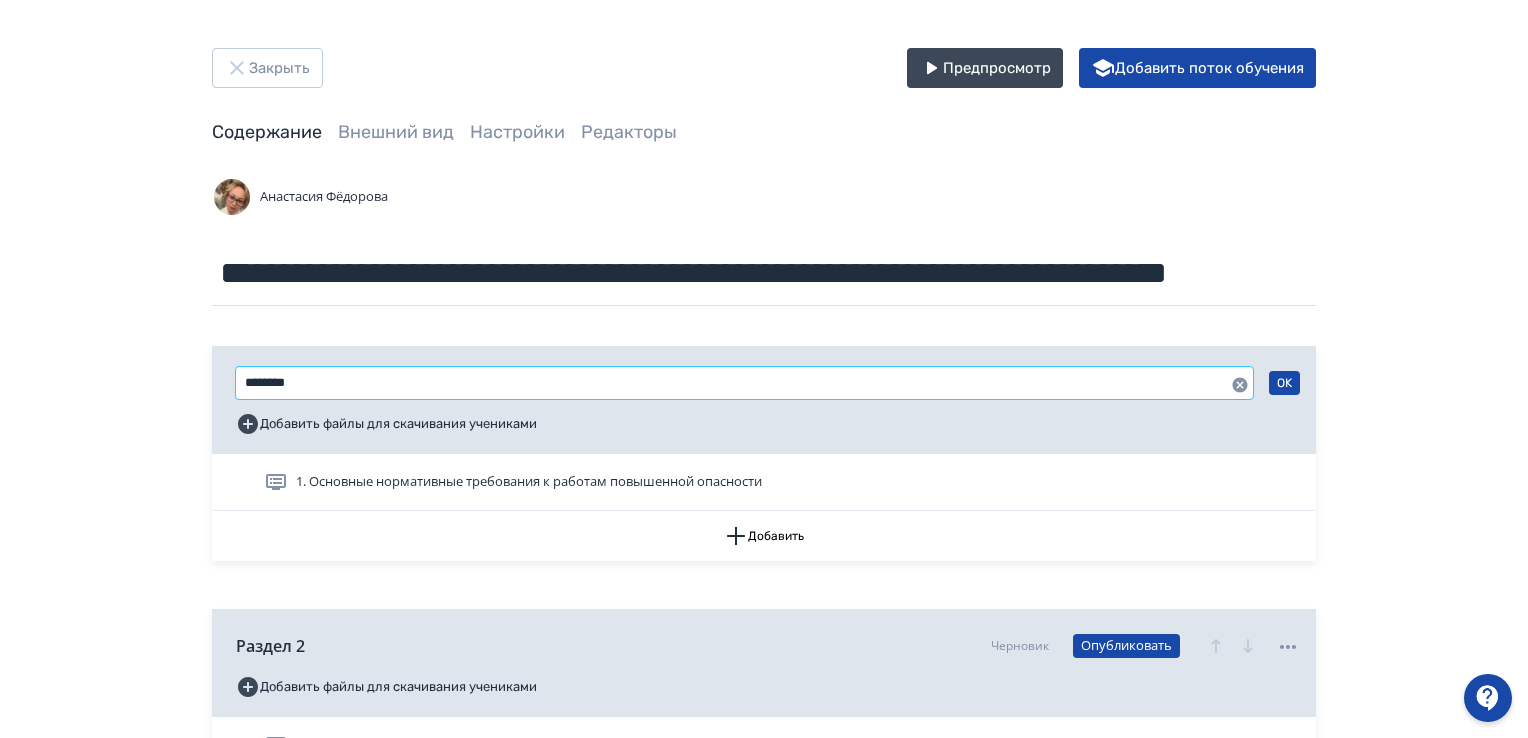 drag, startPoint x: 324, startPoint y: 381, endPoint x: 305, endPoint y: 384, distance: 19.235384 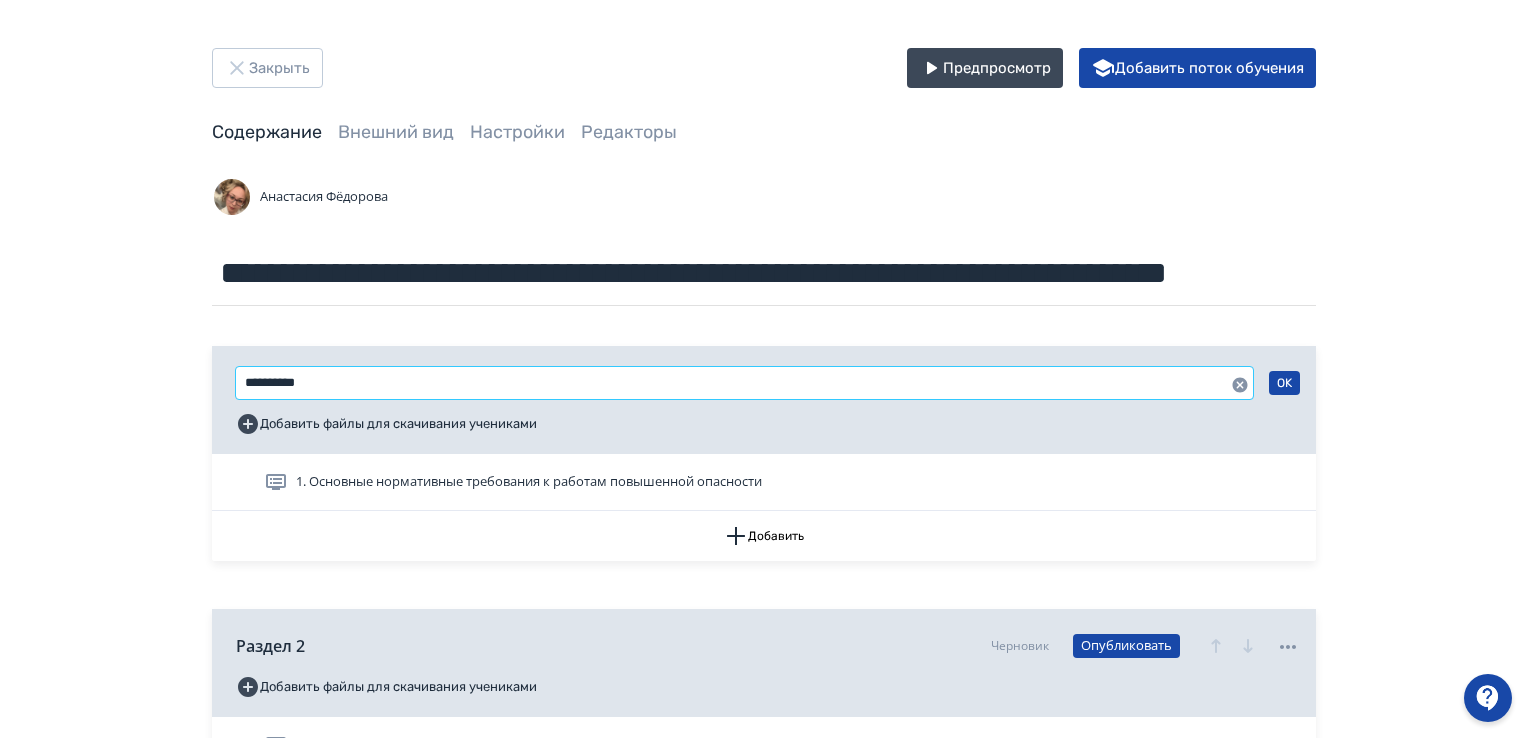 paste on "**********" 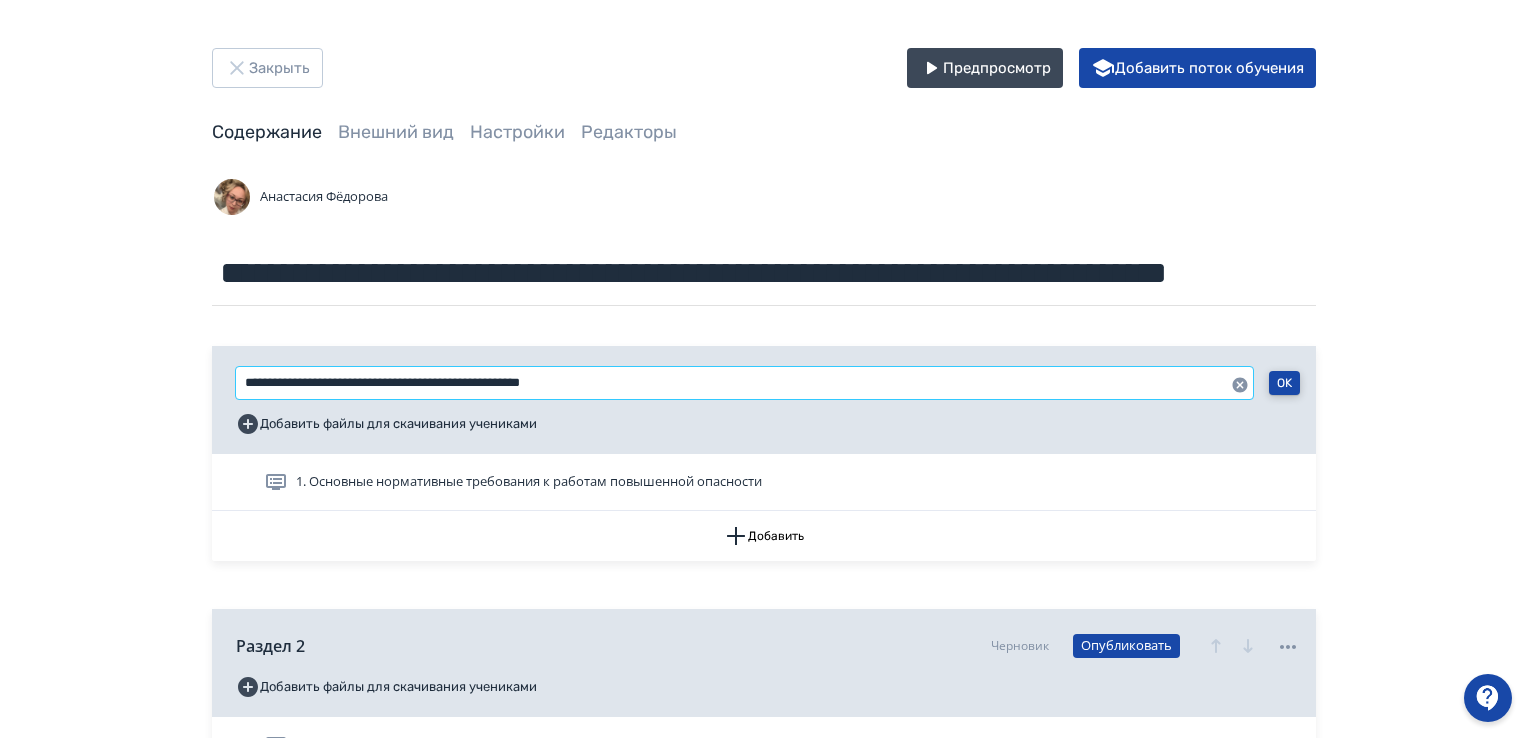 type on "**********" 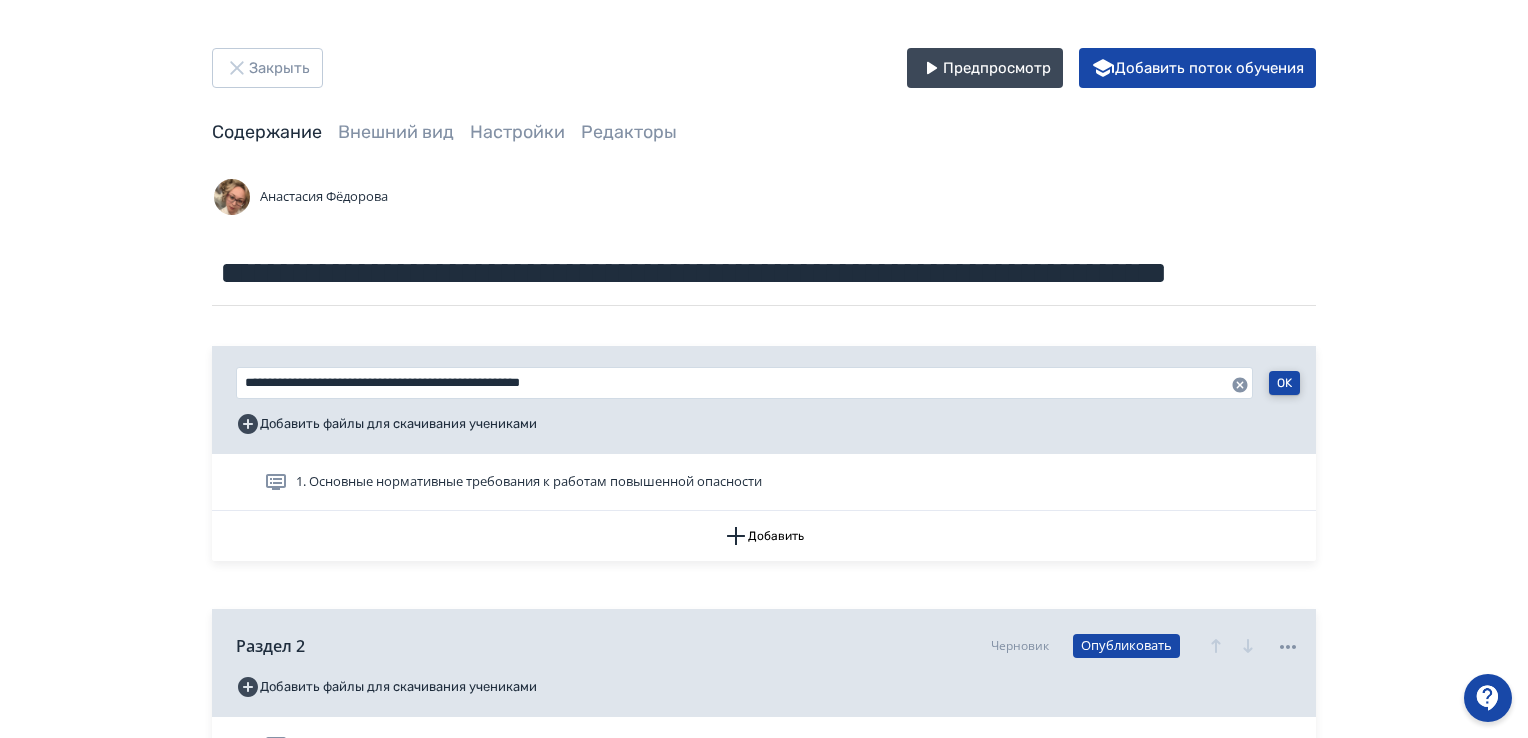 click on "OK" at bounding box center (1284, 383) 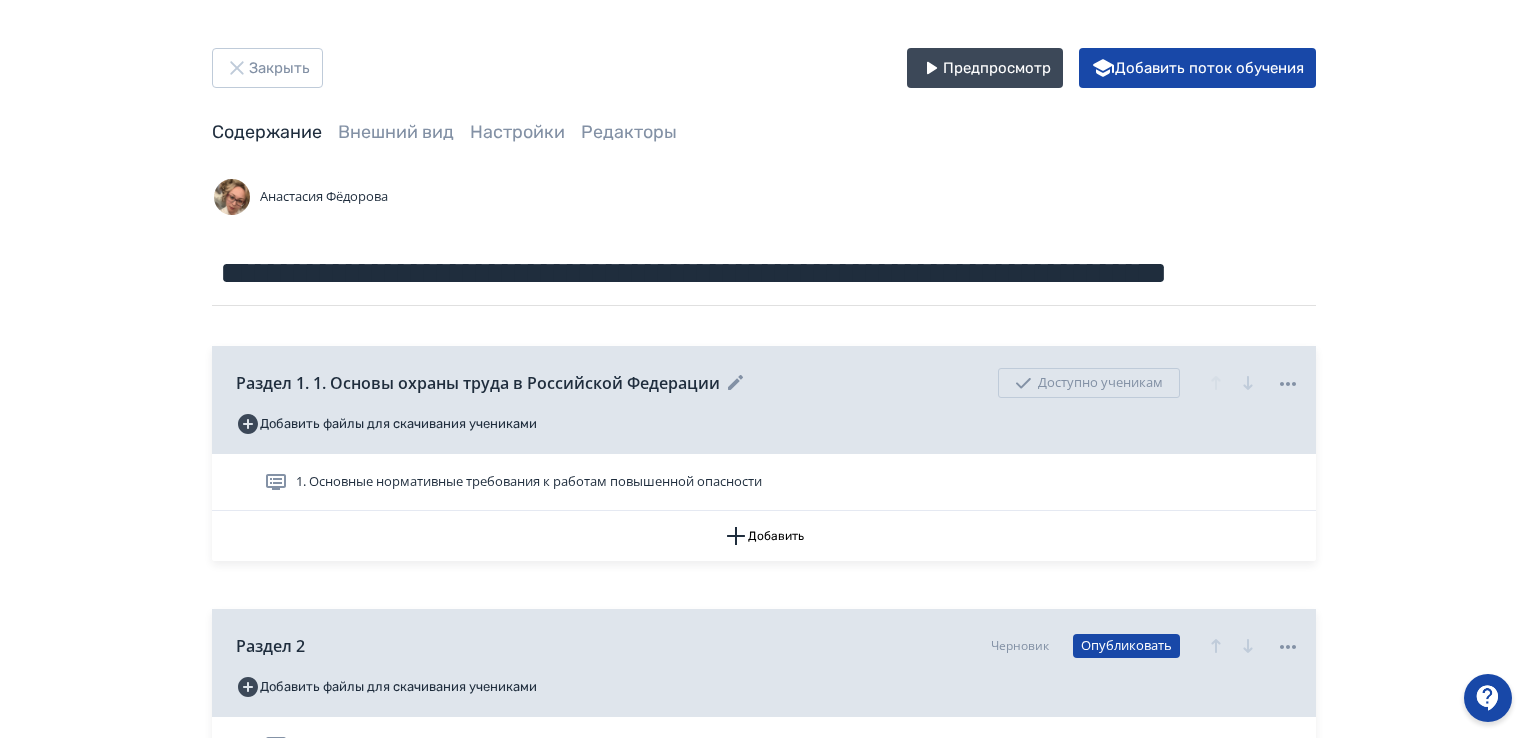 click 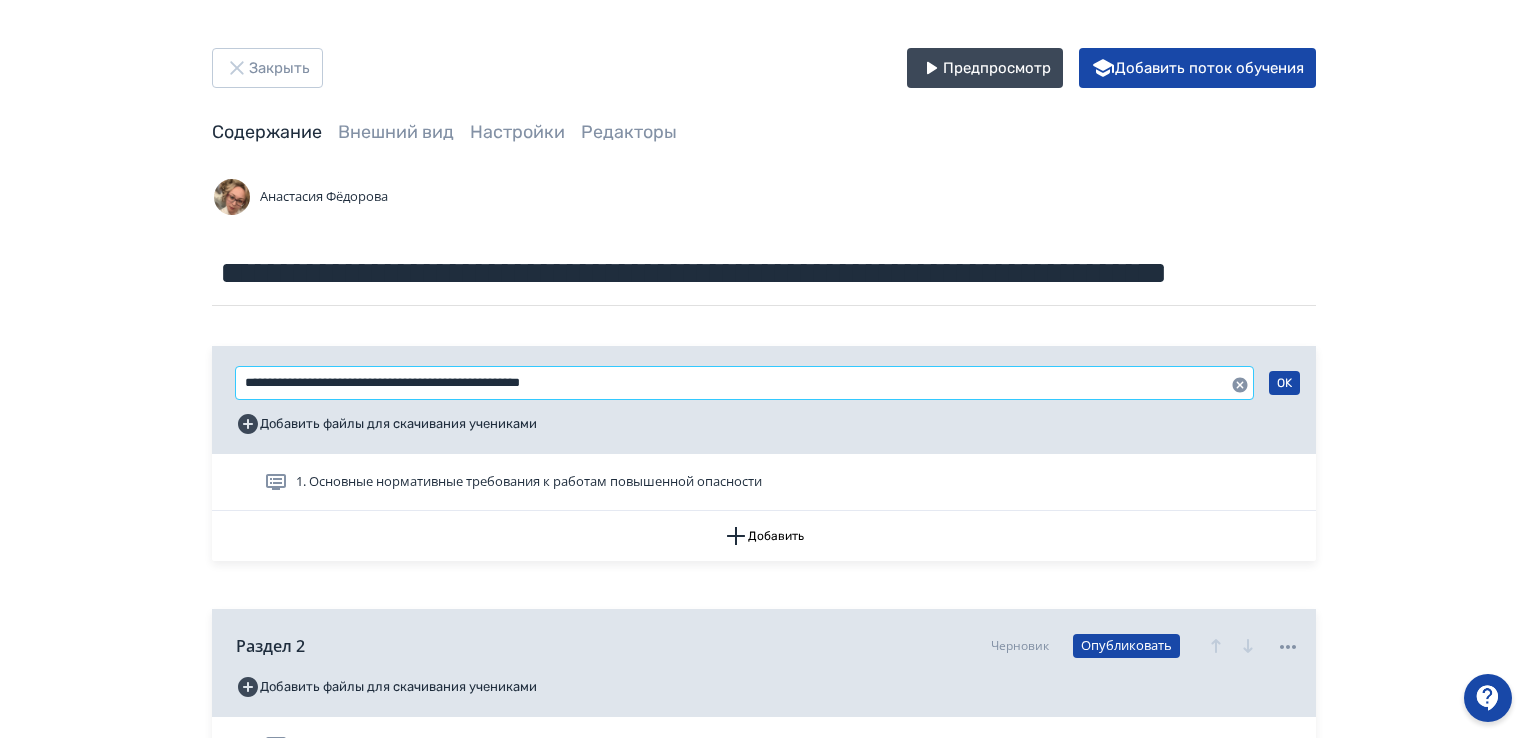 click on "**********" at bounding box center (744, 383) 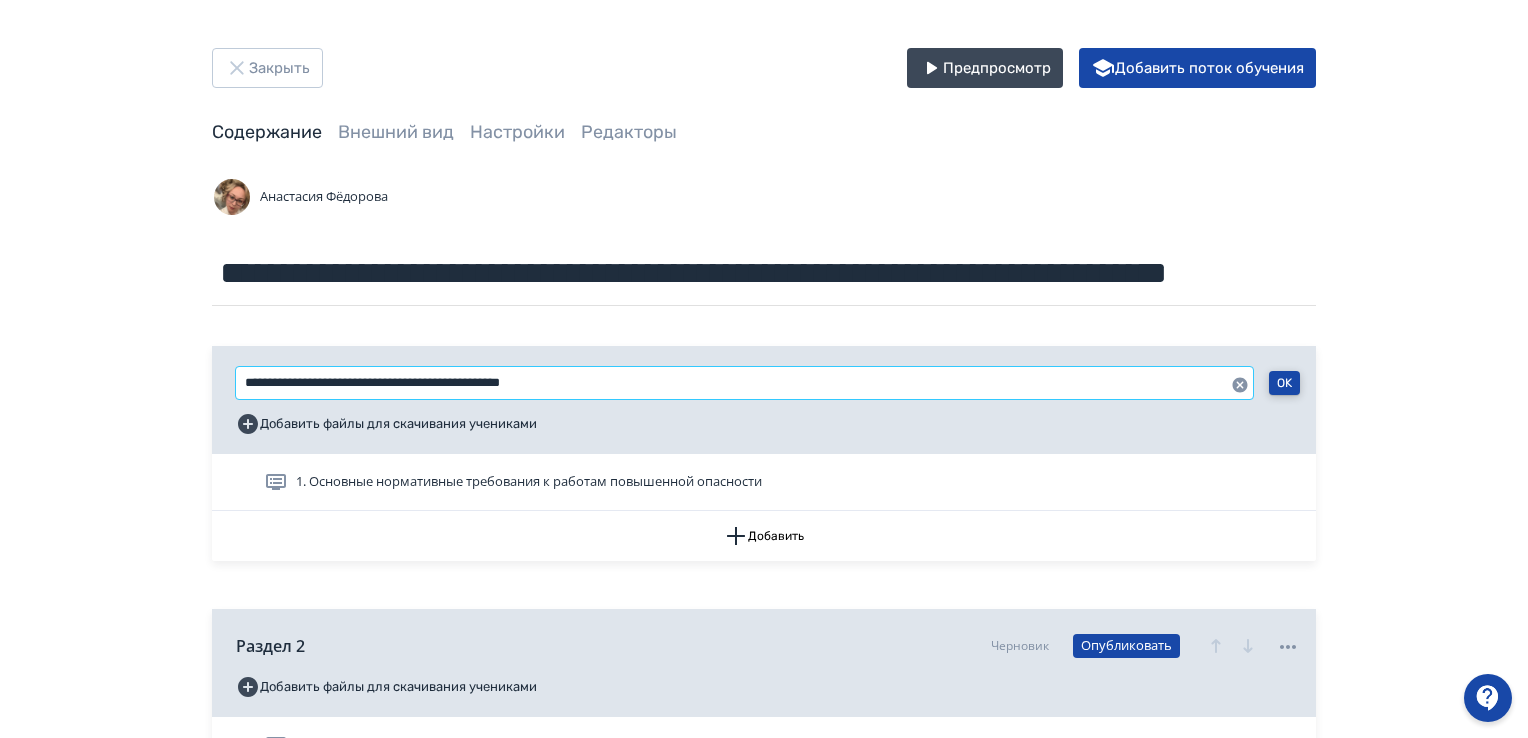 type on "**********" 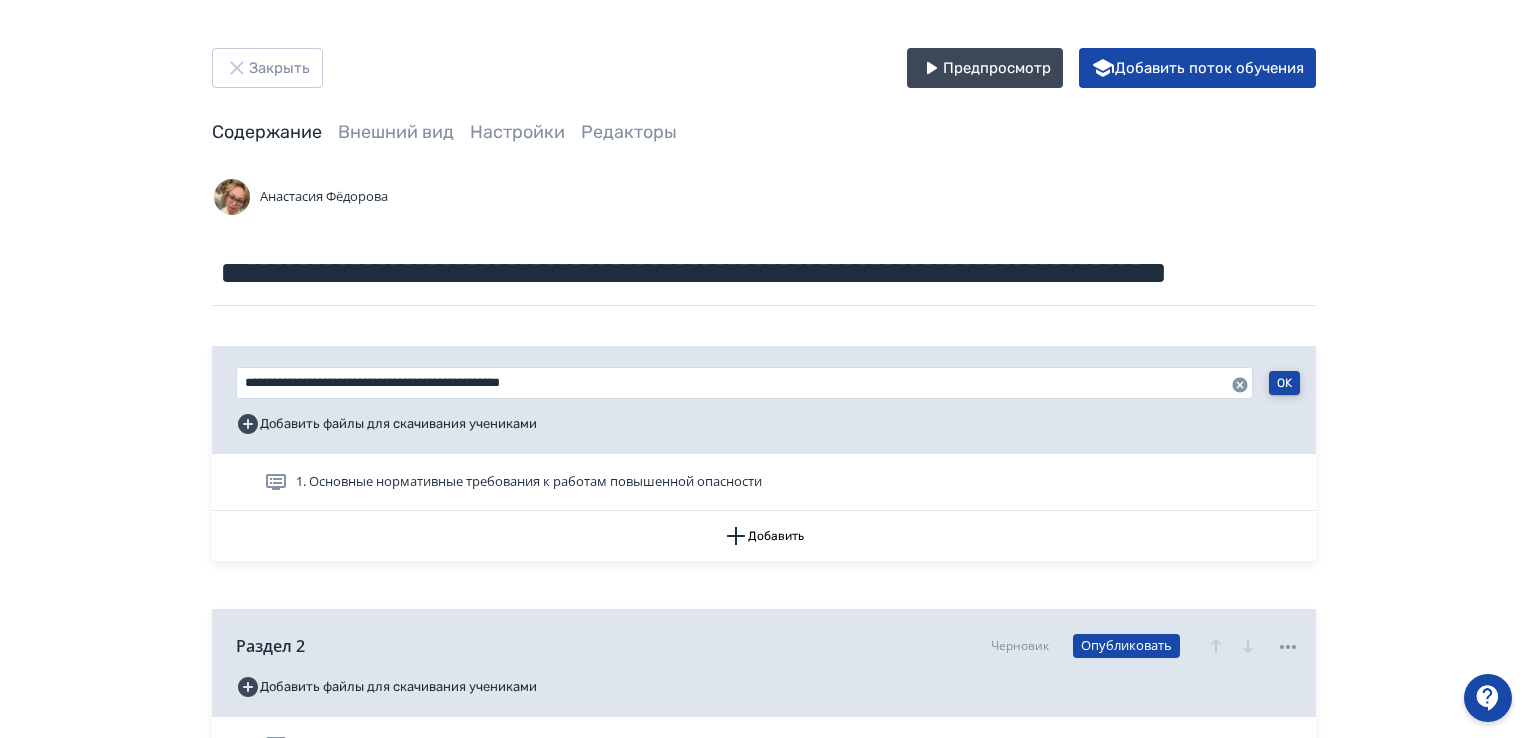 click on "OK" at bounding box center [1284, 383] 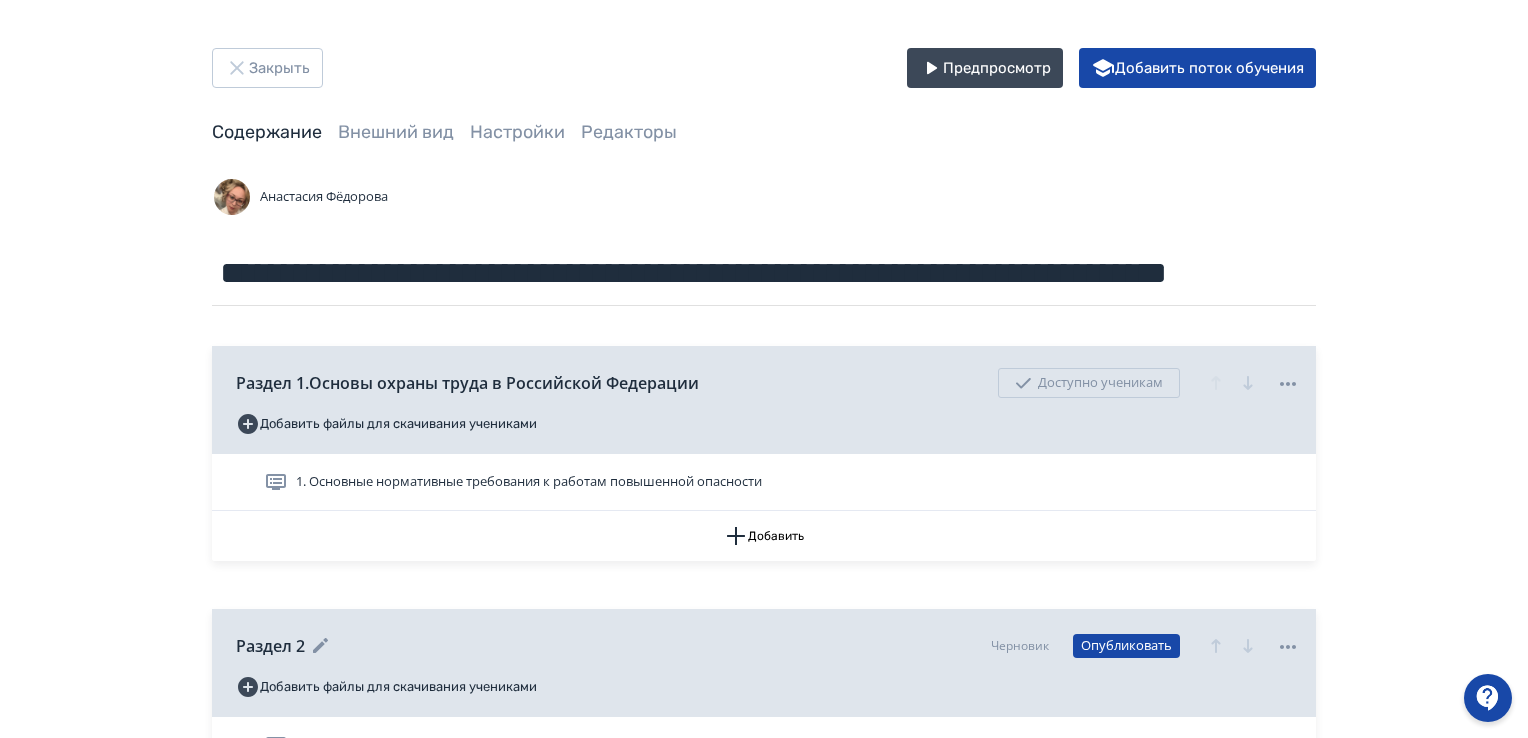 scroll, scrollTop: 200, scrollLeft: 0, axis: vertical 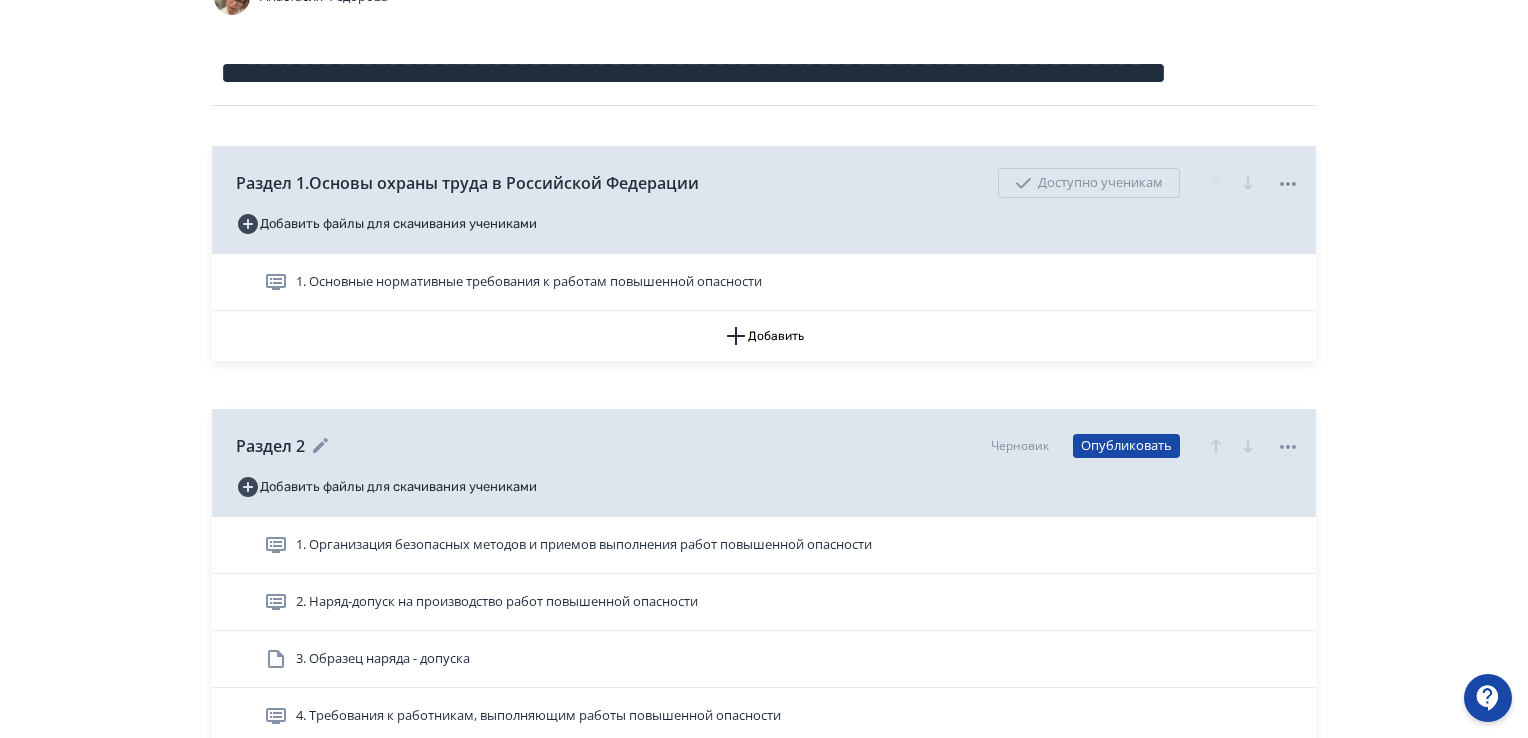 click 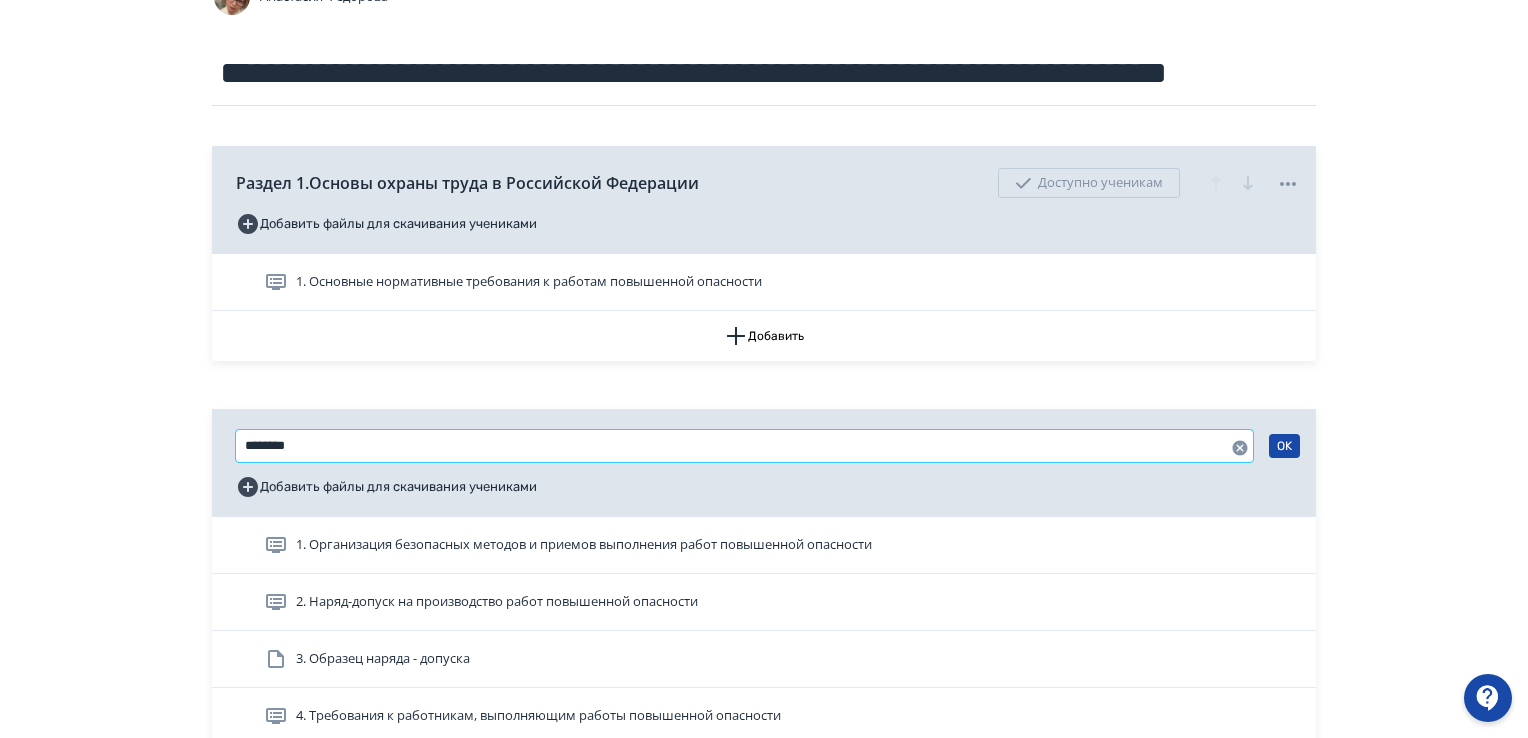 click on "********" at bounding box center (744, 446) 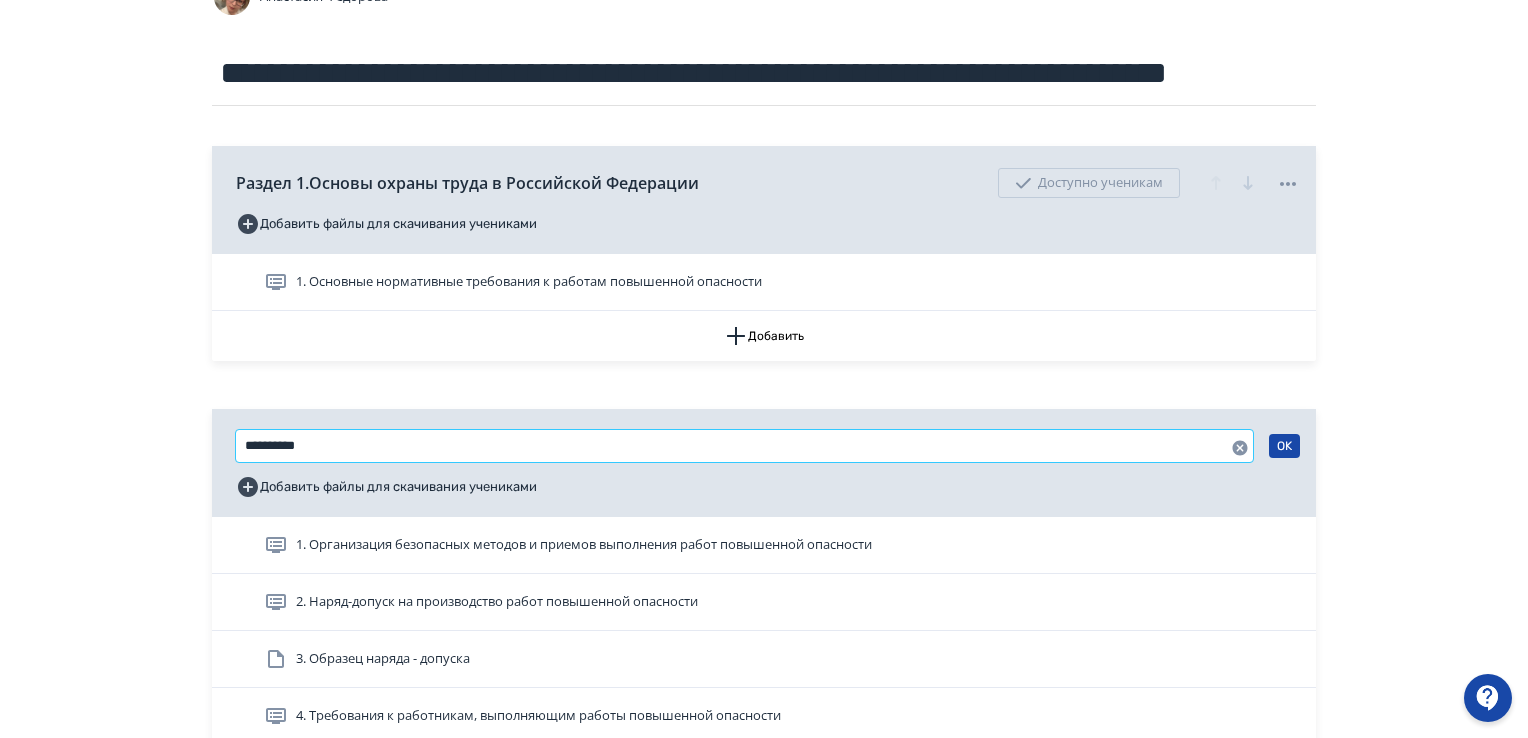 paste on "**********" 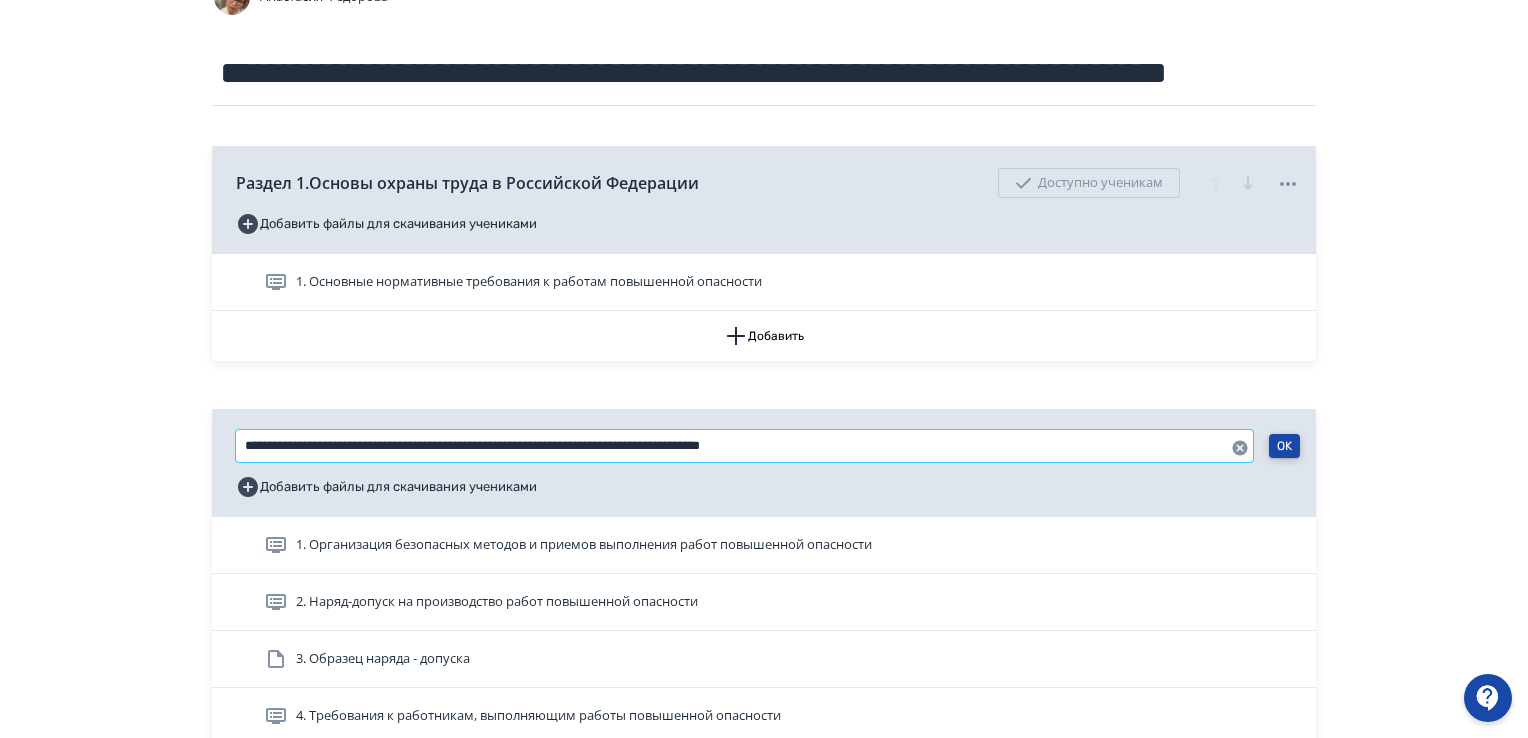 type on "**********" 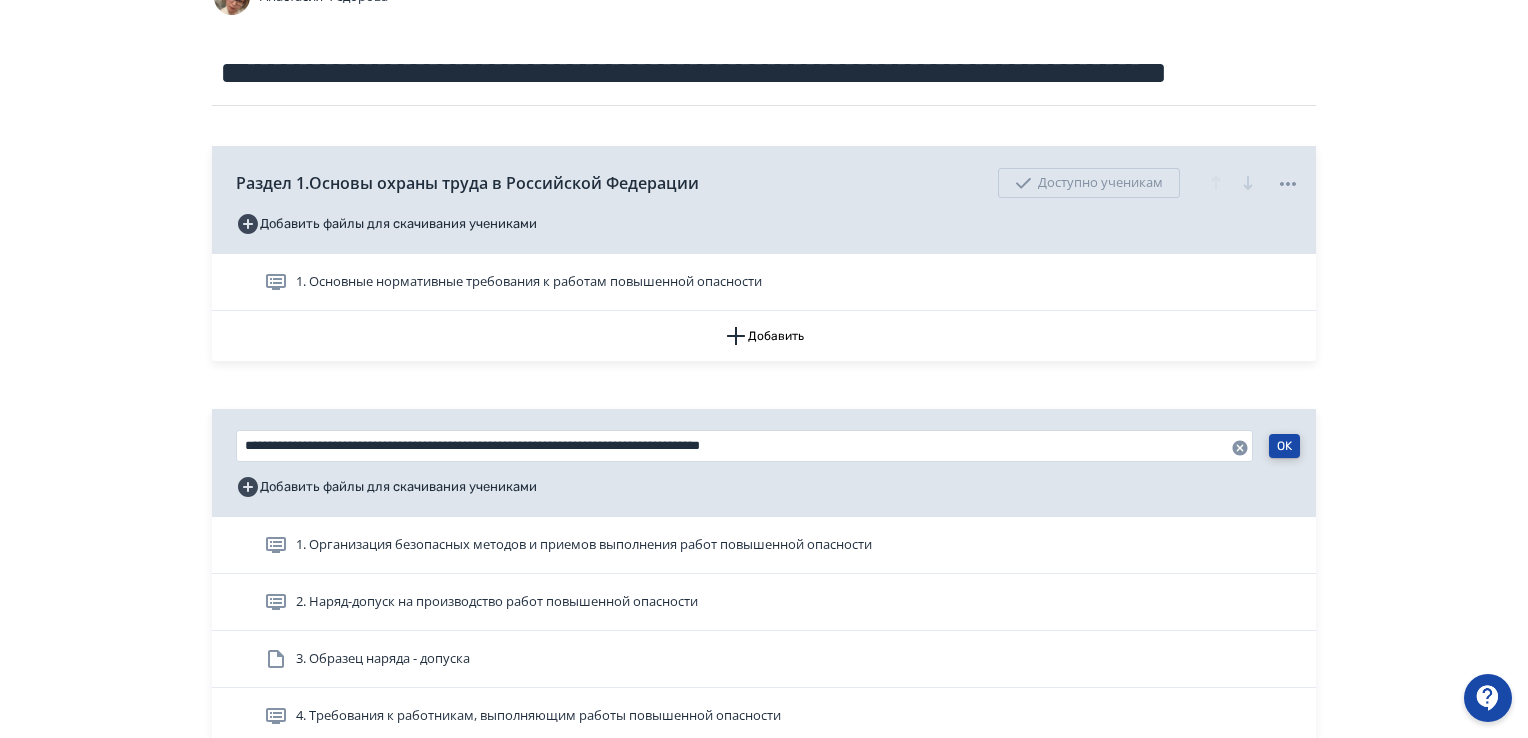 click on "OK" at bounding box center [1284, 446] 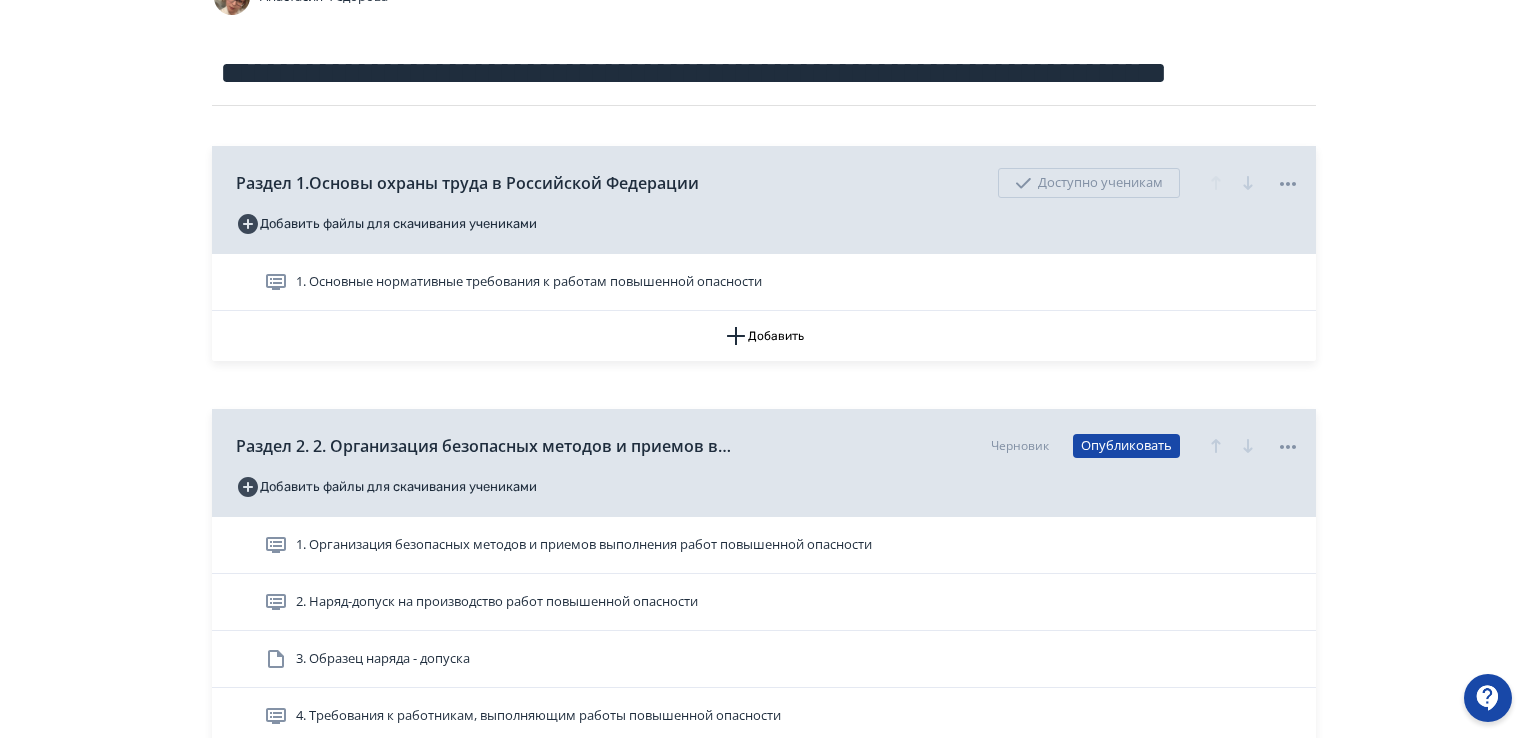 drag, startPoint x: 747, startPoint y: 449, endPoint x: 528, endPoint y: 480, distance: 221.18318 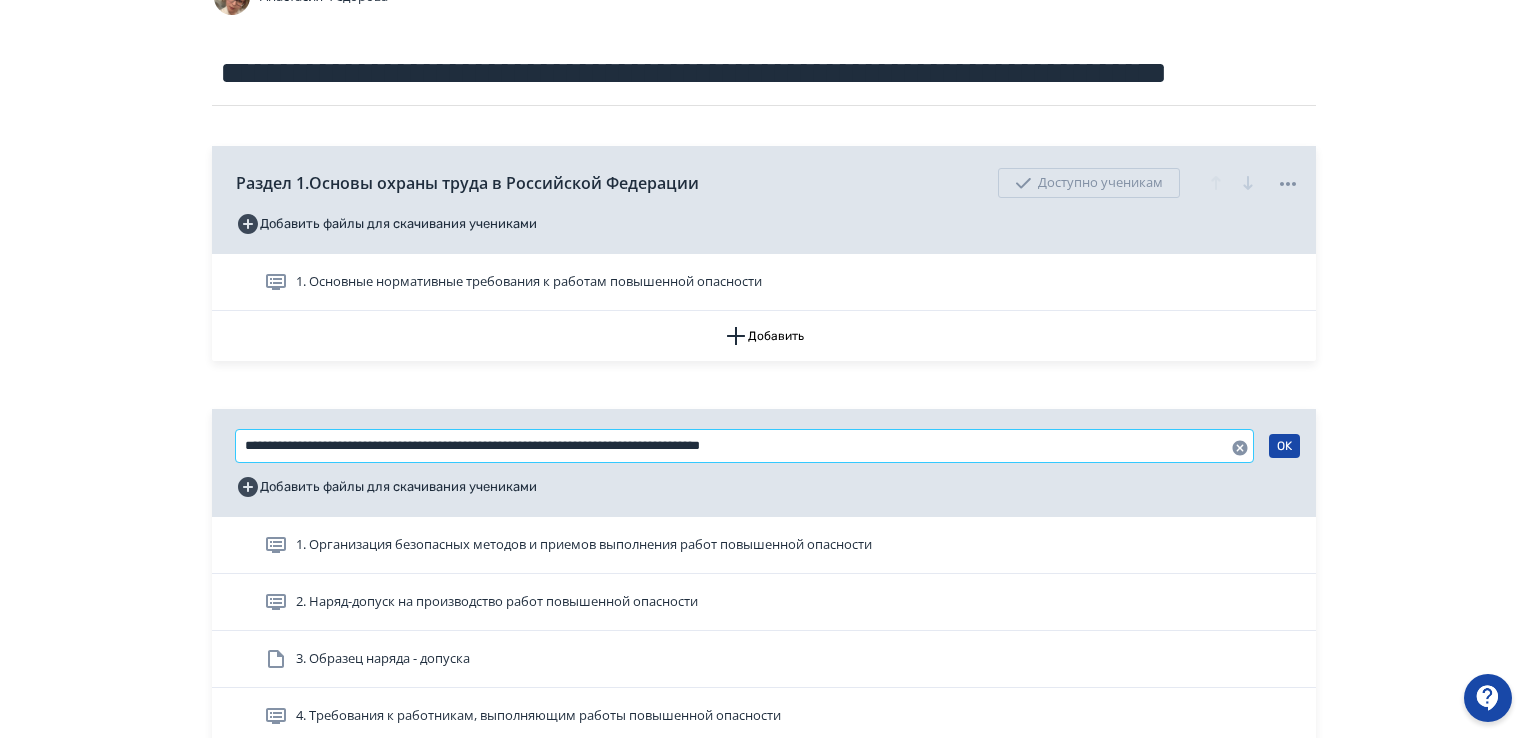 click on "**********" at bounding box center (744, 446) 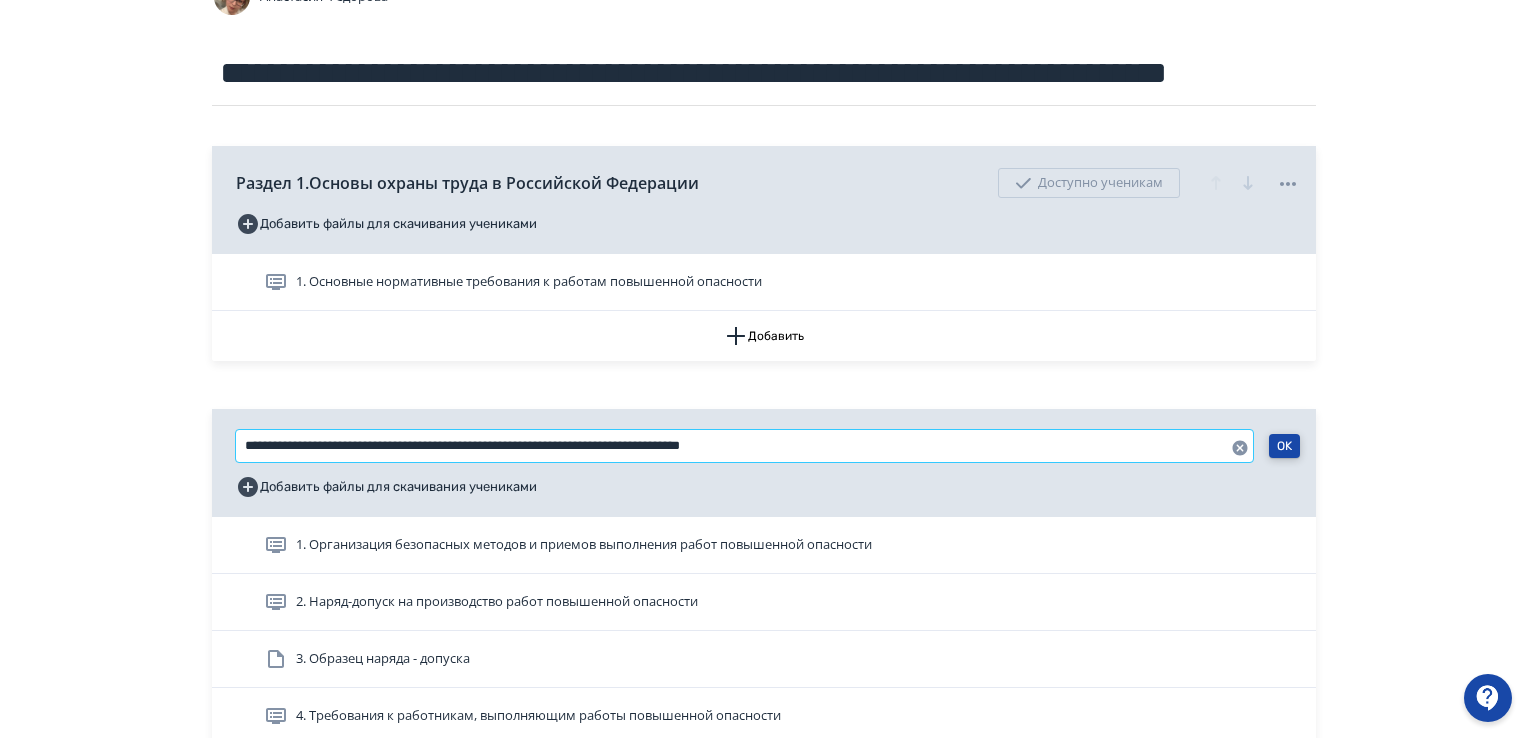 type on "**********" 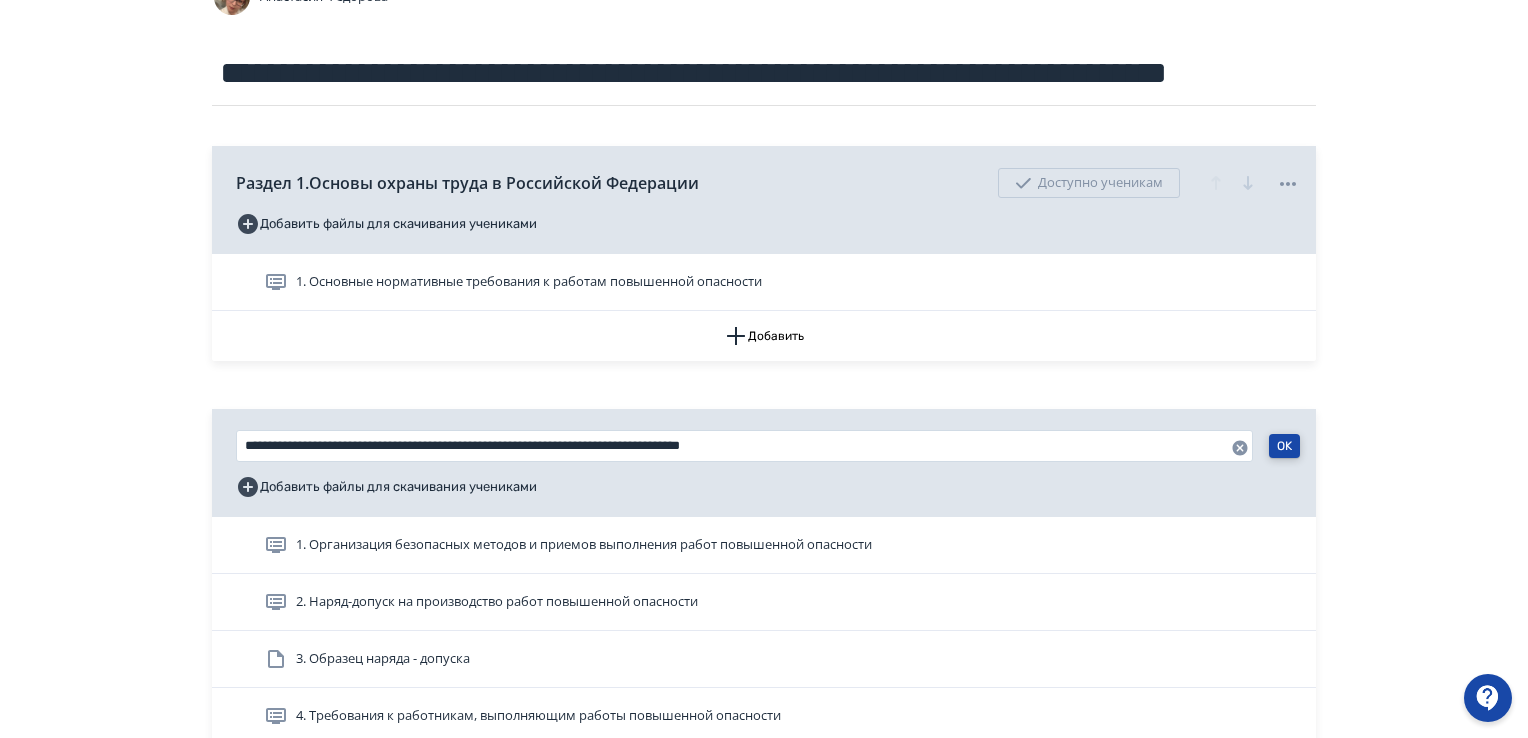 click on "OK" at bounding box center [1284, 446] 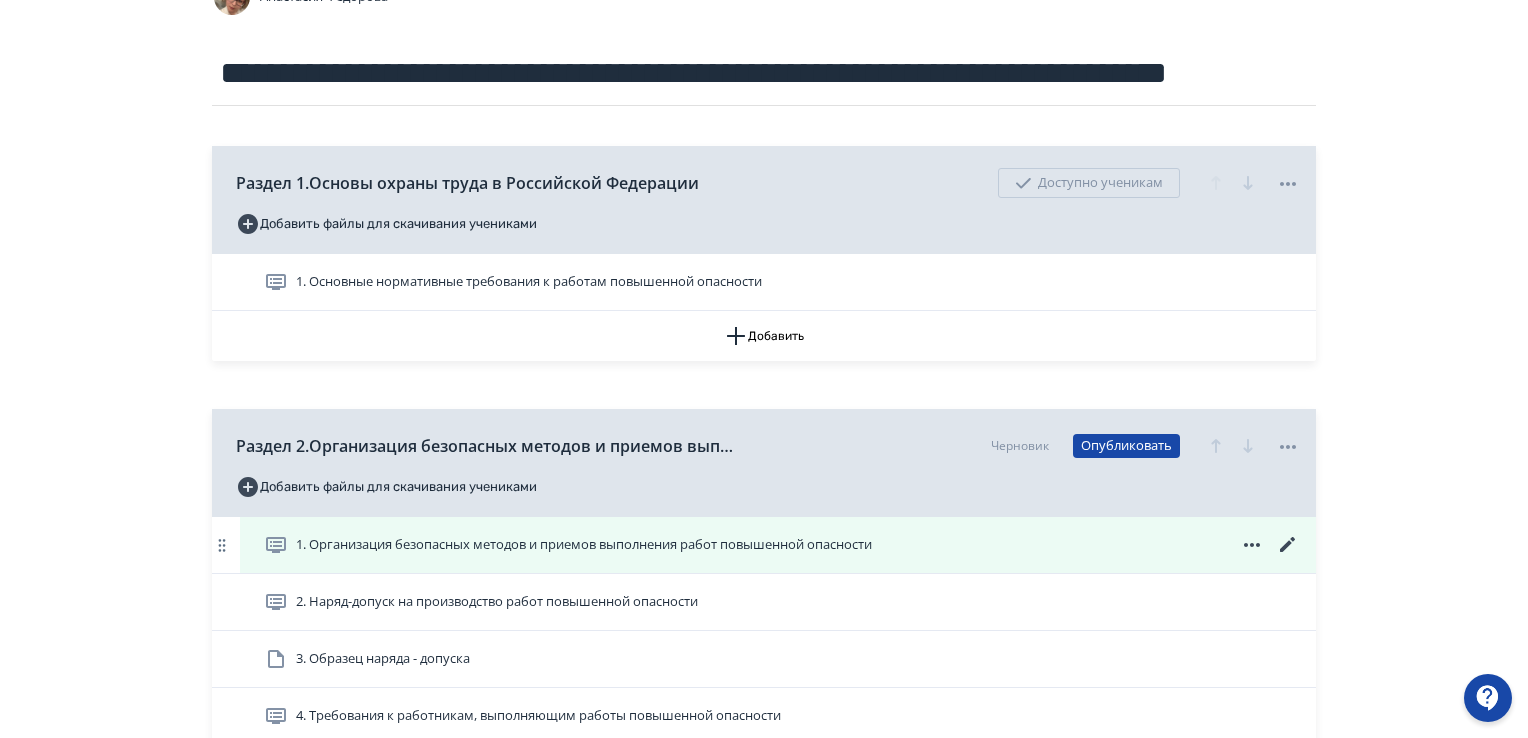 click 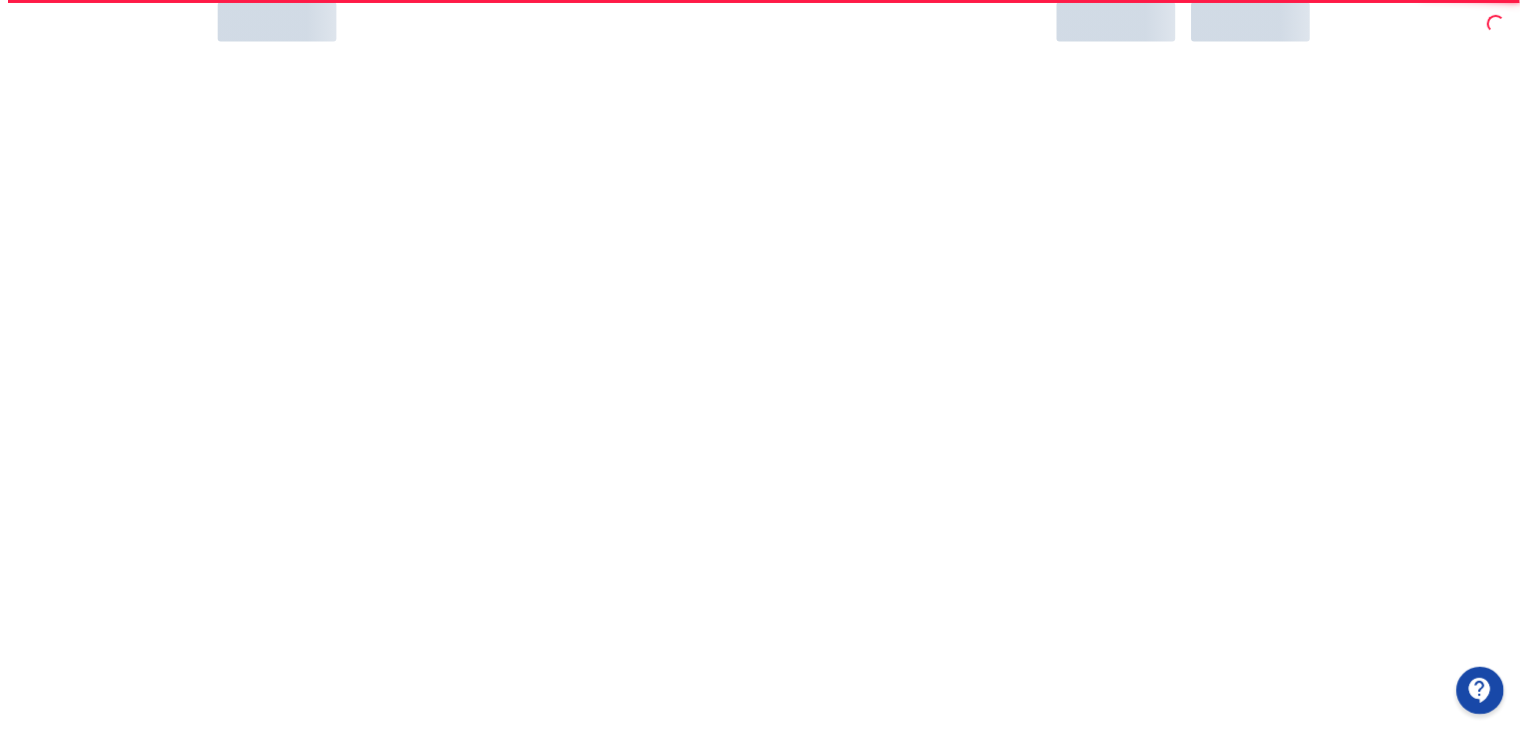 scroll, scrollTop: 0, scrollLeft: 0, axis: both 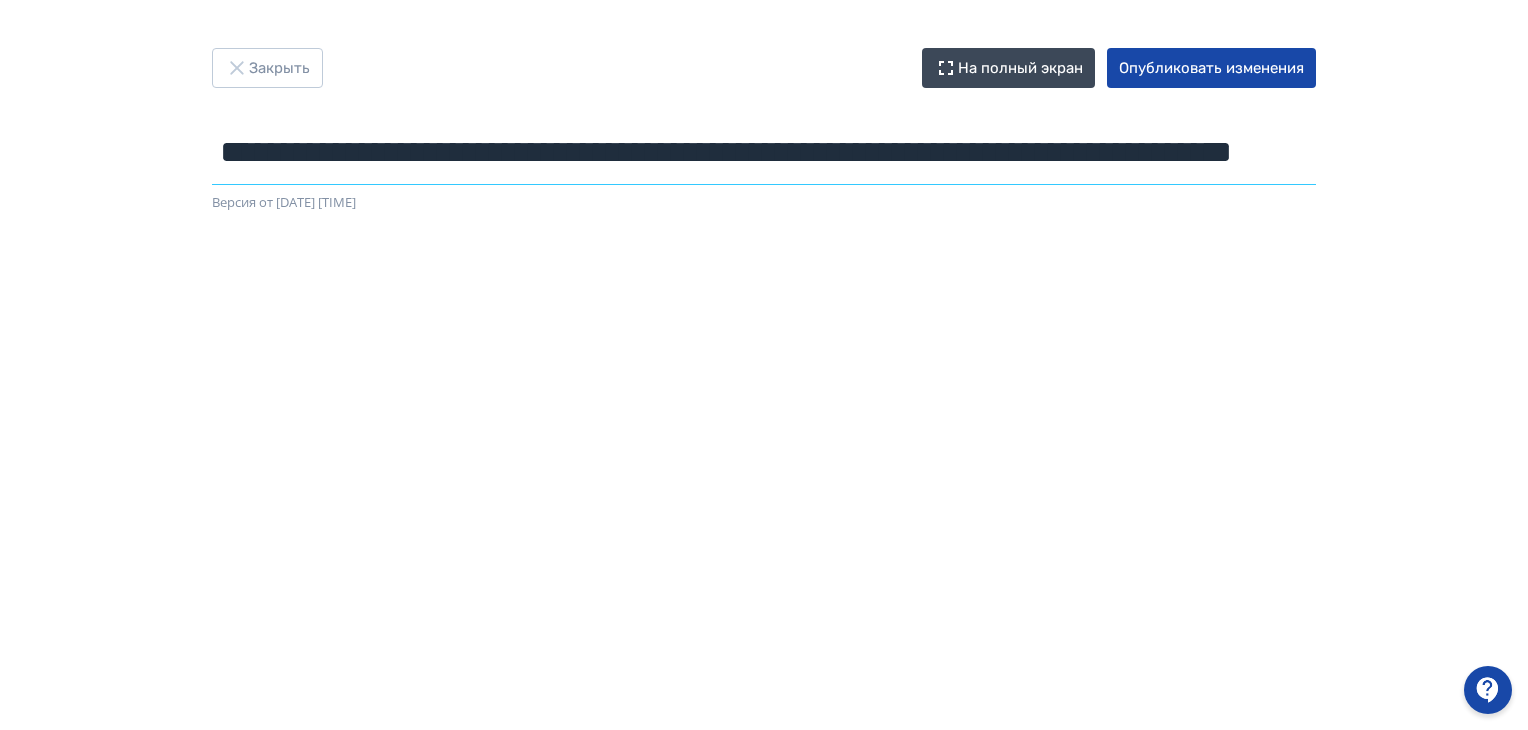 drag, startPoint x: 227, startPoint y: 157, endPoint x: 1535, endPoint y: 157, distance: 1308 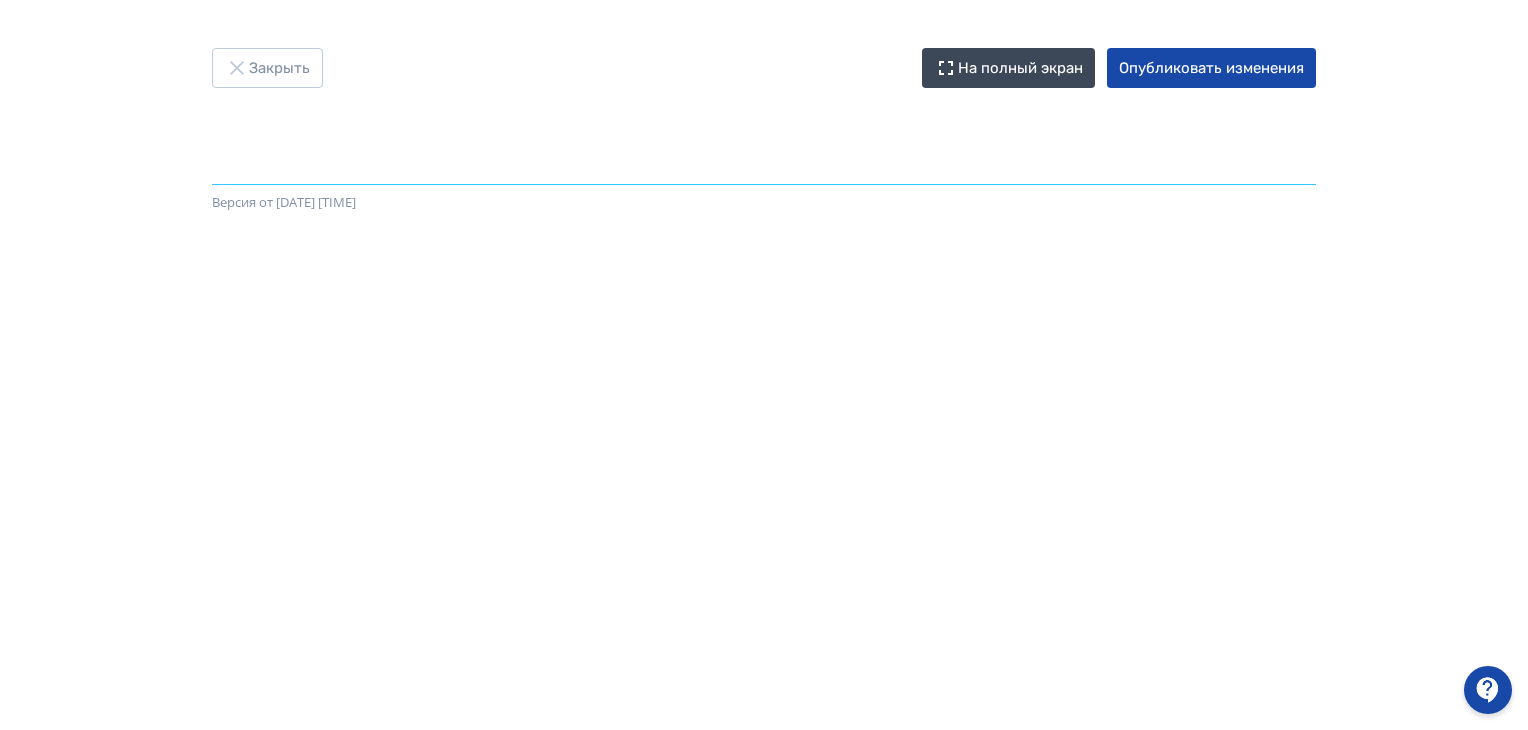 scroll, scrollTop: 0, scrollLeft: 0, axis: both 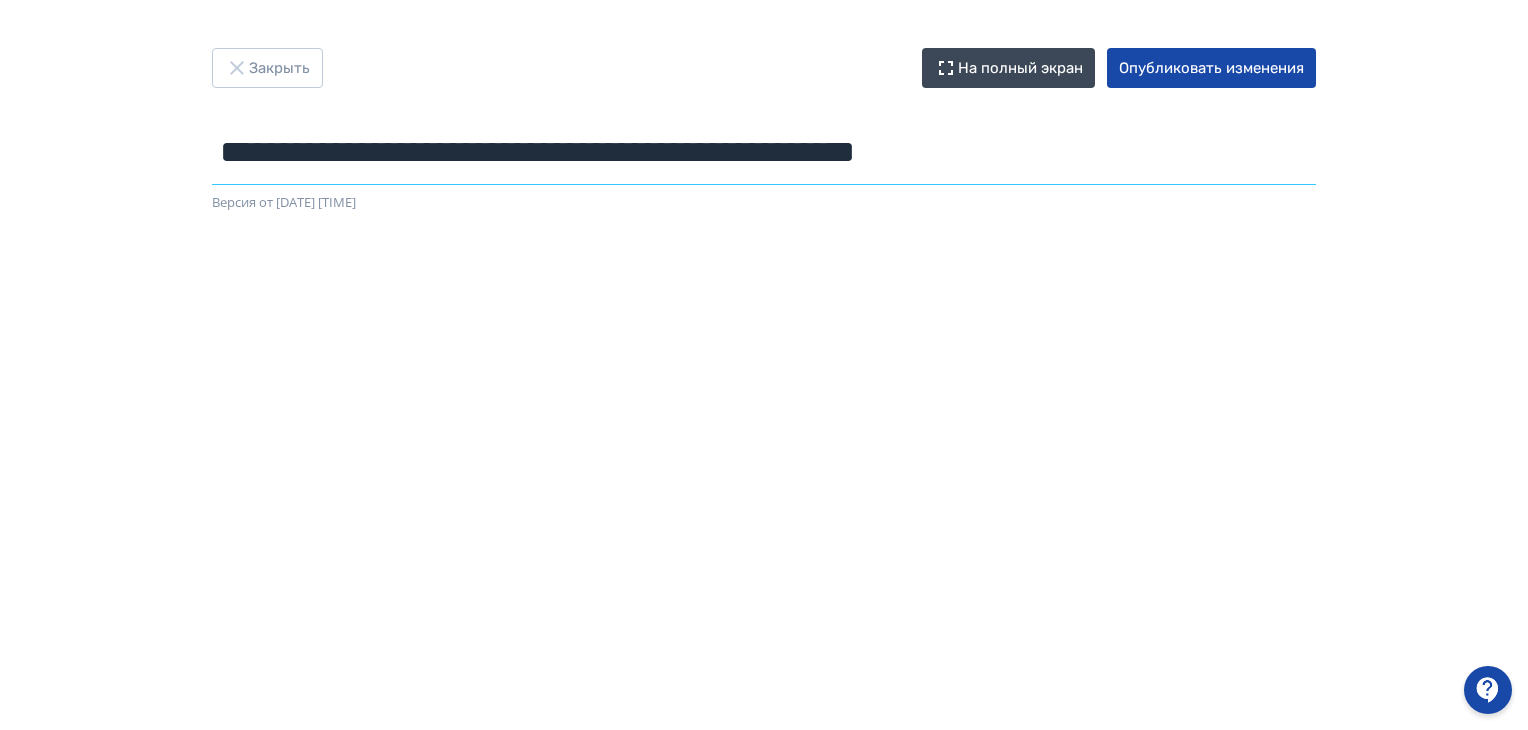 type on "**********" 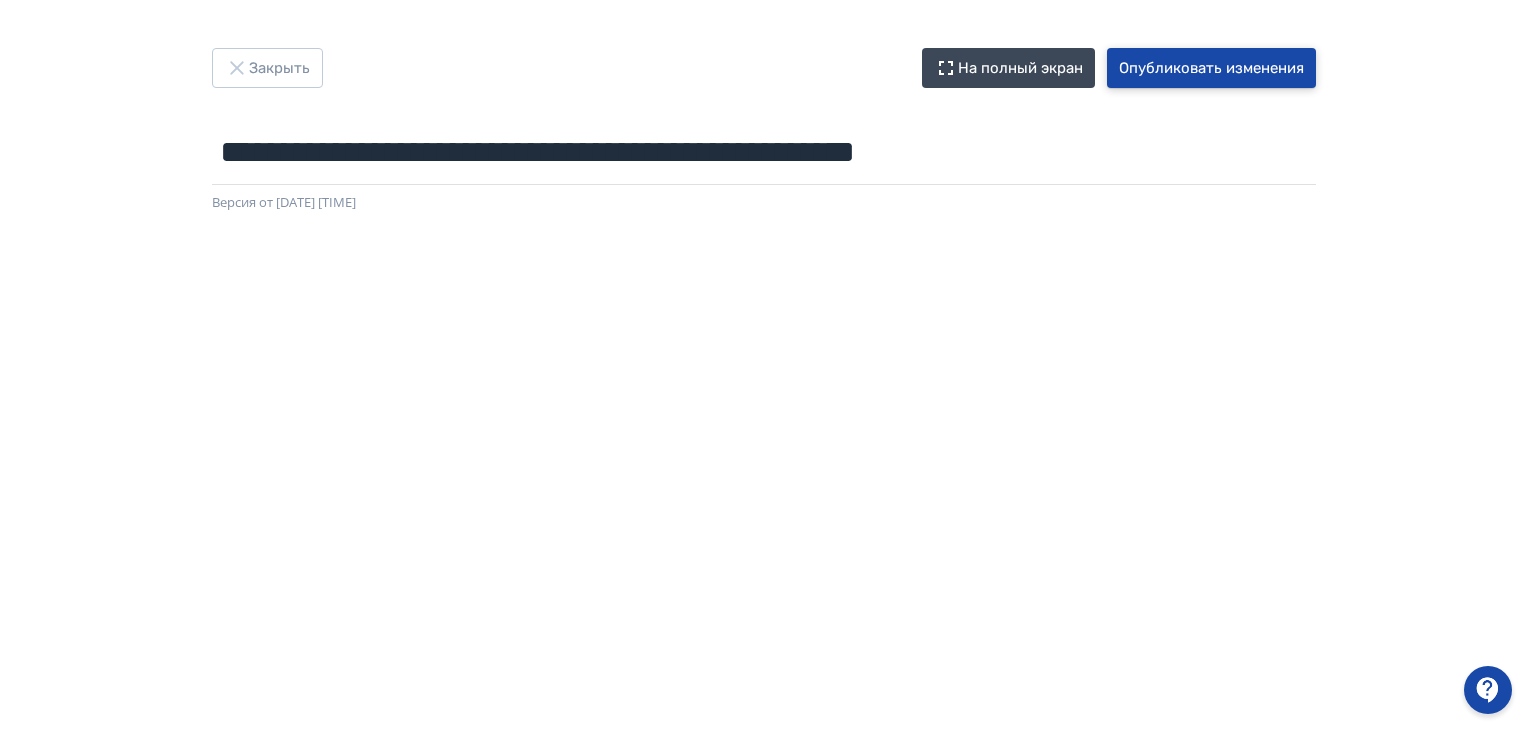 click on "Опубликовать изменения" at bounding box center (1211, 68) 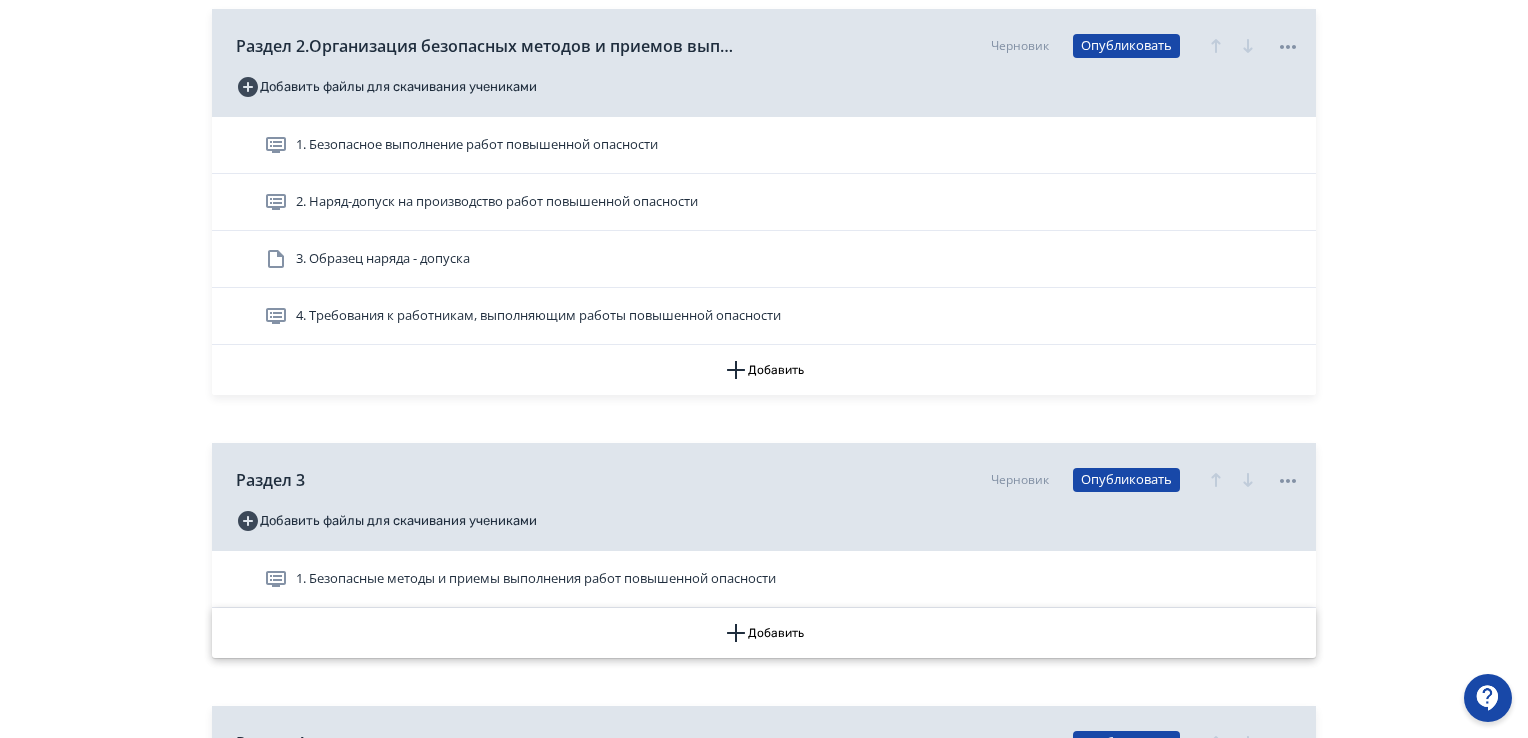 scroll, scrollTop: 700, scrollLeft: 0, axis: vertical 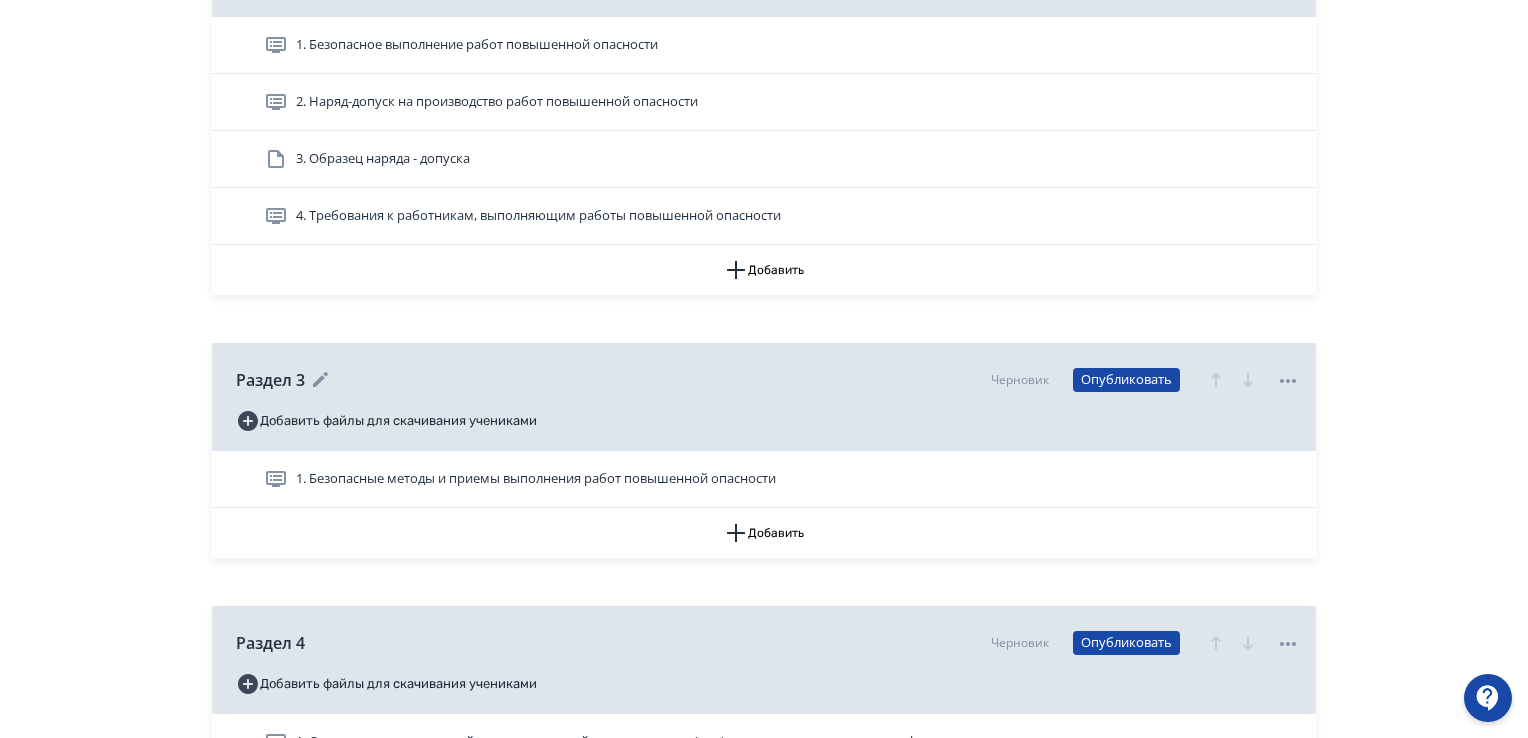 click 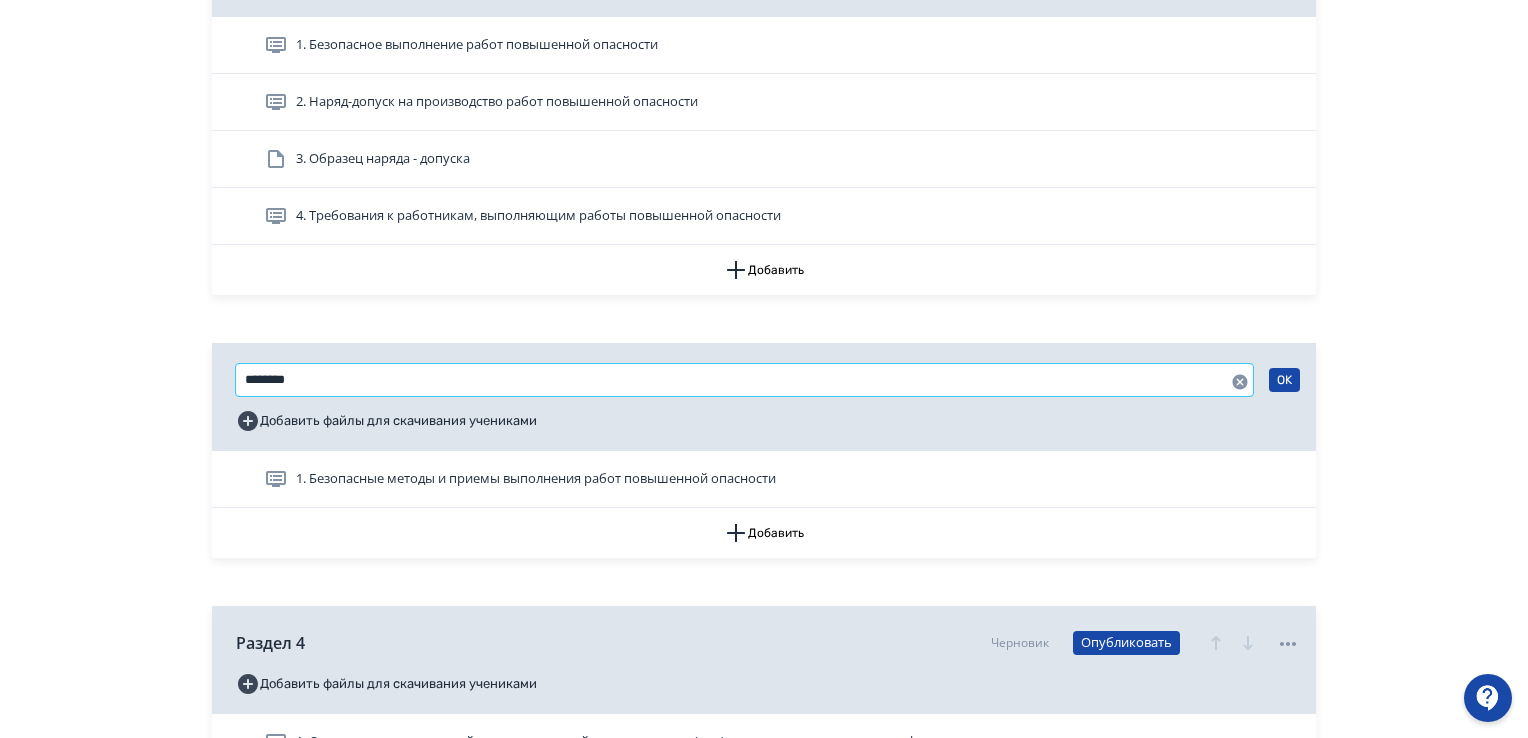 click on "********" at bounding box center (744, 380) 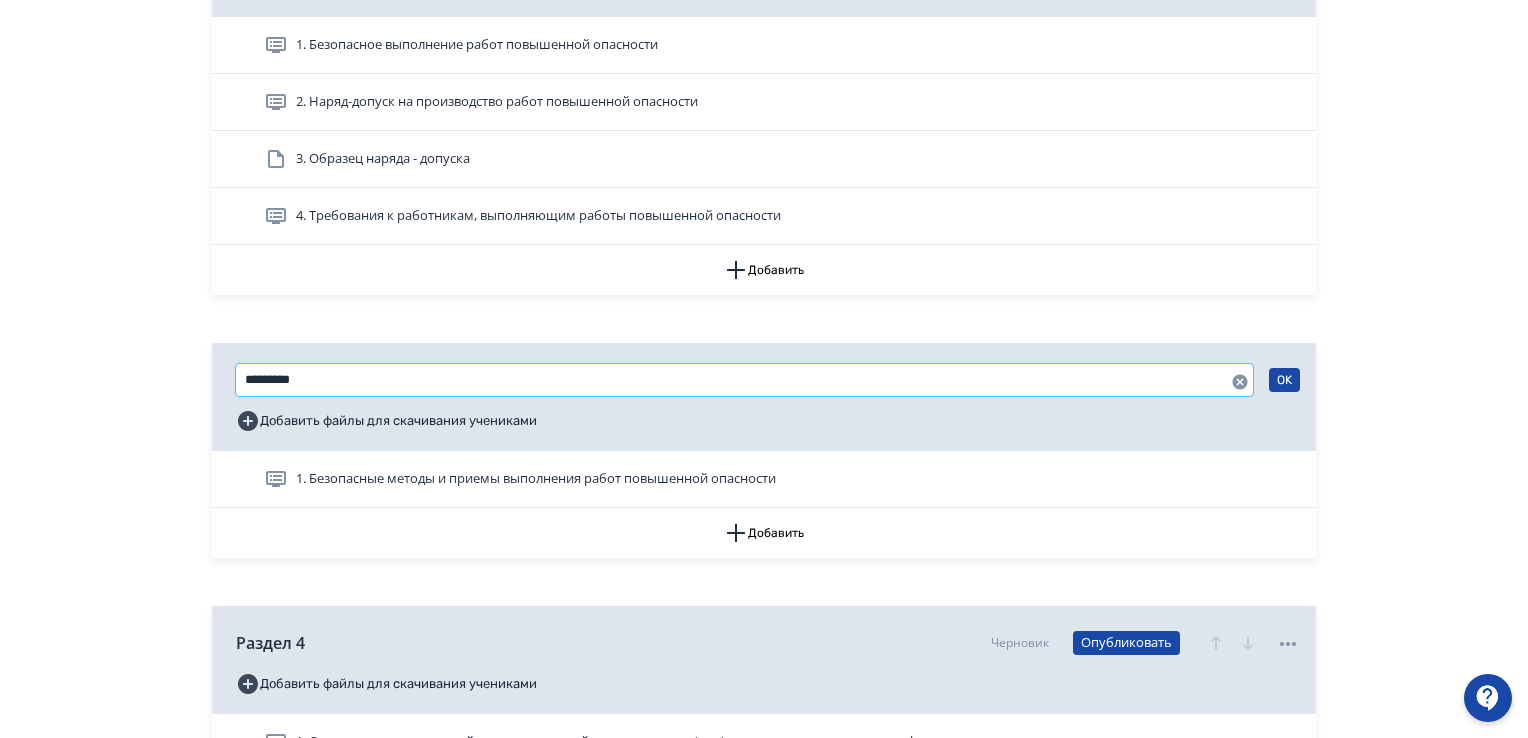 paste on "**********" 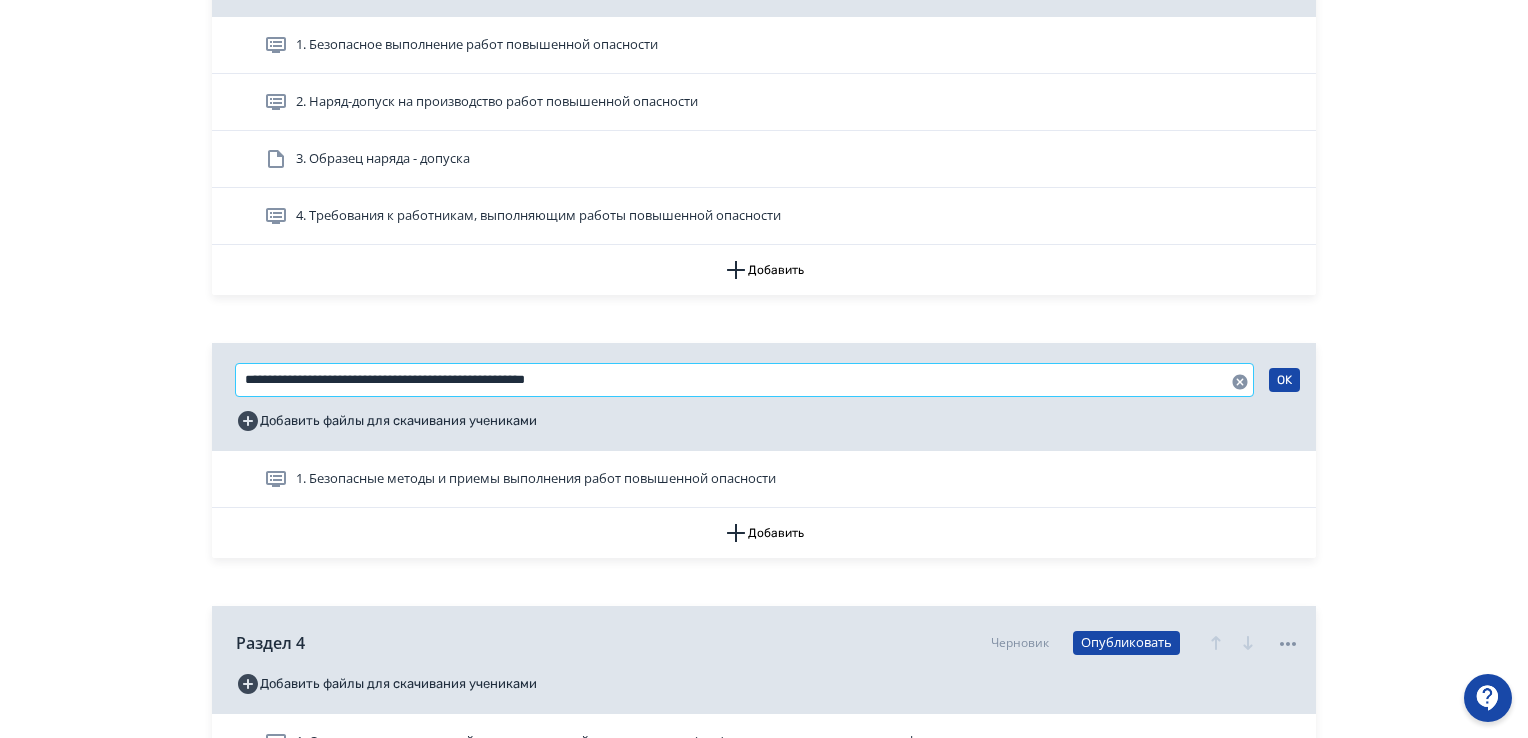 click on "**********" at bounding box center (744, 380) 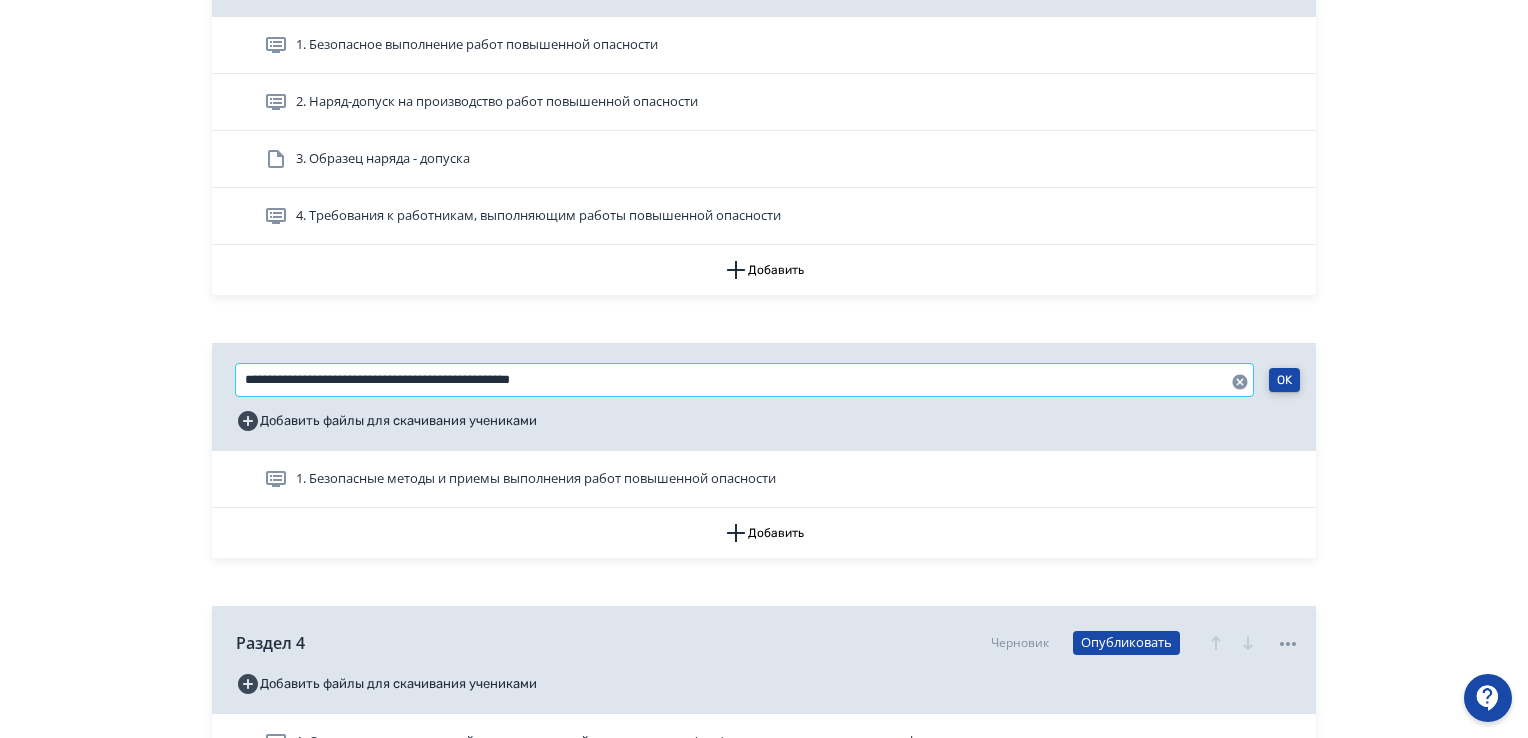 type on "**********" 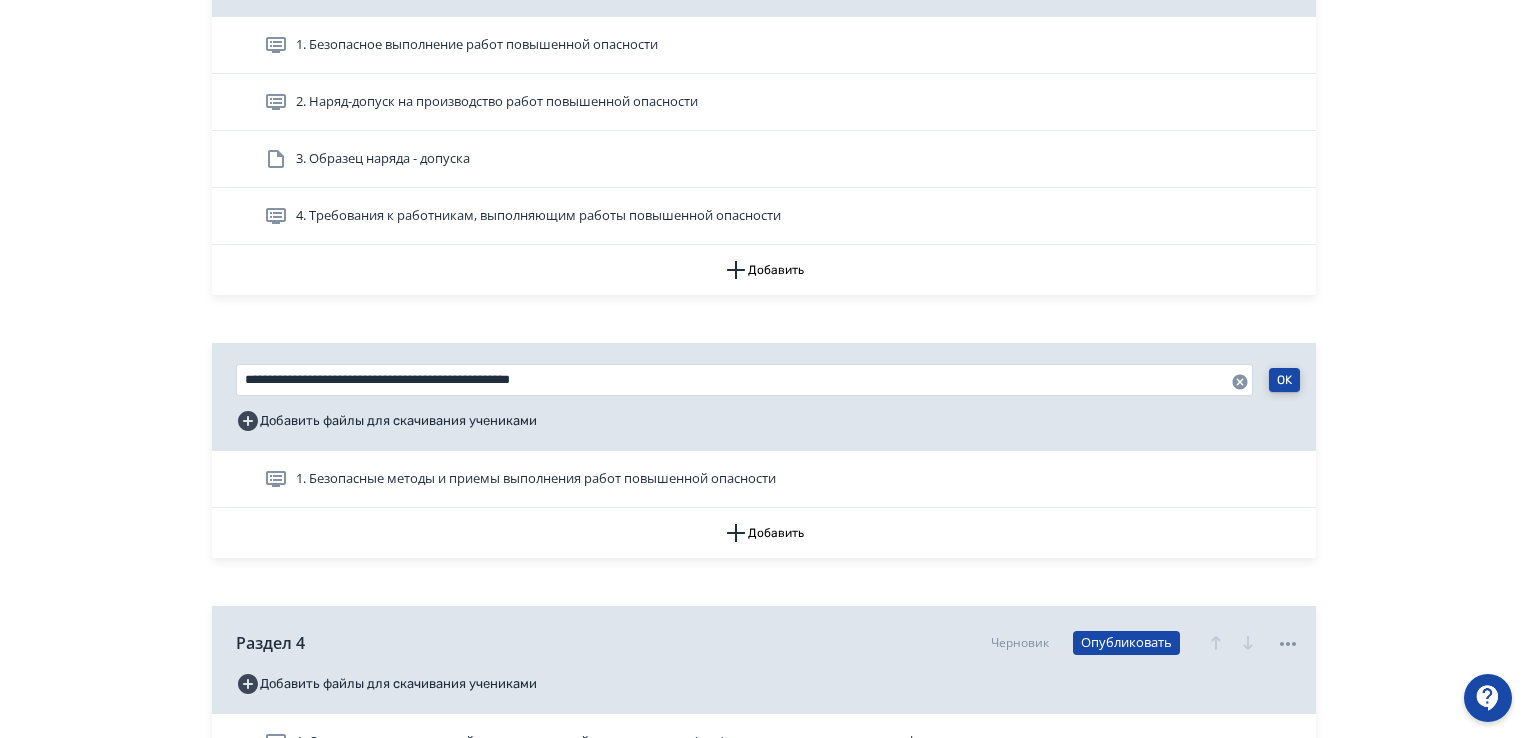 click on "OK" at bounding box center [1284, 380] 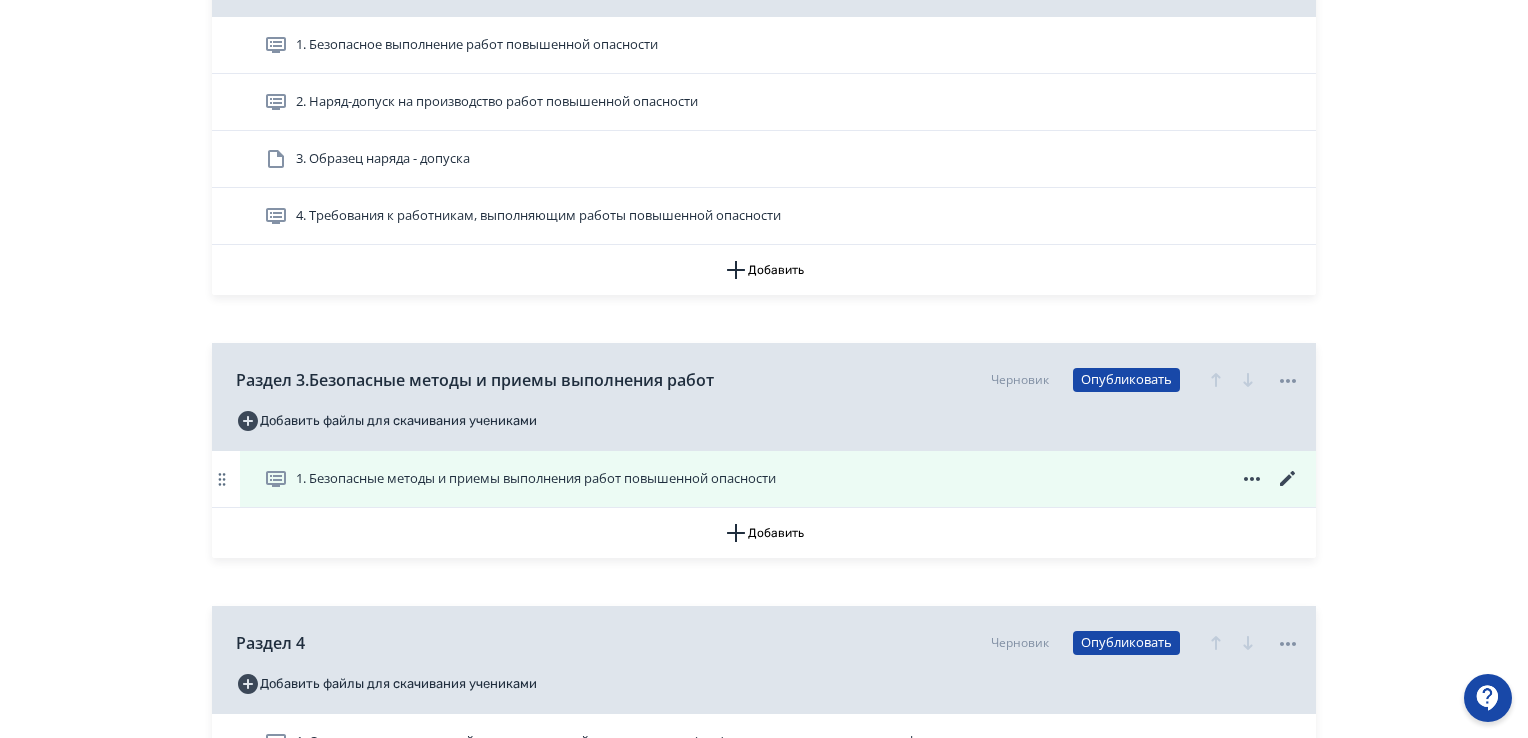 click 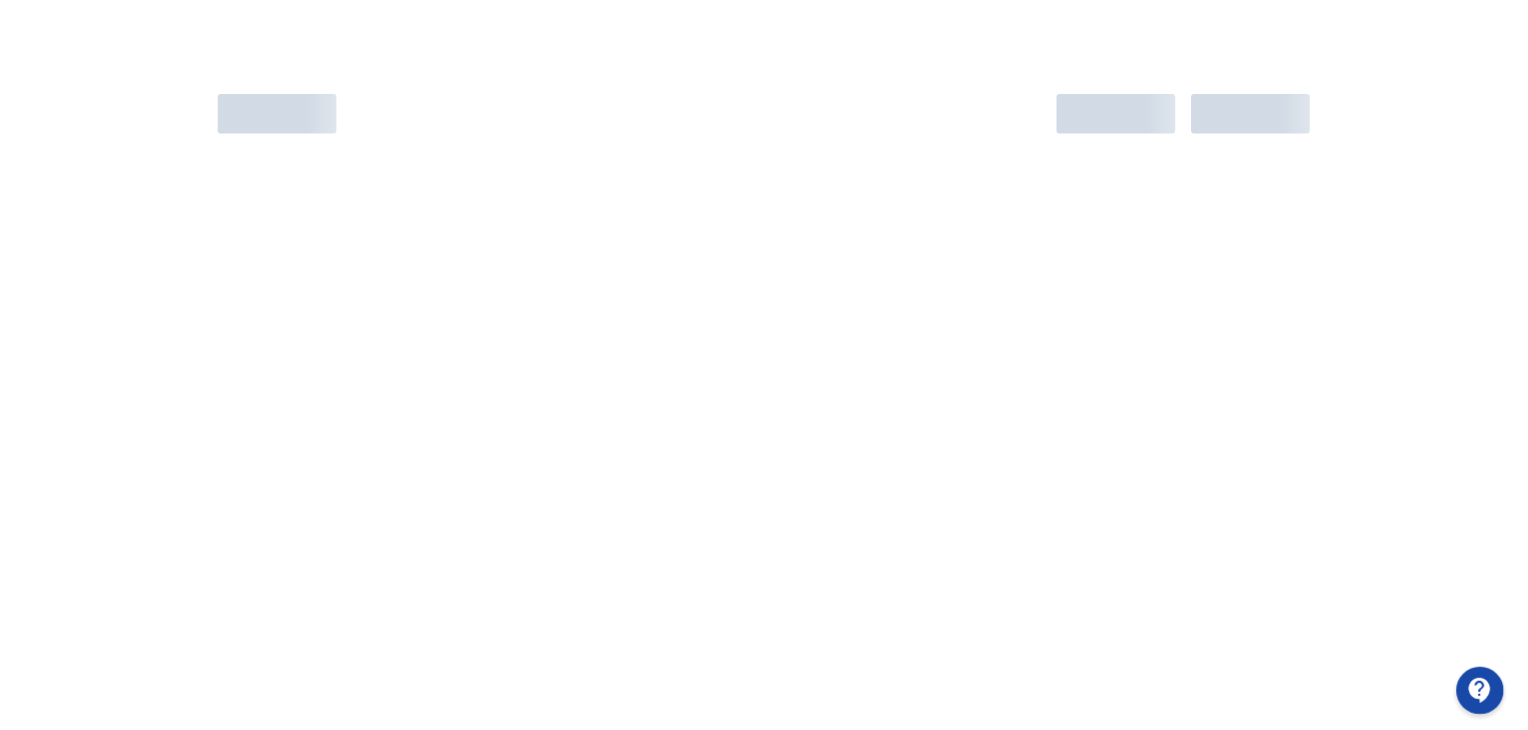 scroll, scrollTop: 0, scrollLeft: 0, axis: both 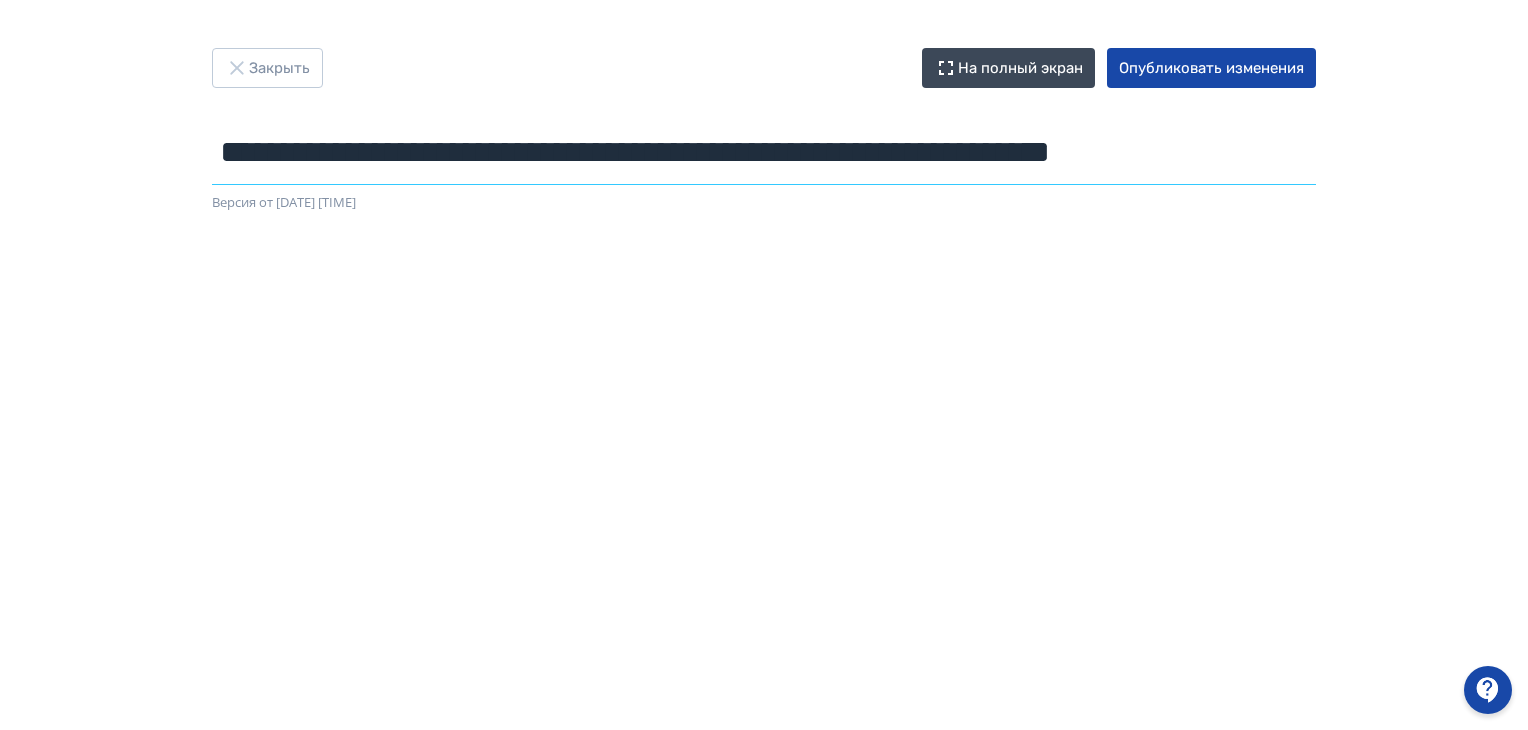 drag, startPoint x: 221, startPoint y: 147, endPoint x: 1396, endPoint y: 176, distance: 1175.3578 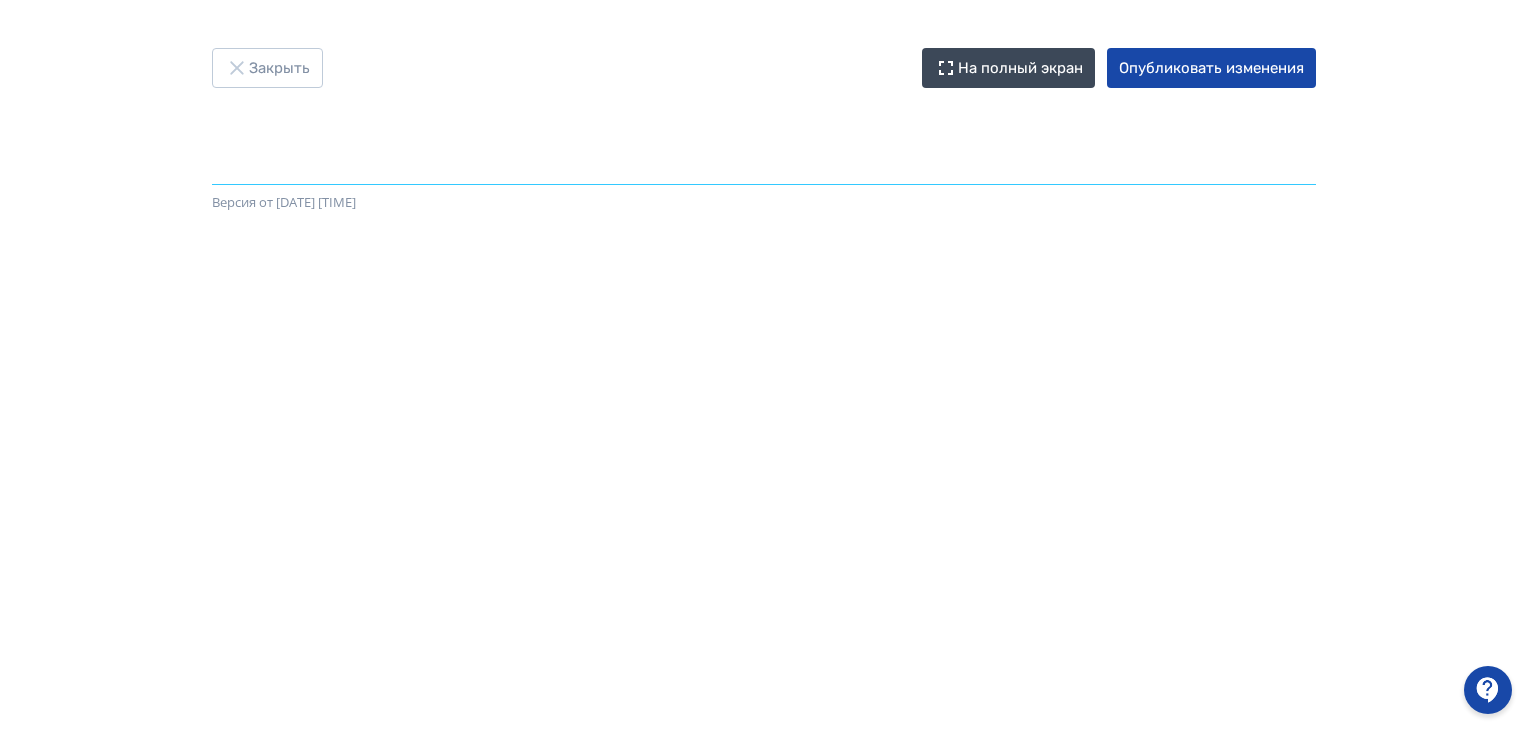scroll, scrollTop: 0, scrollLeft: 0, axis: both 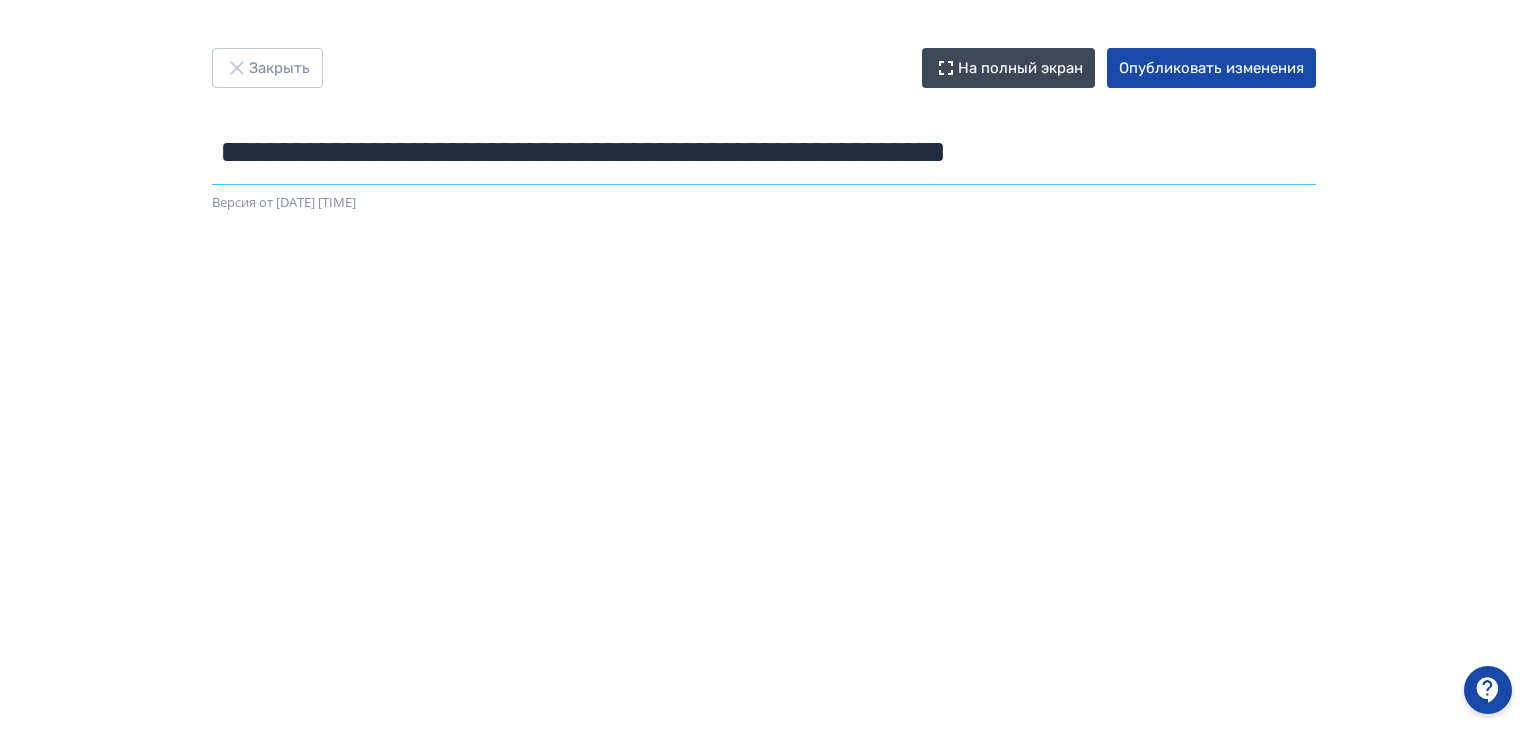 type on "**********" 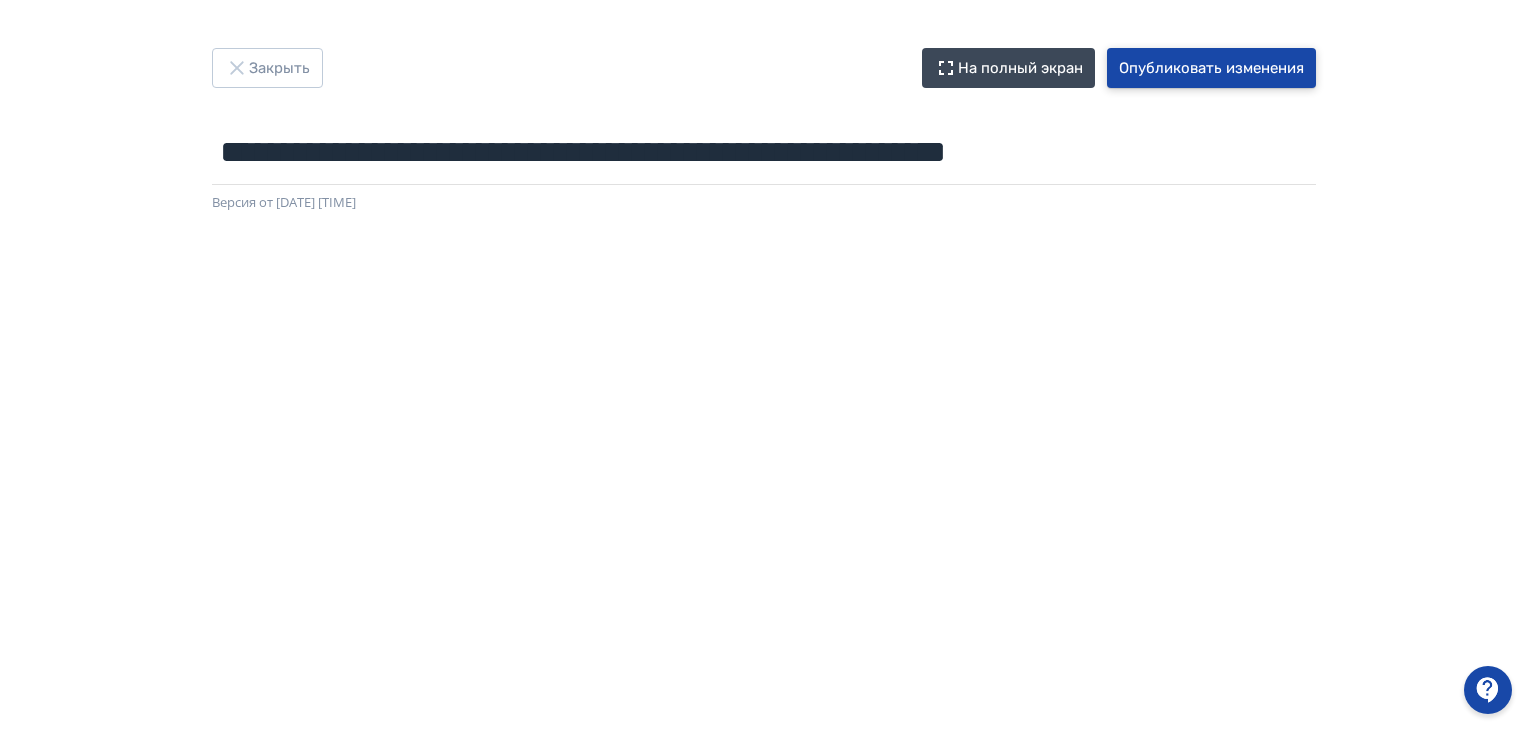 click on "Опубликовать изменения" at bounding box center (1211, 68) 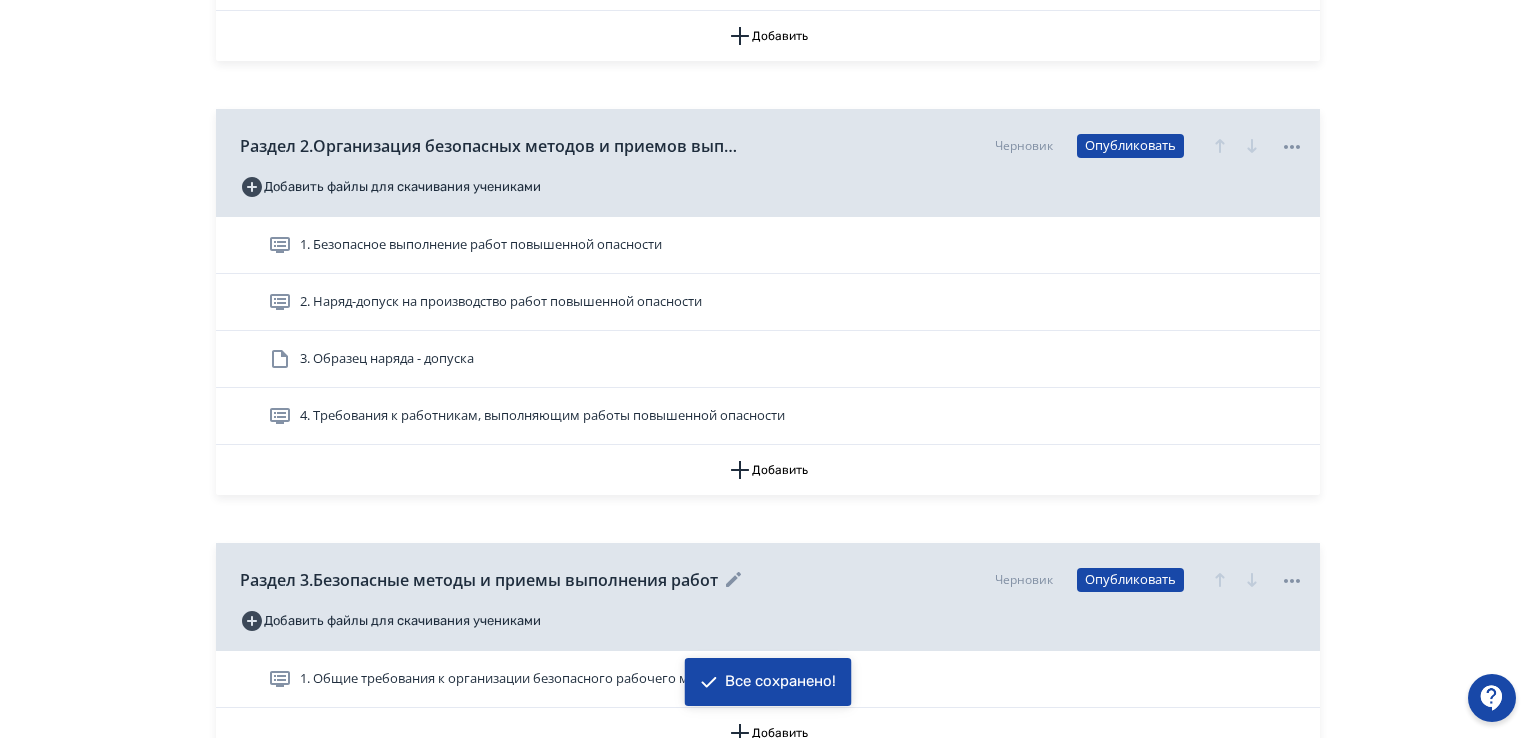 scroll, scrollTop: 800, scrollLeft: 0, axis: vertical 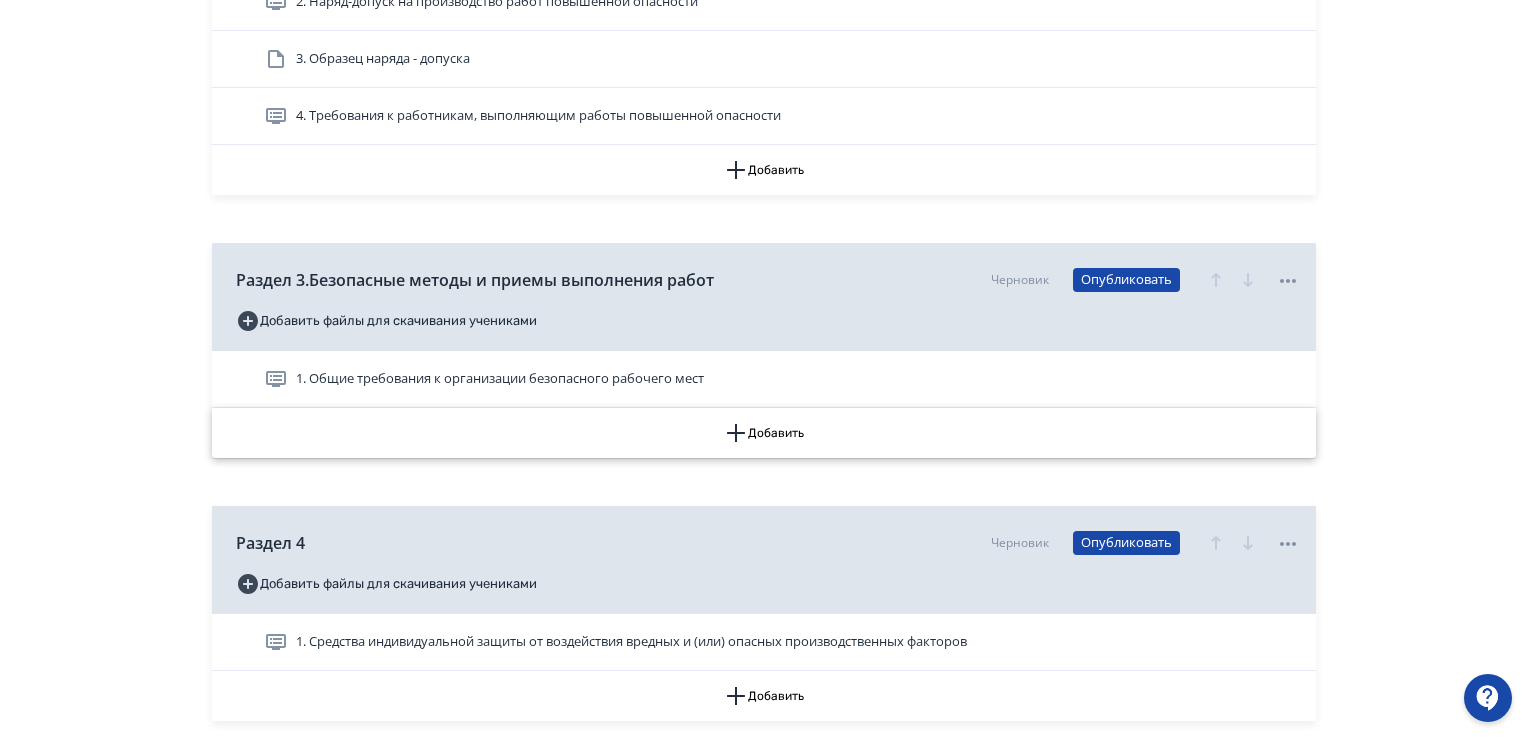 click 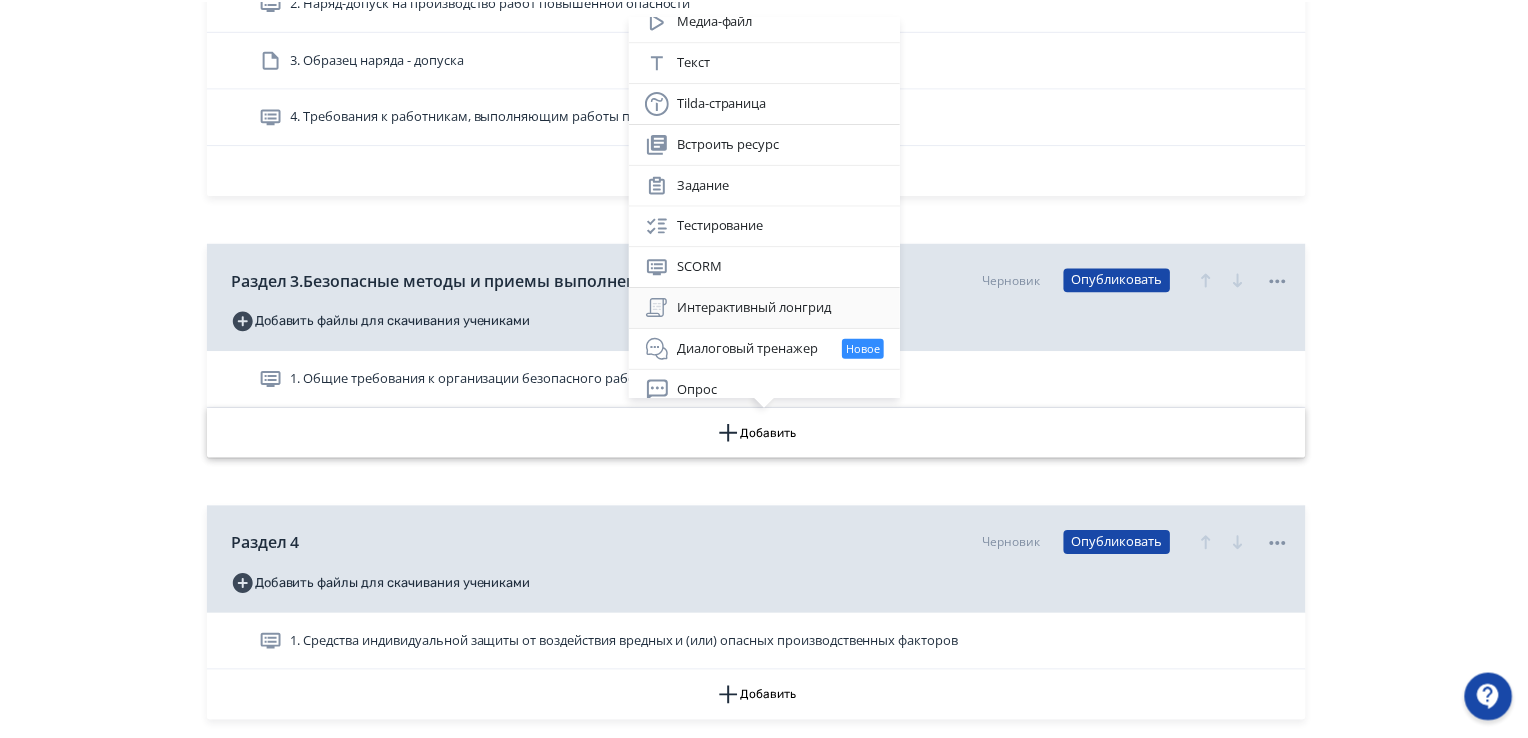 scroll, scrollTop: 100, scrollLeft: 0, axis: vertical 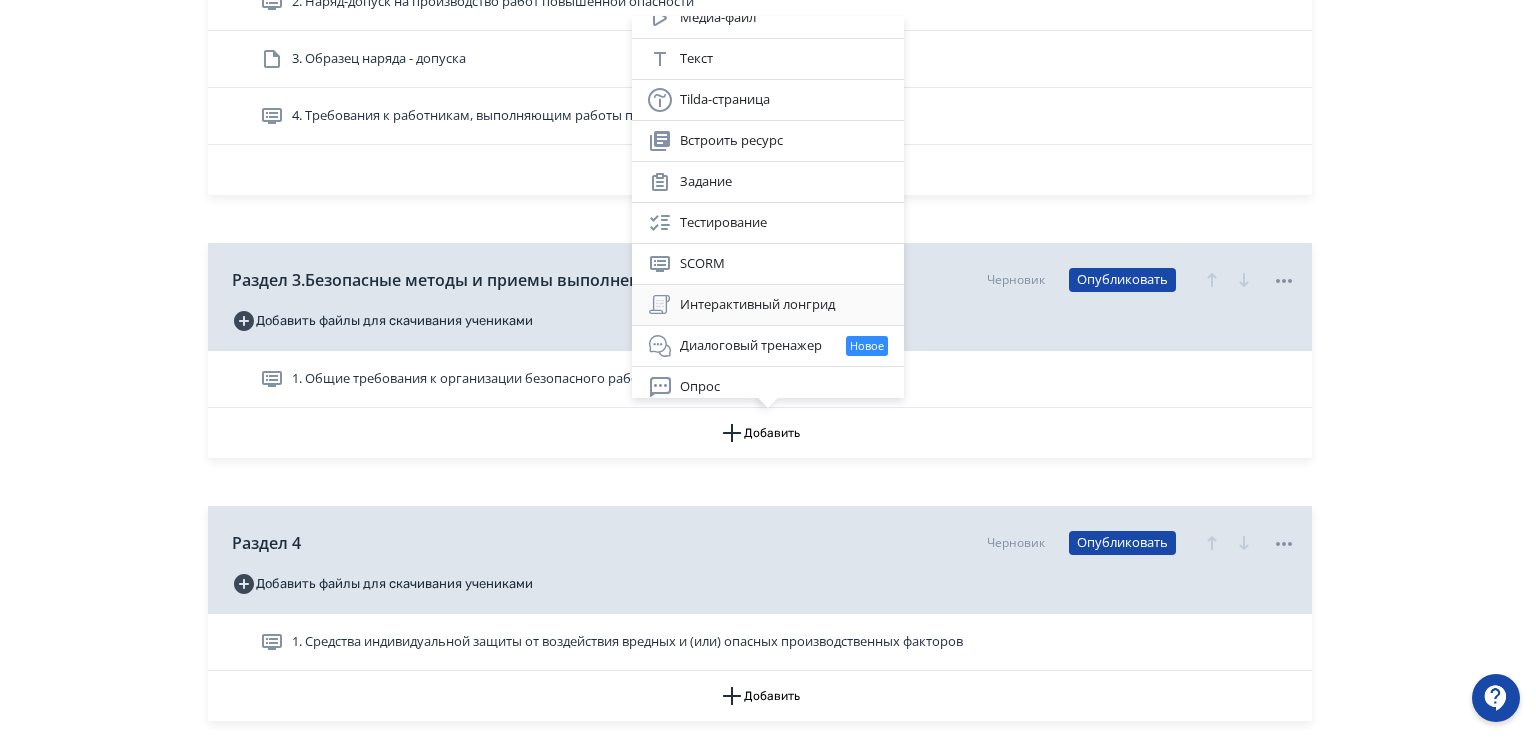 click on "Интерактивный лонгрид" at bounding box center [768, 305] 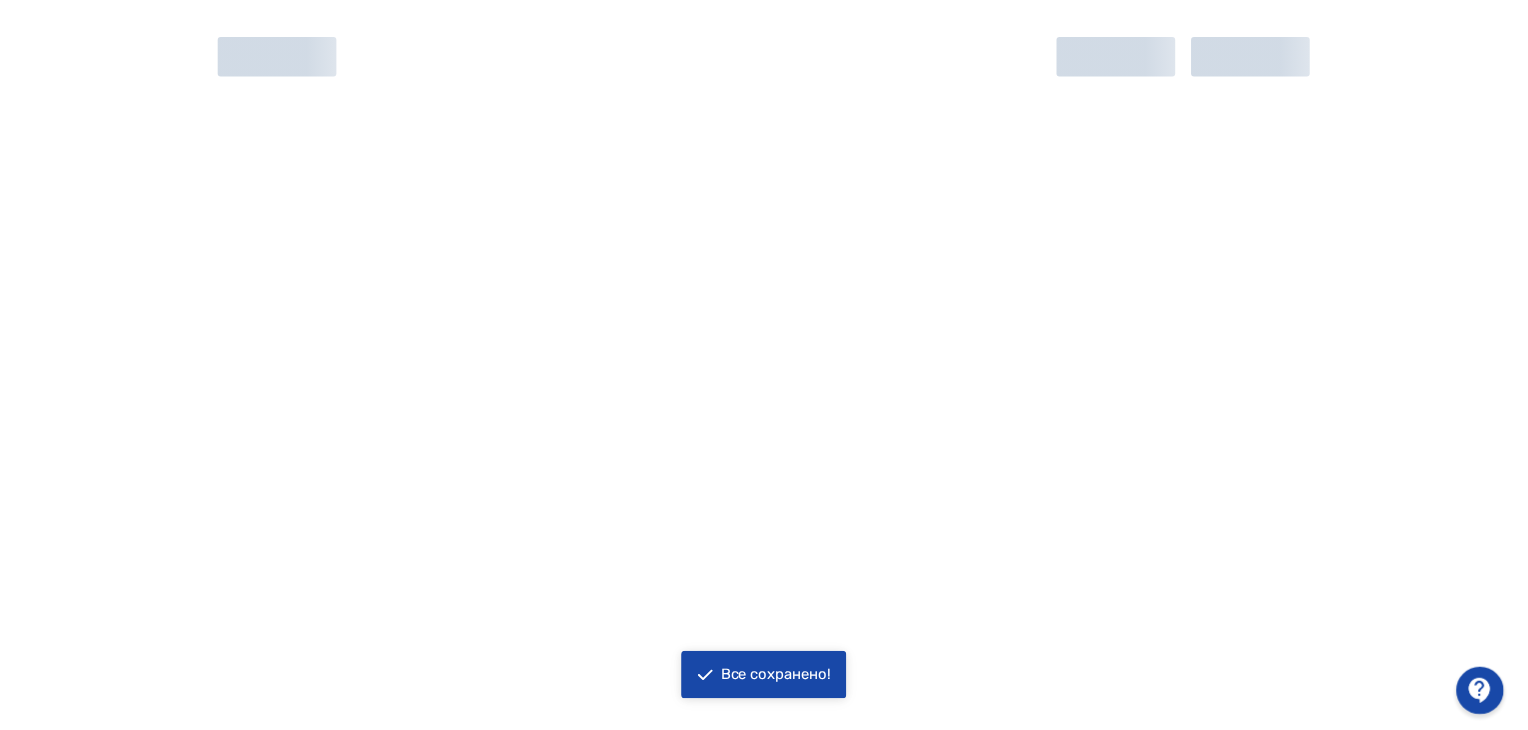 scroll, scrollTop: 0, scrollLeft: 0, axis: both 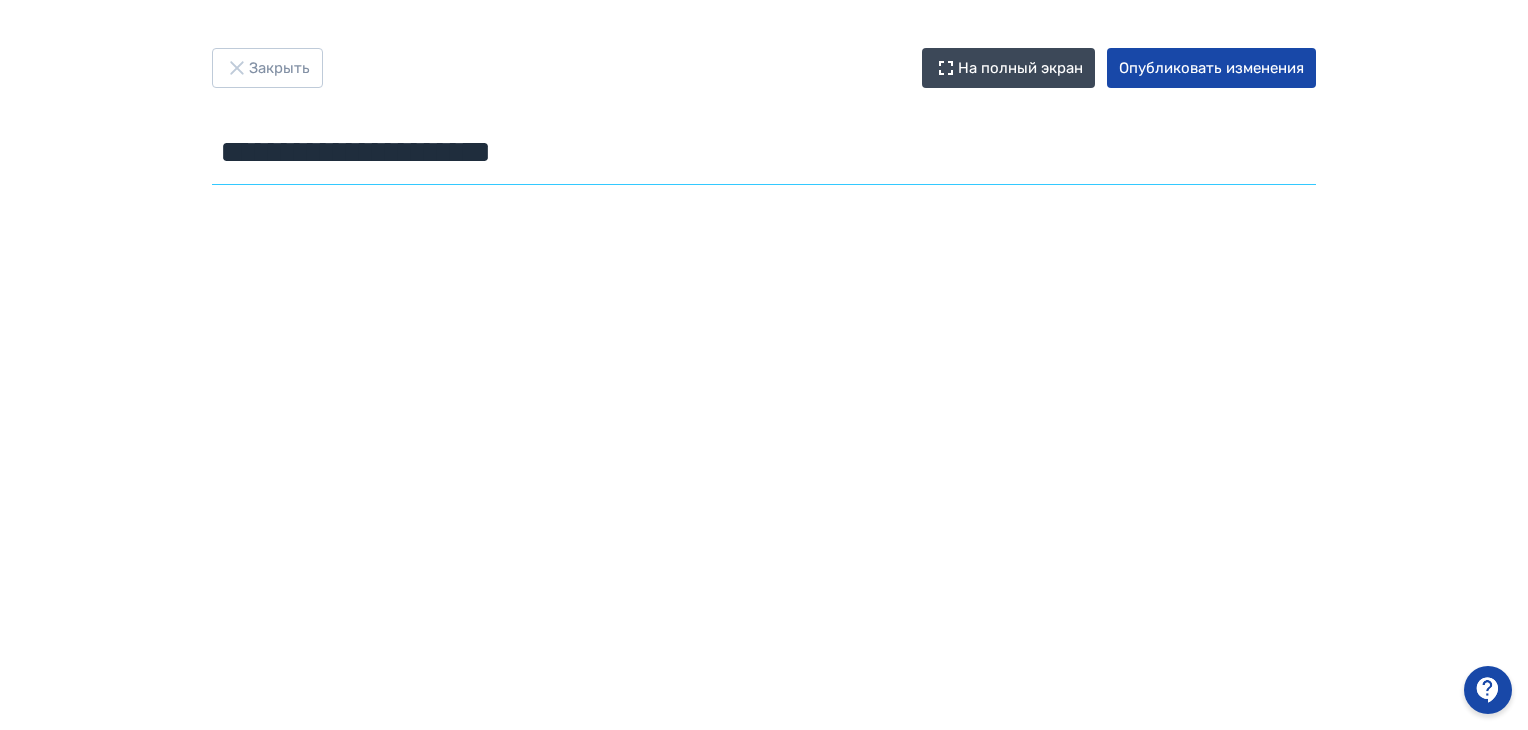 drag, startPoint x: 220, startPoint y: 149, endPoint x: 767, endPoint y: 164, distance: 547.2056 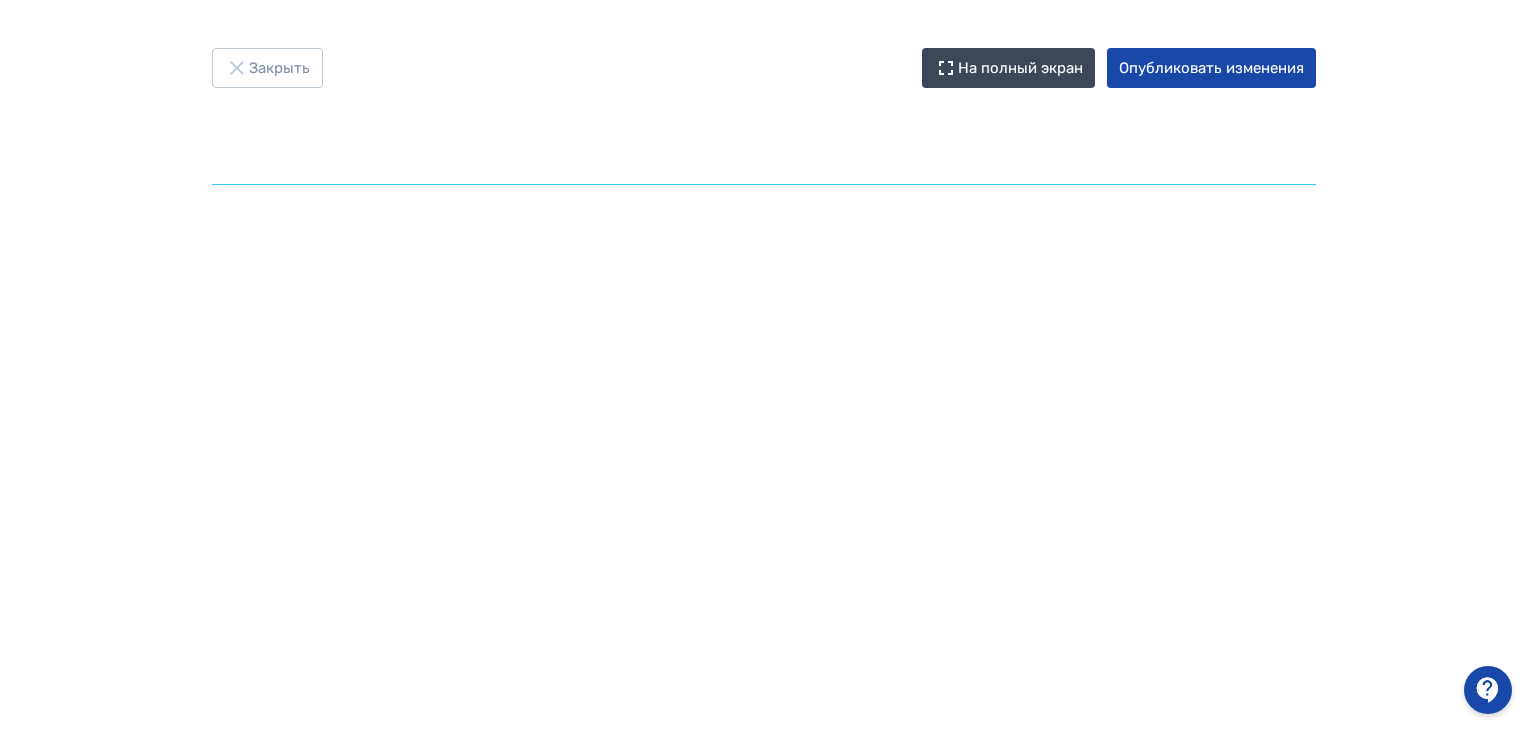 paste on "**********" 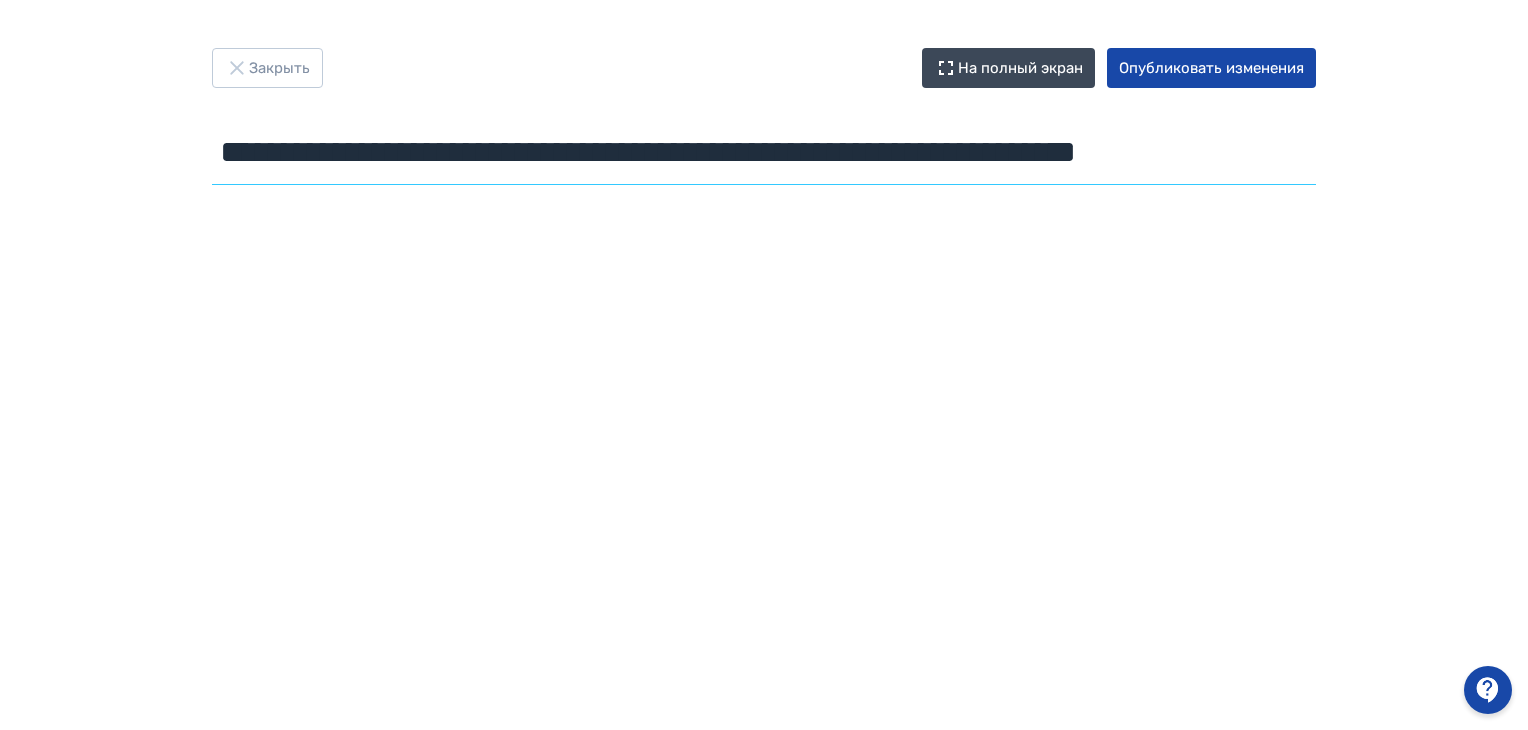 scroll, scrollTop: 0, scrollLeft: 94, axis: horizontal 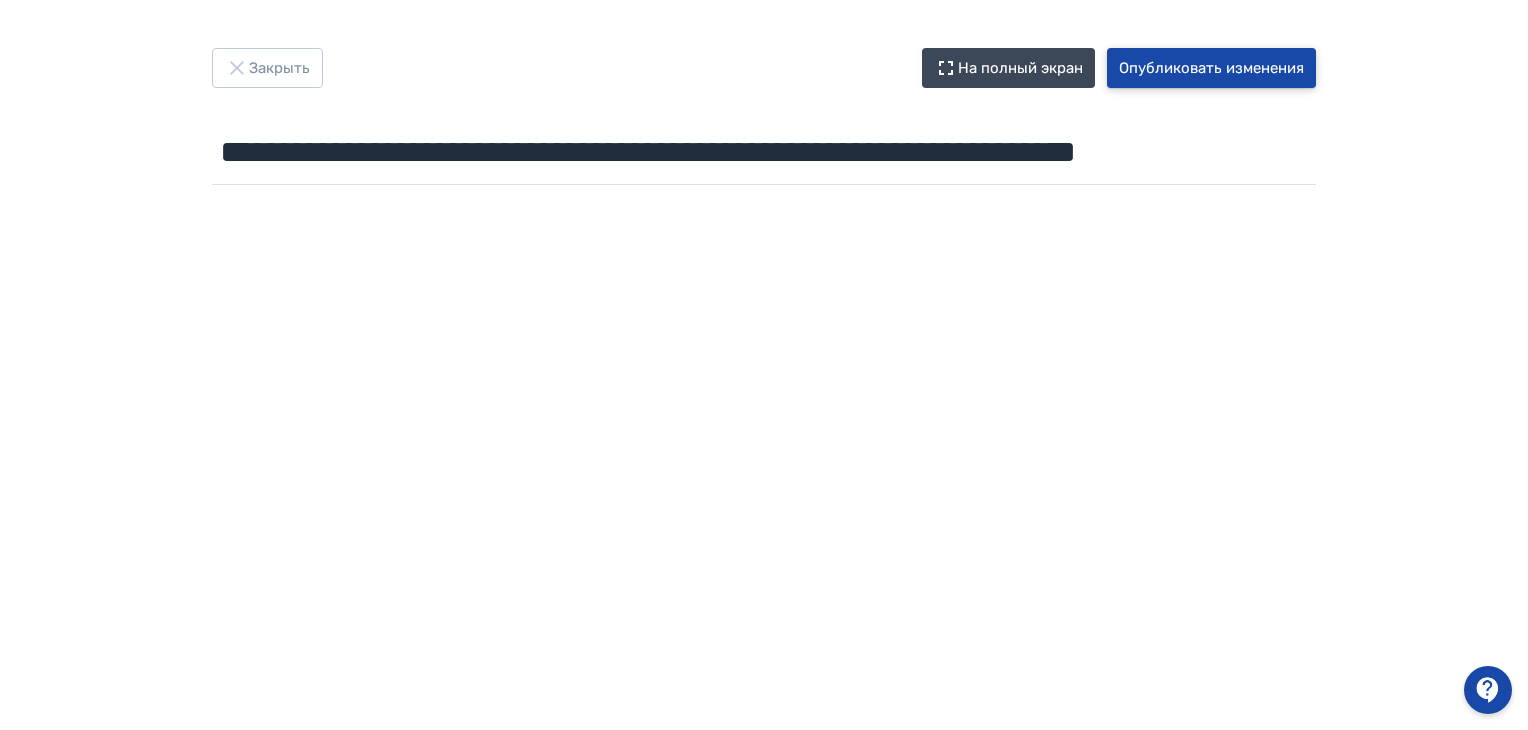 click on "Опубликовать изменения" at bounding box center (1211, 68) 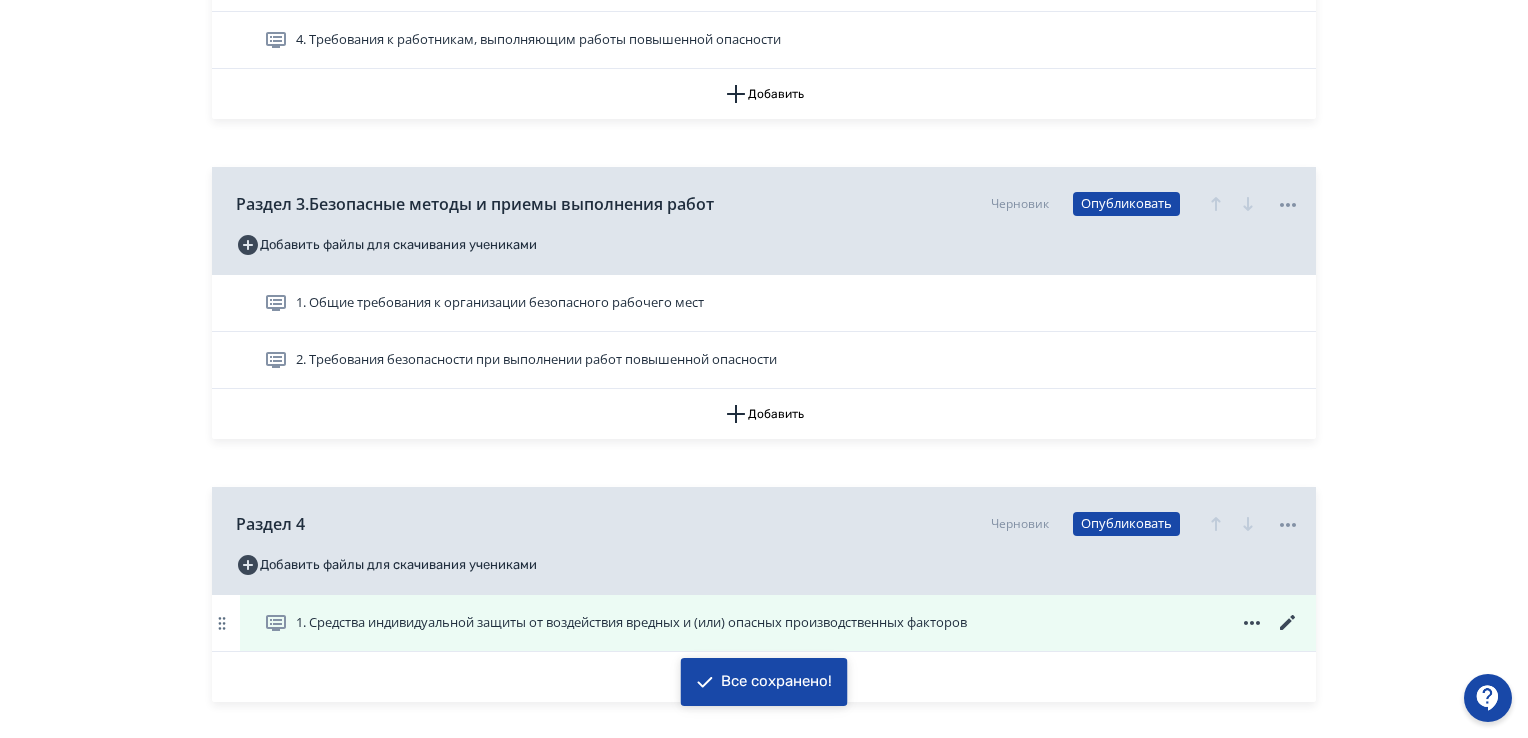 scroll, scrollTop: 900, scrollLeft: 0, axis: vertical 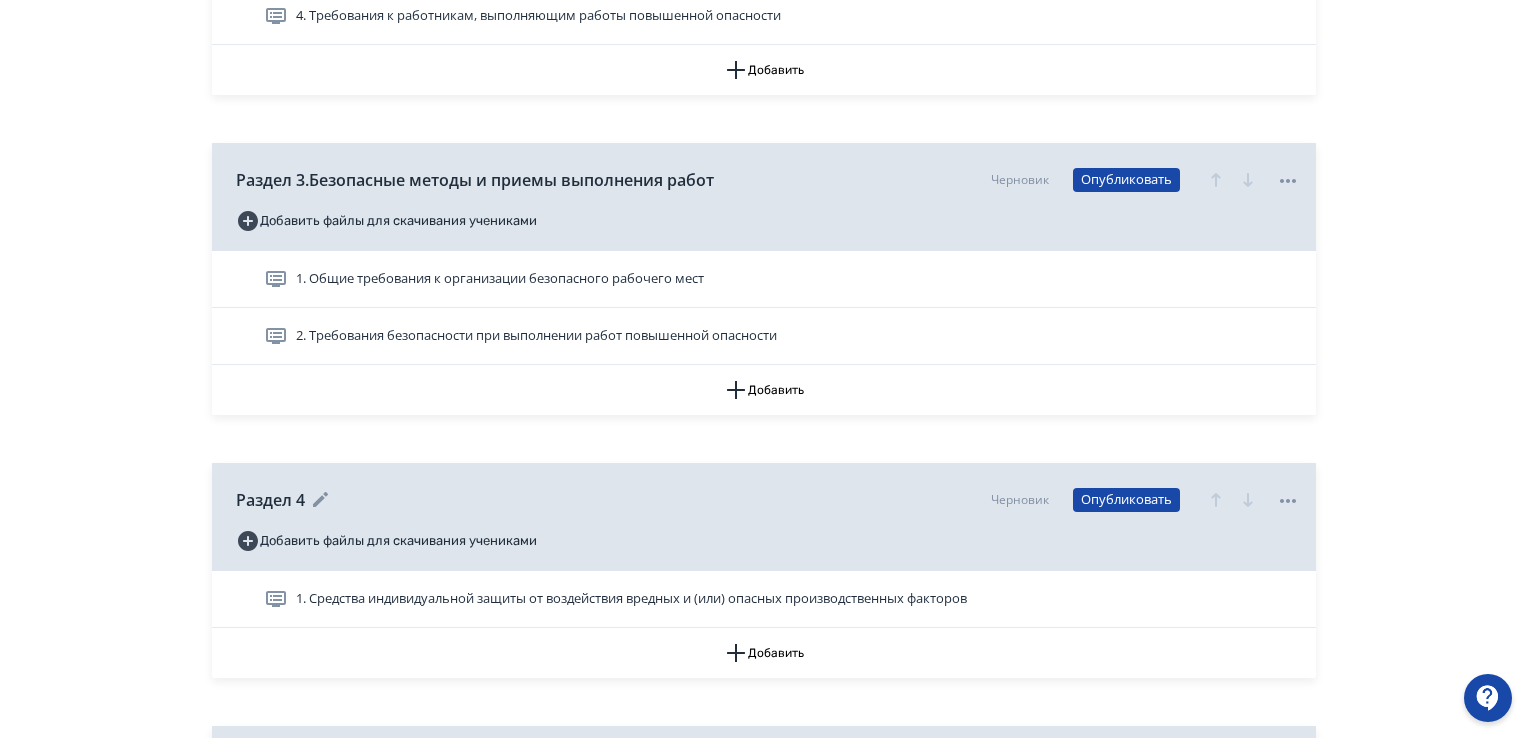 click 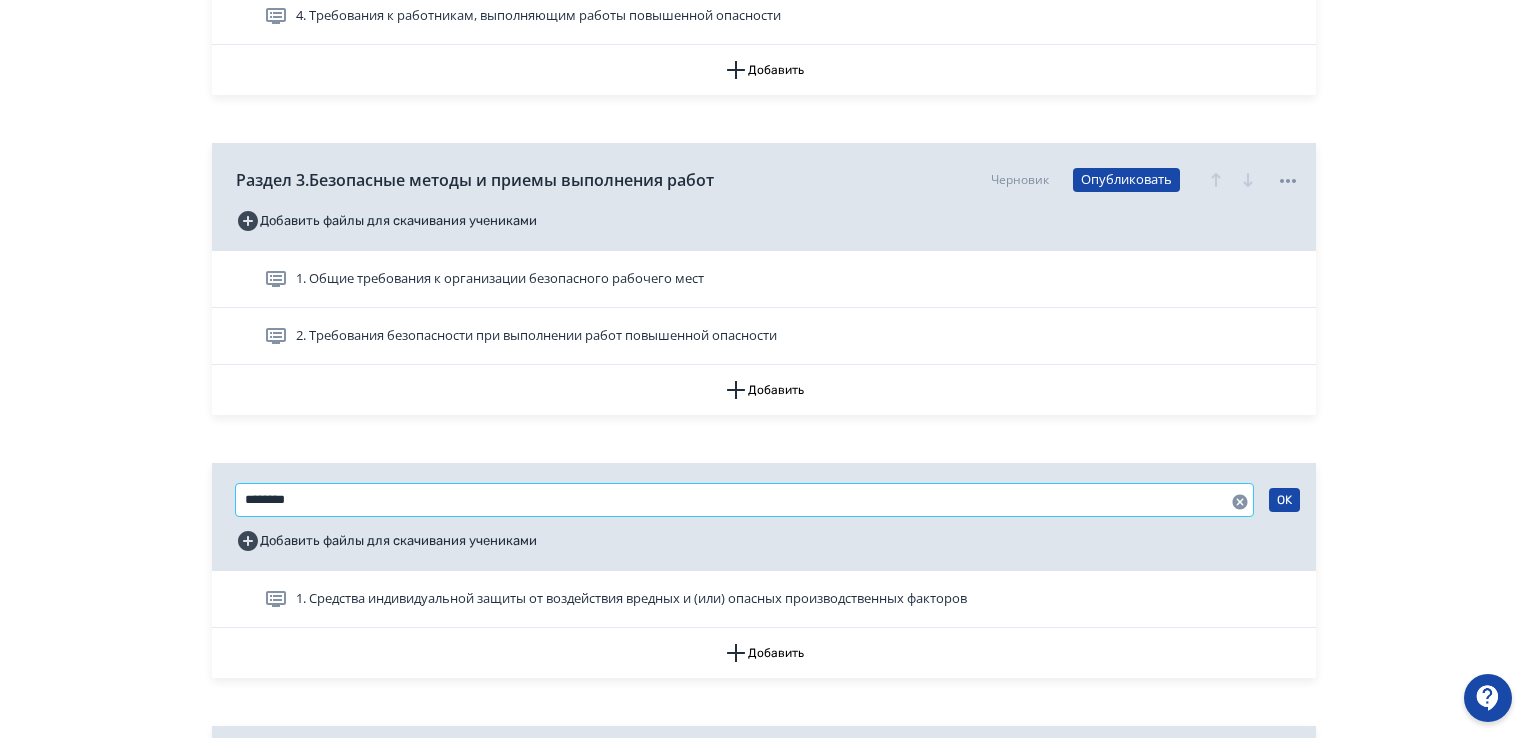 drag, startPoint x: 321, startPoint y: 496, endPoint x: 384, endPoint y: 517, distance: 66.40783 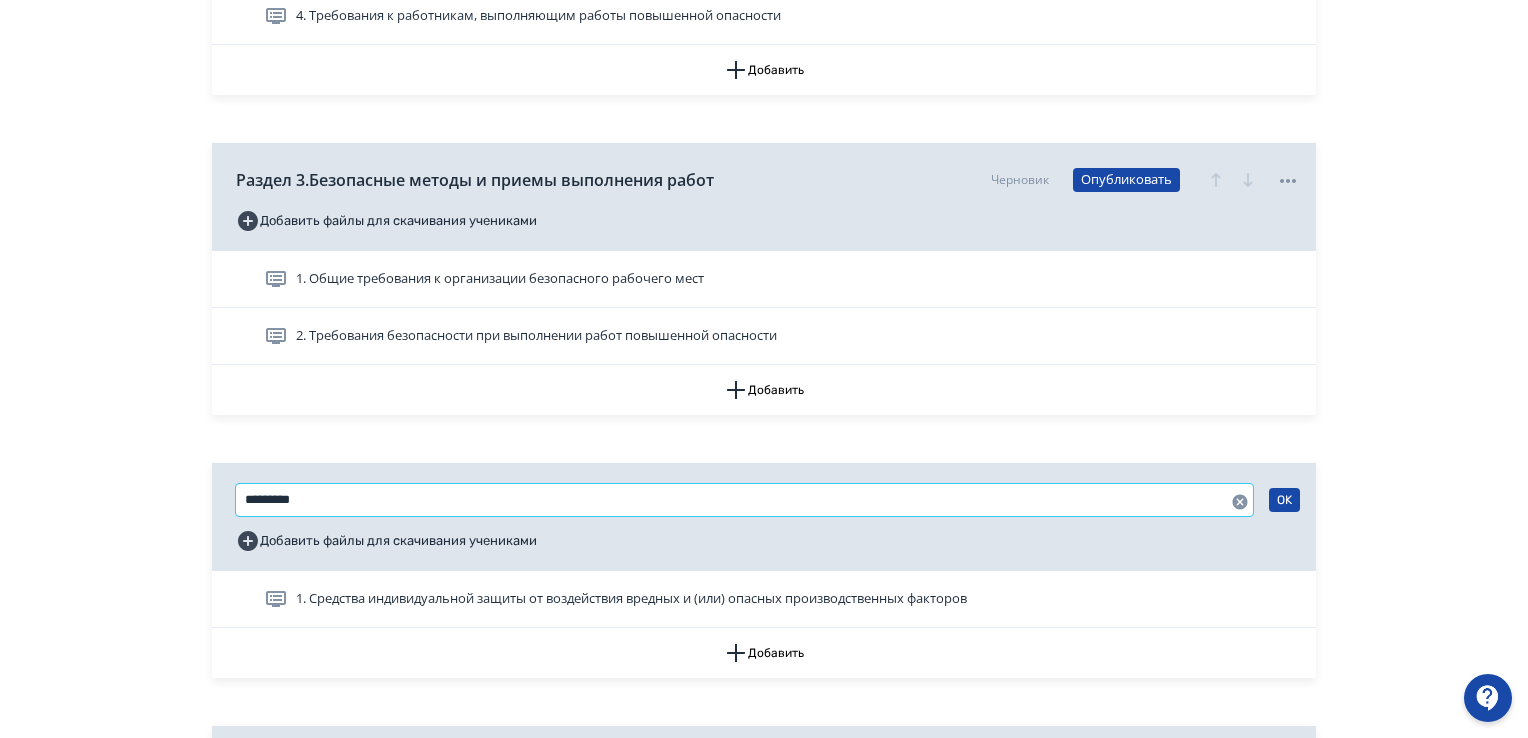 drag, startPoint x: 169, startPoint y: 509, endPoint x: 660, endPoint y: 488, distance: 491.44888 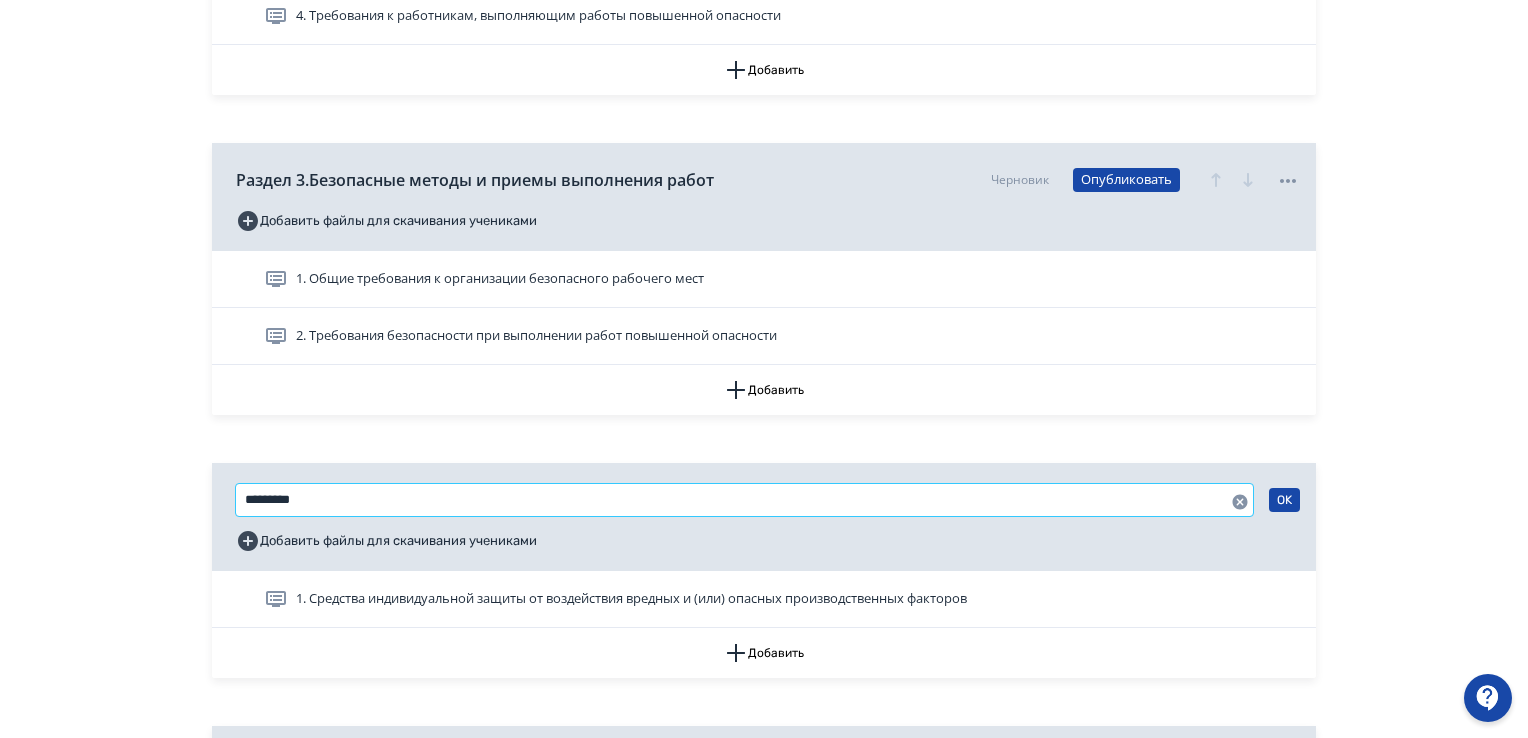 paste on "**********" 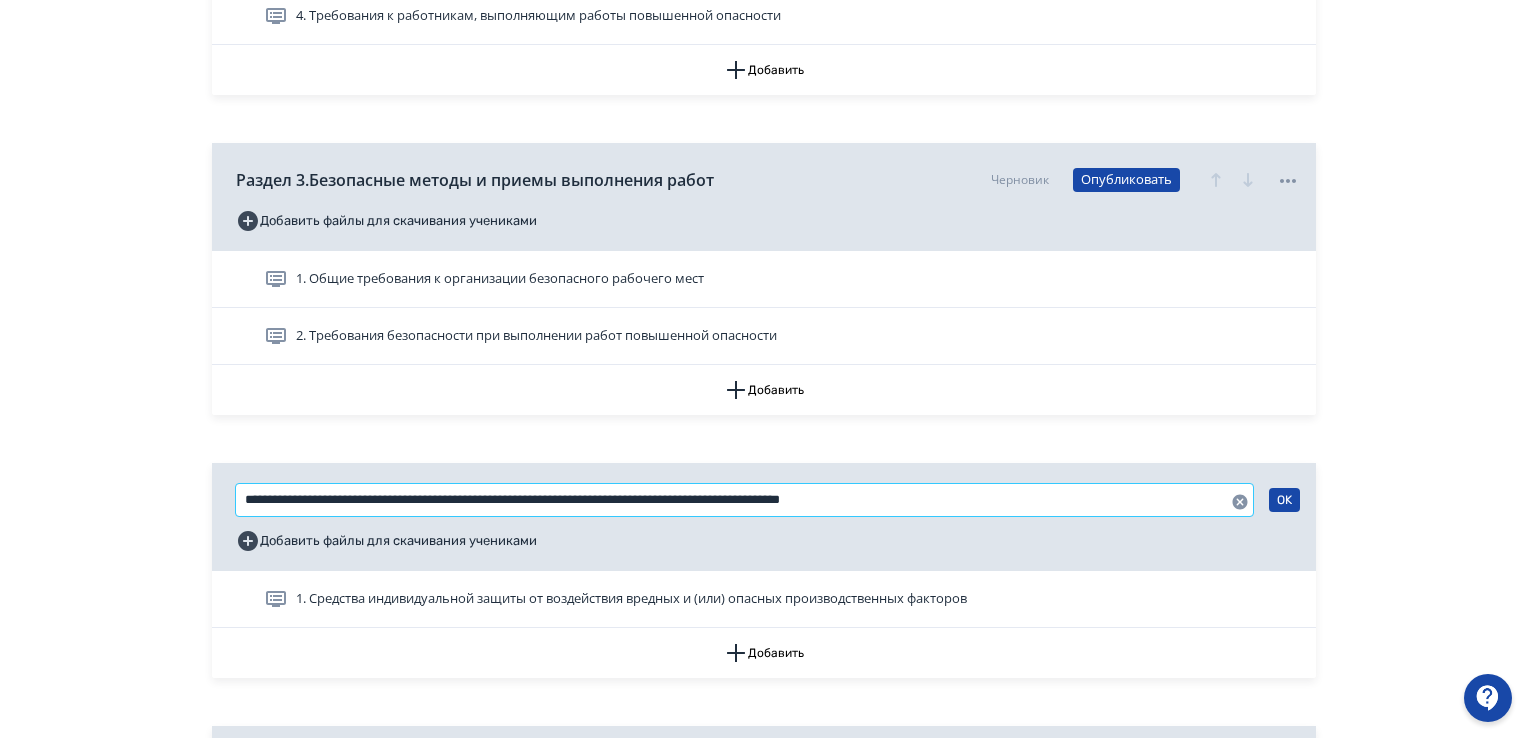 click on "**********" at bounding box center (744, 500) 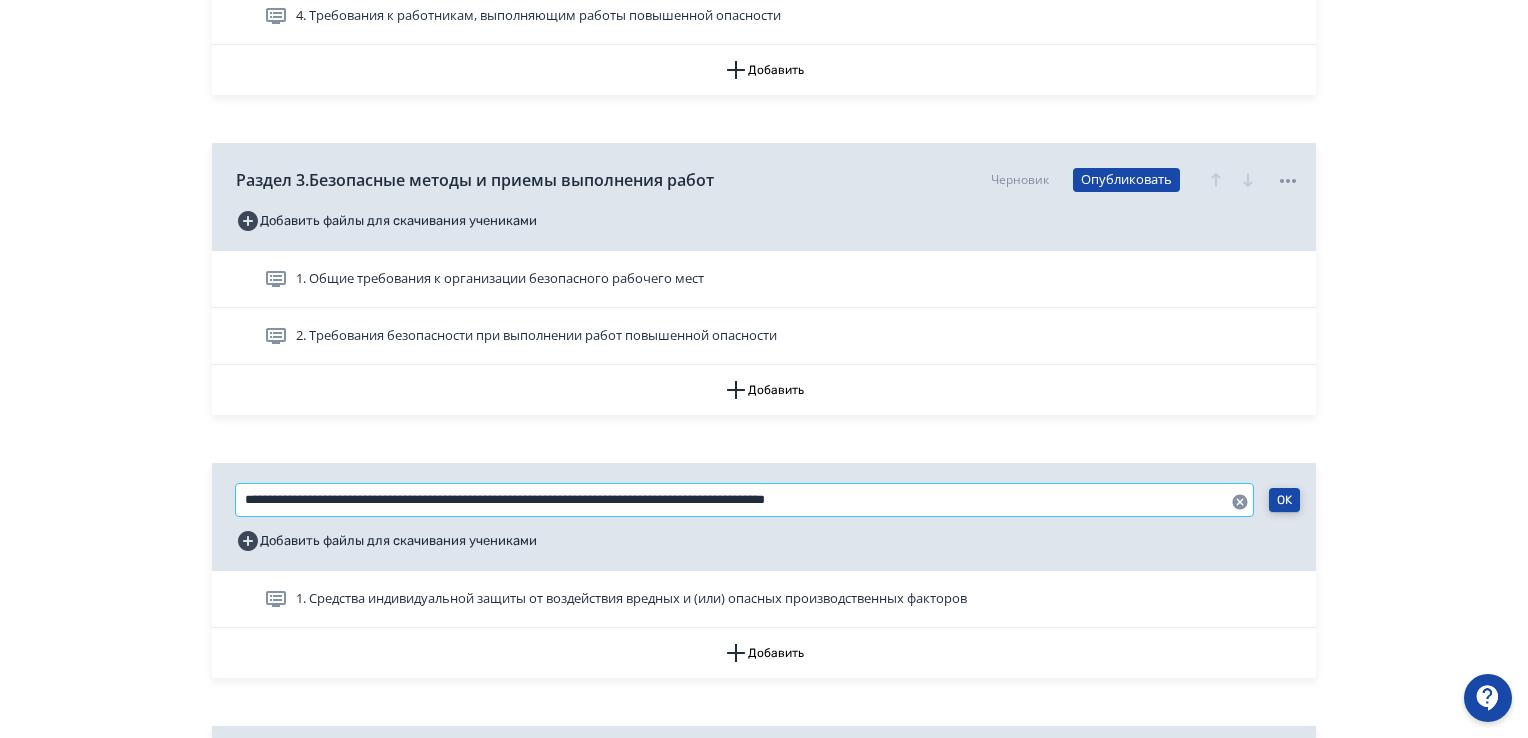 type on "**********" 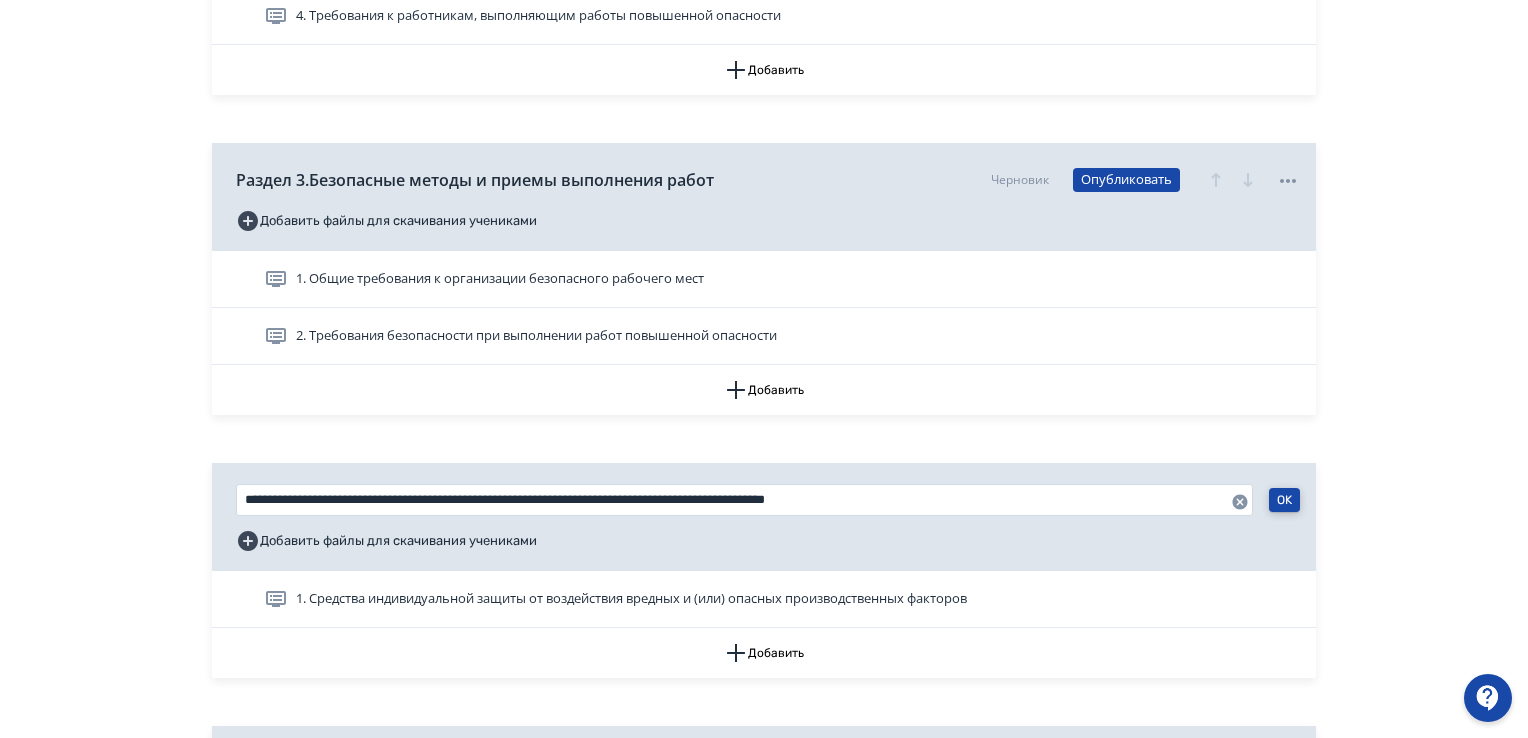 click on "OK" at bounding box center (1284, 500) 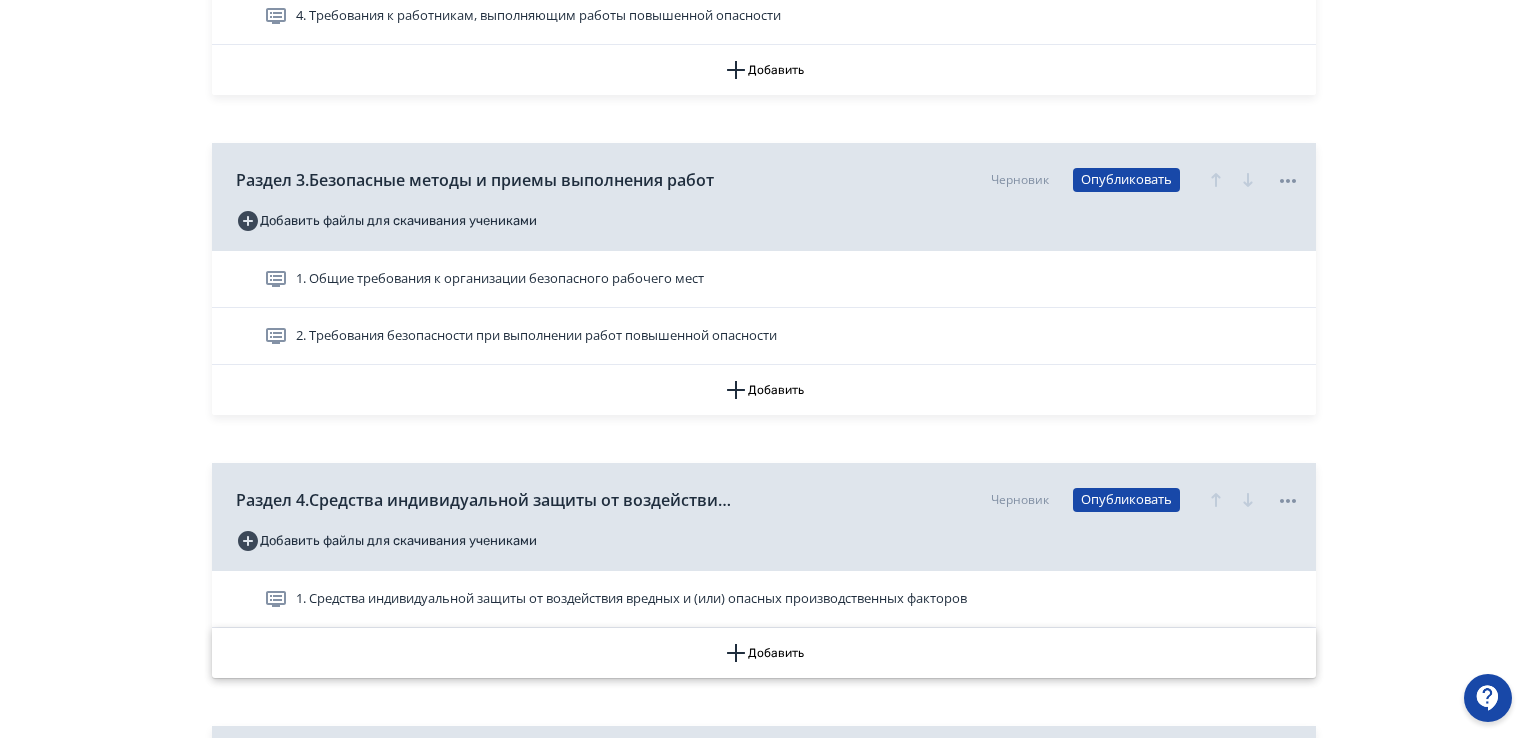 drag, startPoint x: 1289, startPoint y: 601, endPoint x: 852, endPoint y: 648, distance: 439.5202 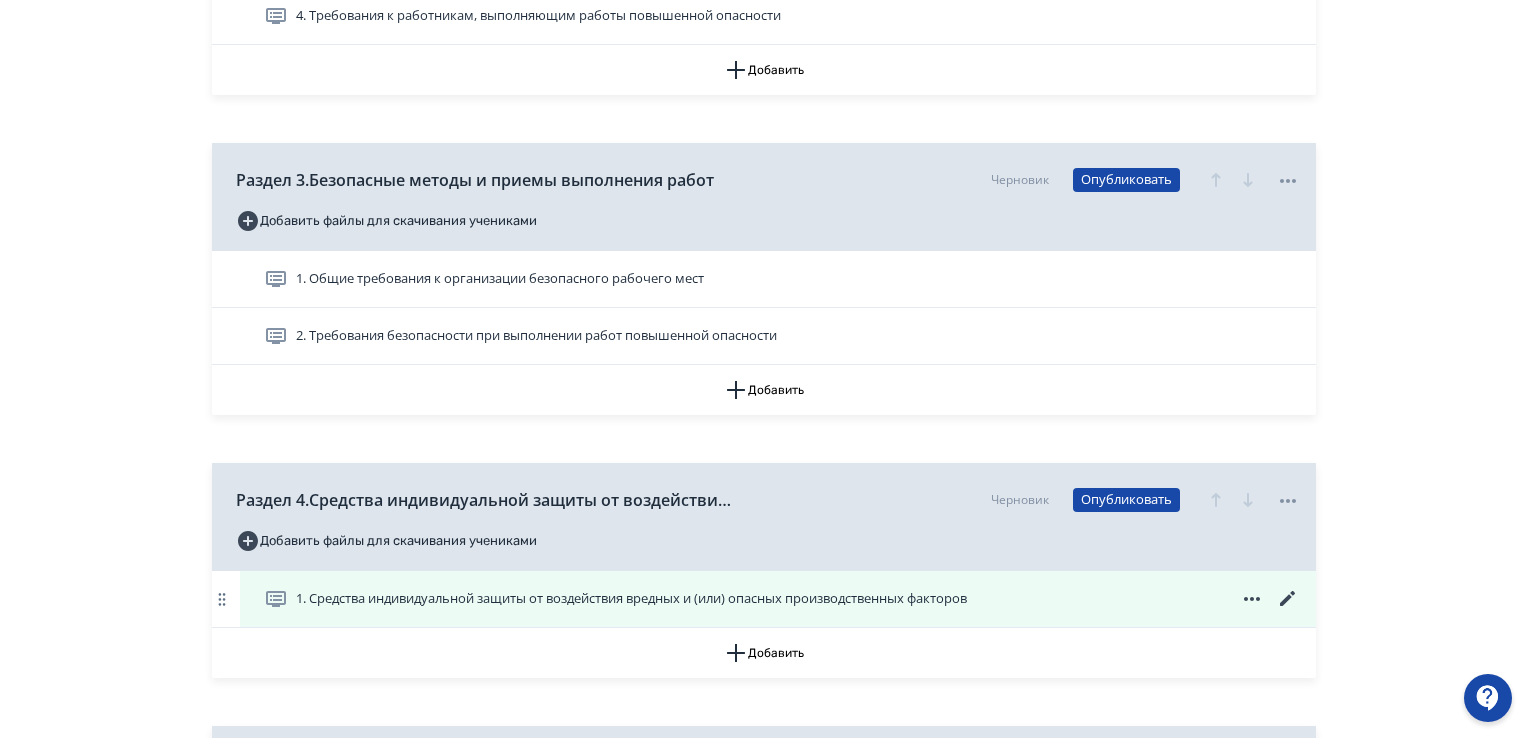 click 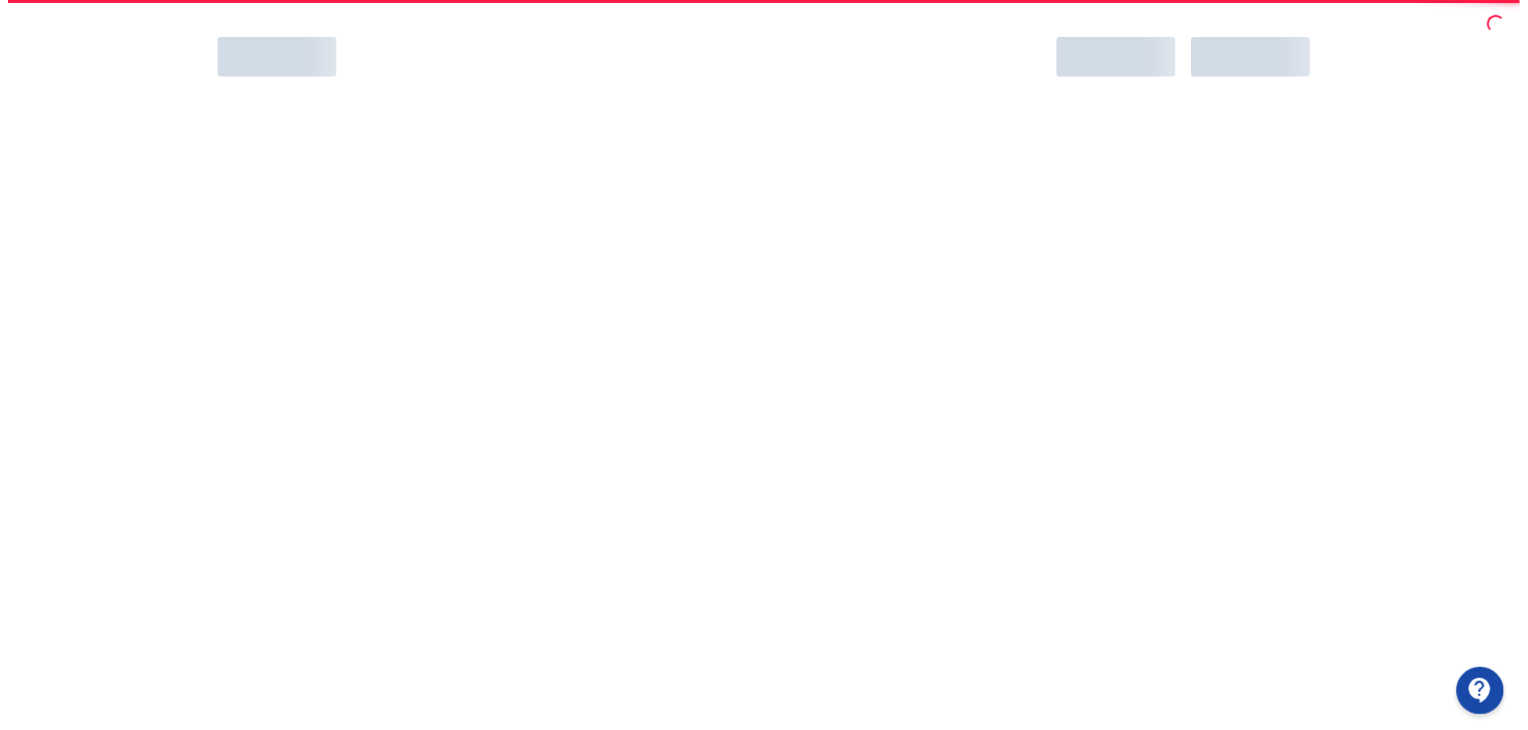 scroll, scrollTop: 0, scrollLeft: 0, axis: both 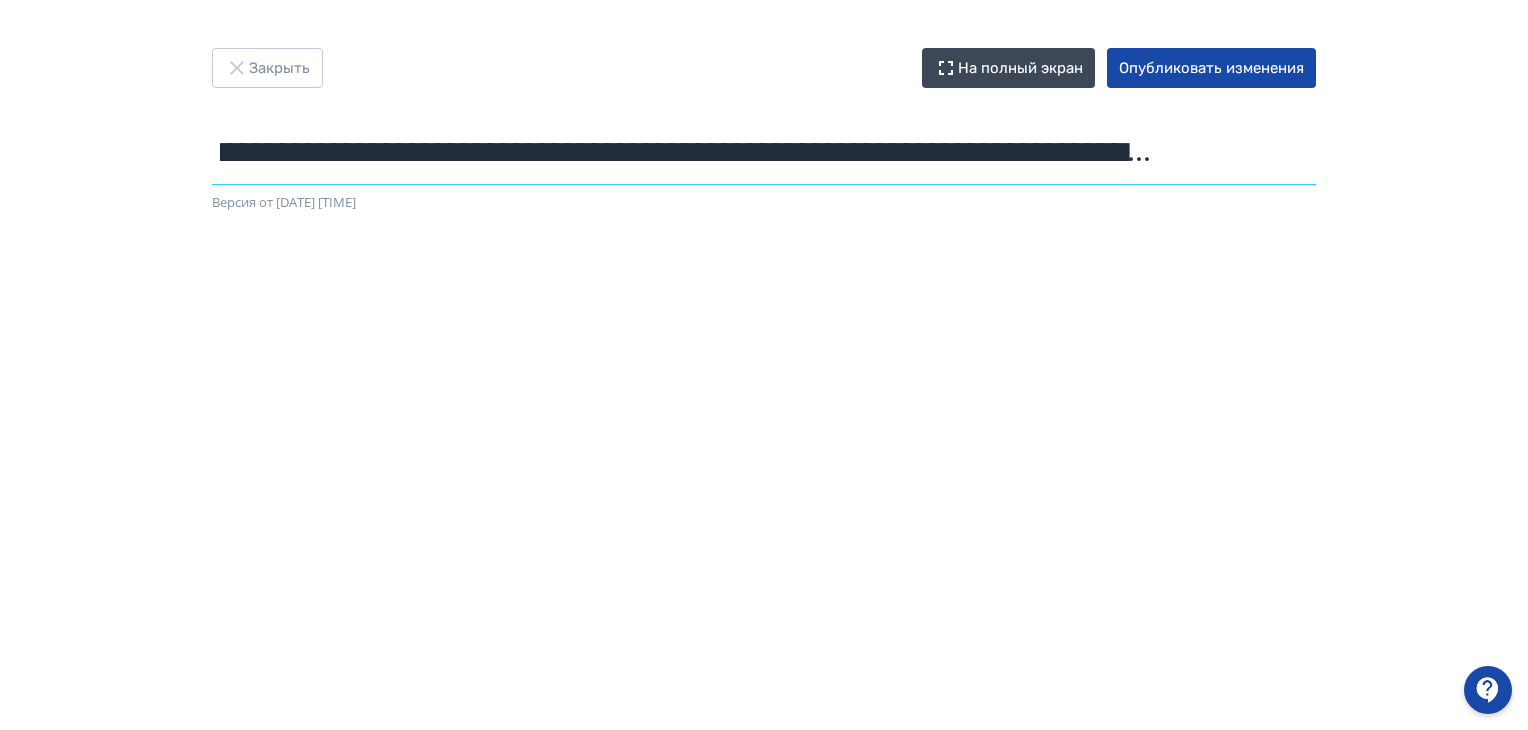 drag, startPoint x: 224, startPoint y: 149, endPoint x: 1535, endPoint y: 69, distance: 1313.4386 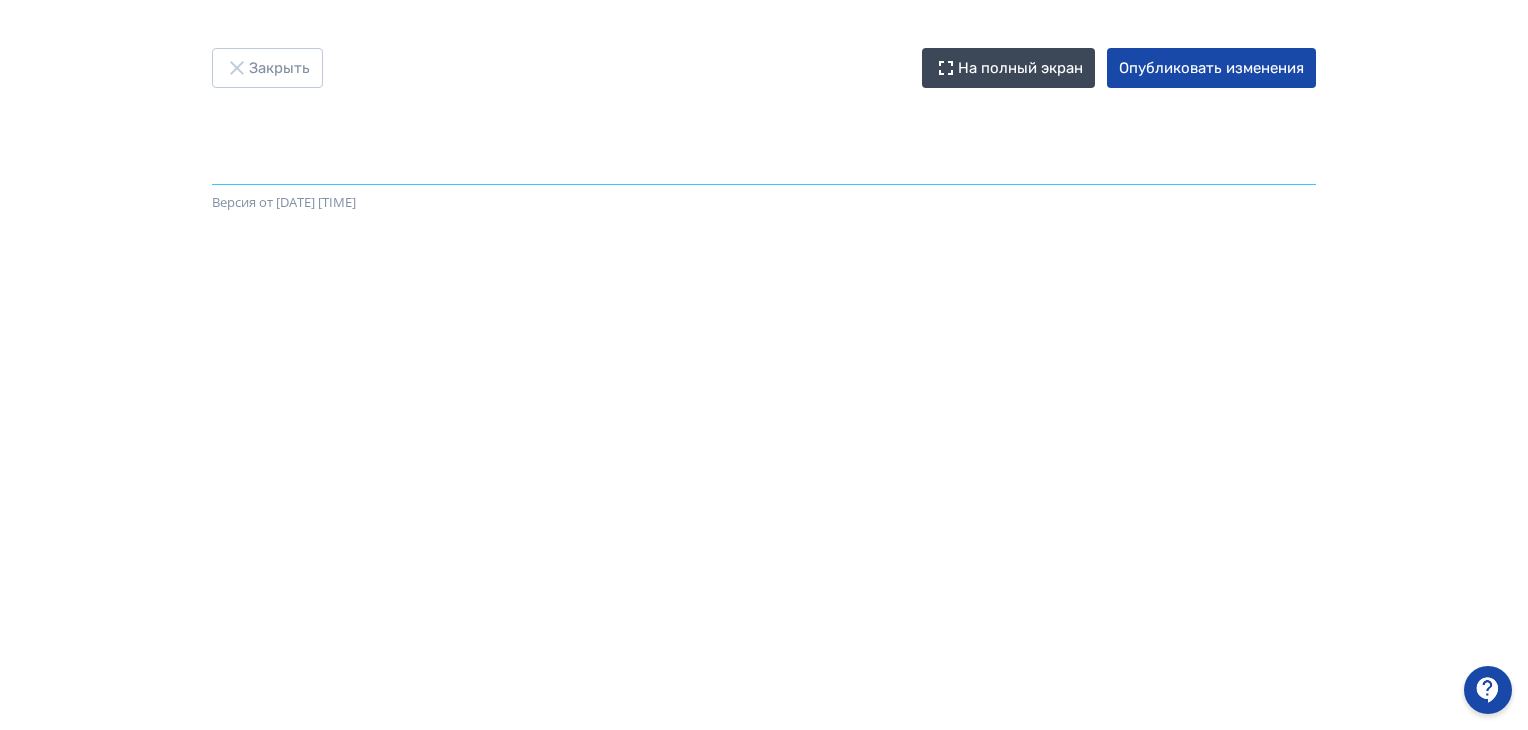 scroll, scrollTop: 0, scrollLeft: 0, axis: both 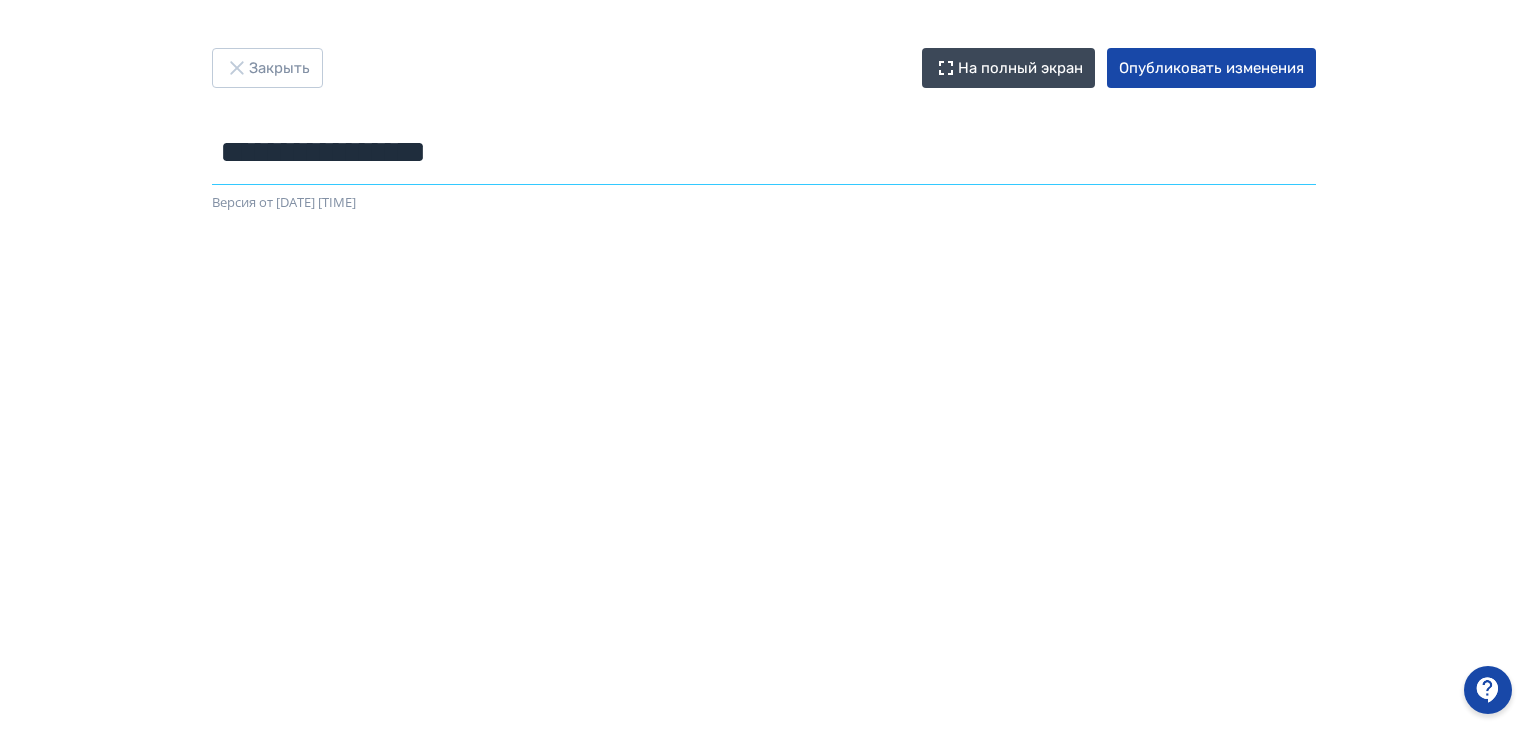 click on "**********" at bounding box center (764, 152) 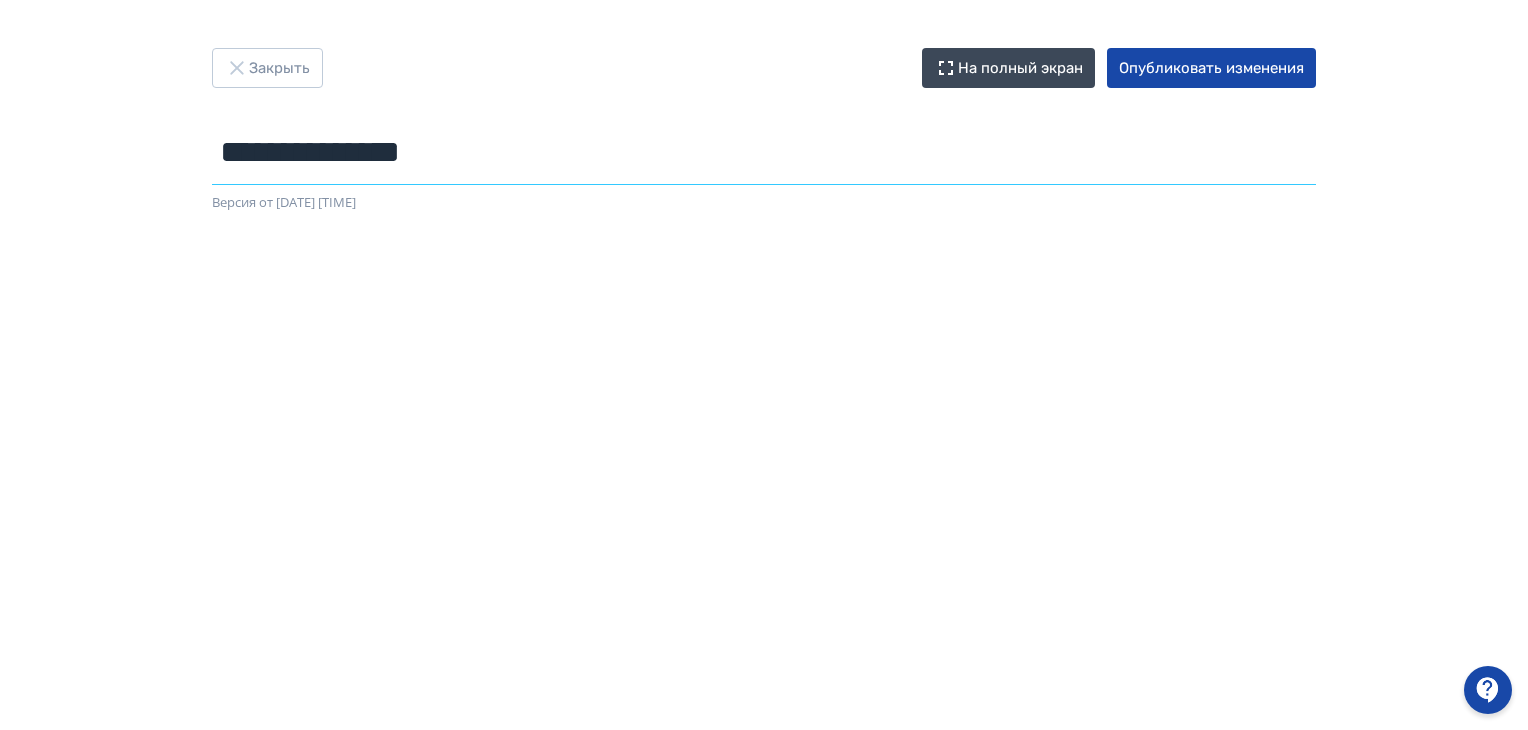 type on "**********" 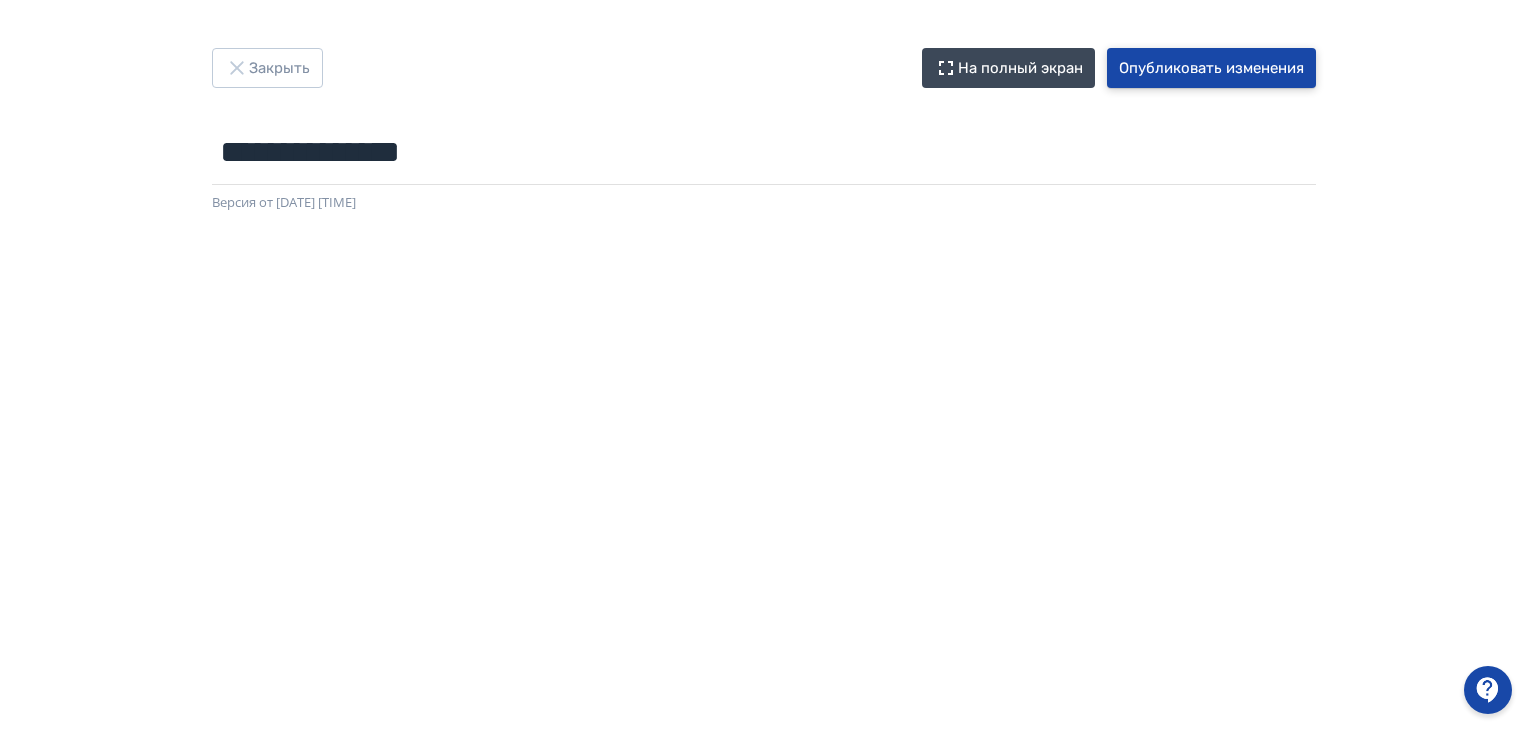 click on "Опубликовать изменения" at bounding box center (1211, 68) 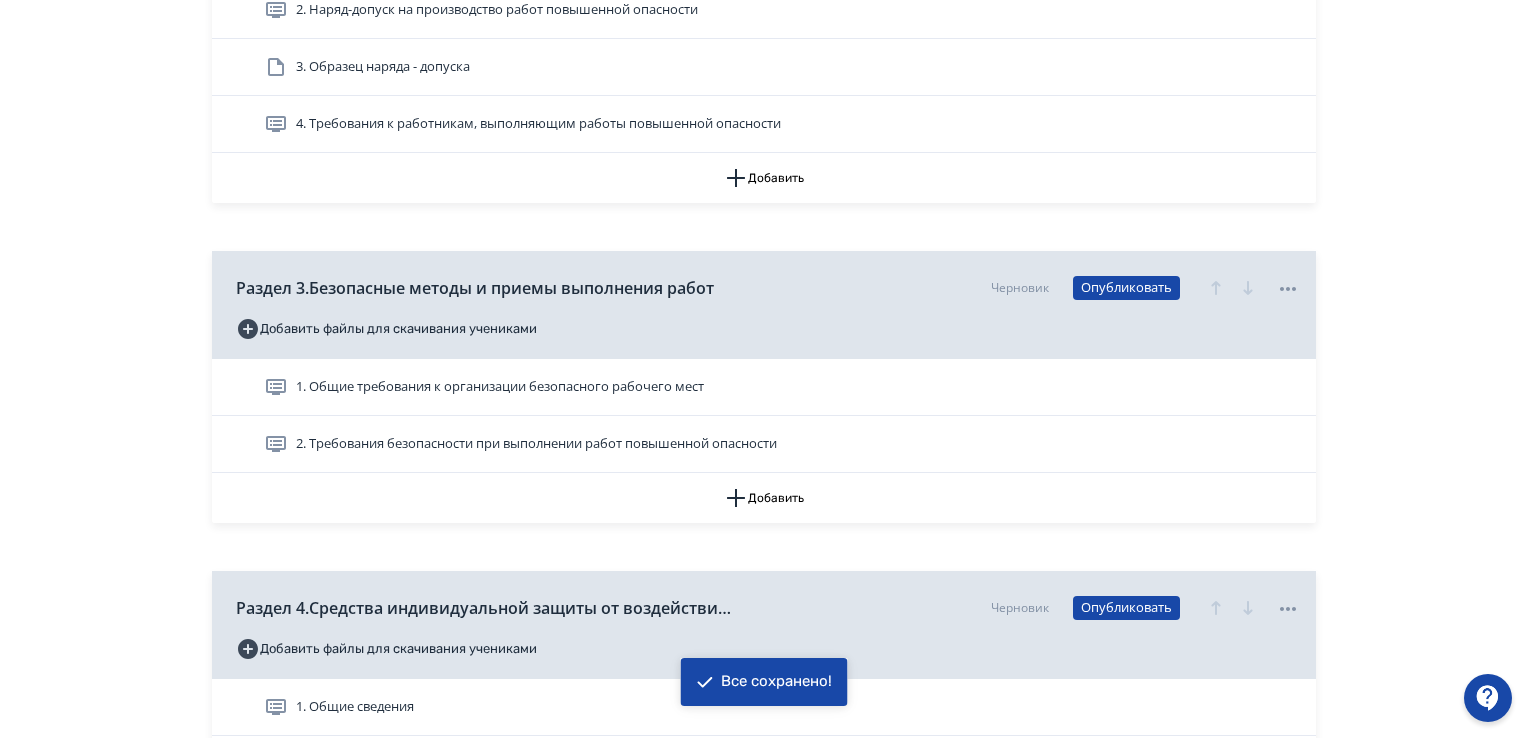scroll, scrollTop: 1000, scrollLeft: 0, axis: vertical 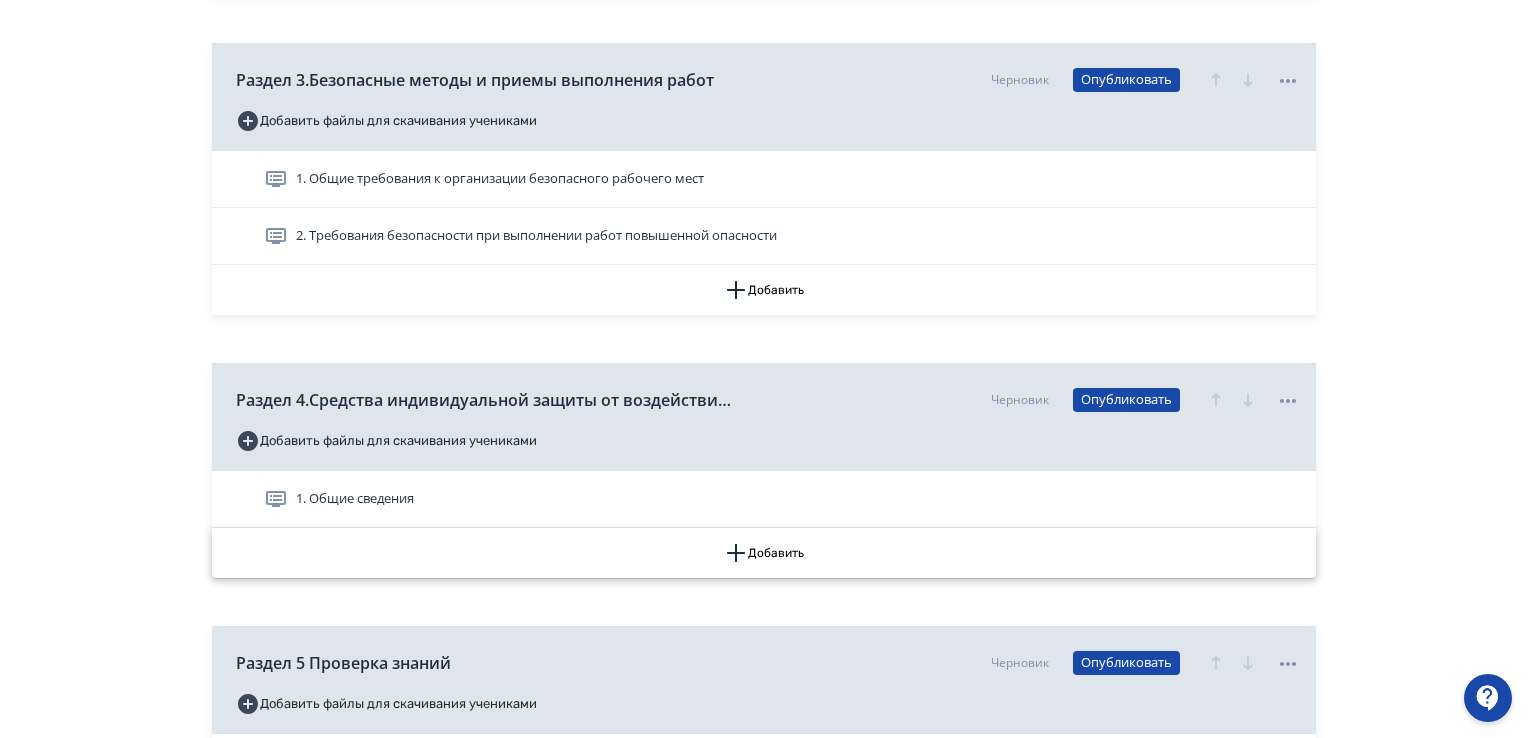 click on "Добавить" at bounding box center (764, 553) 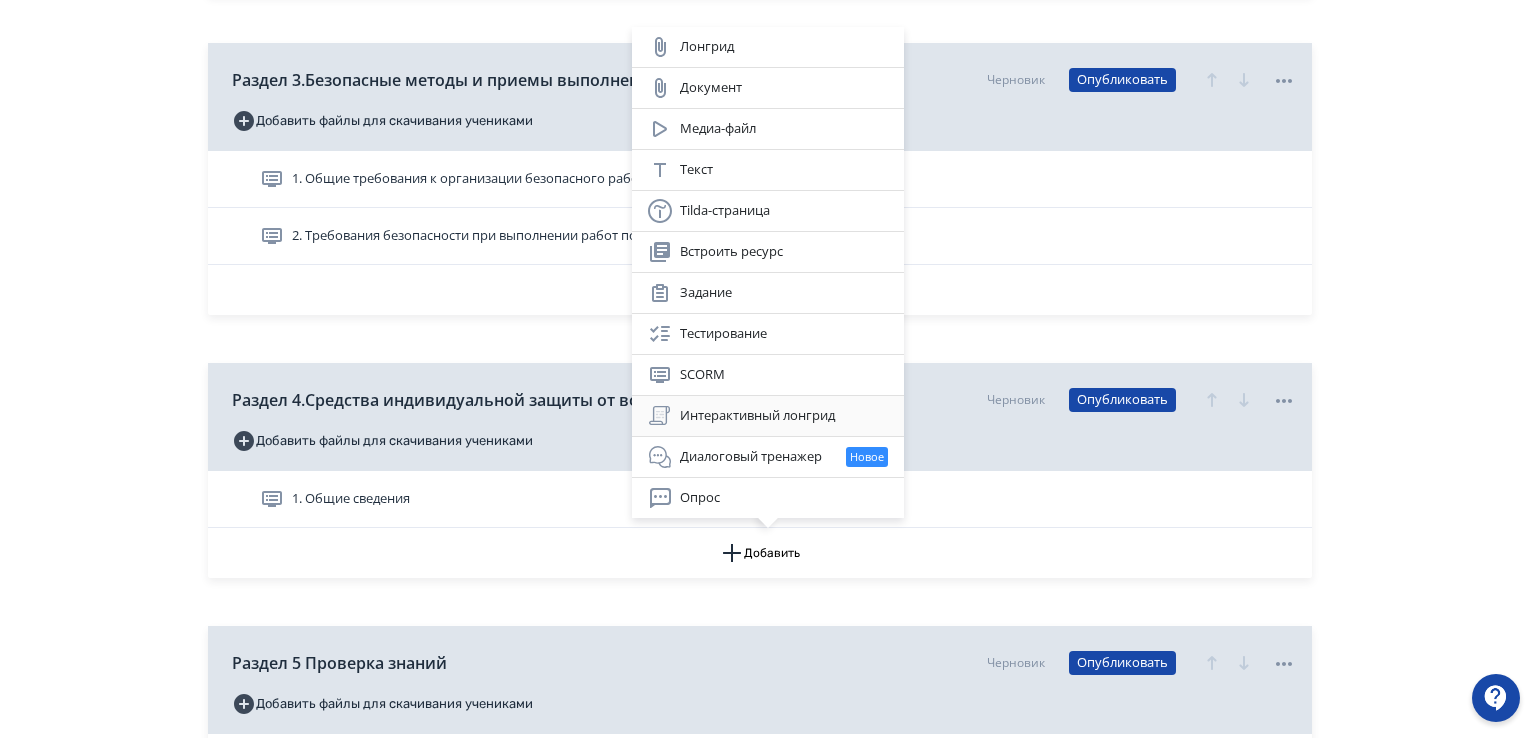 click on "Интерактивный лонгрид" at bounding box center [768, 416] 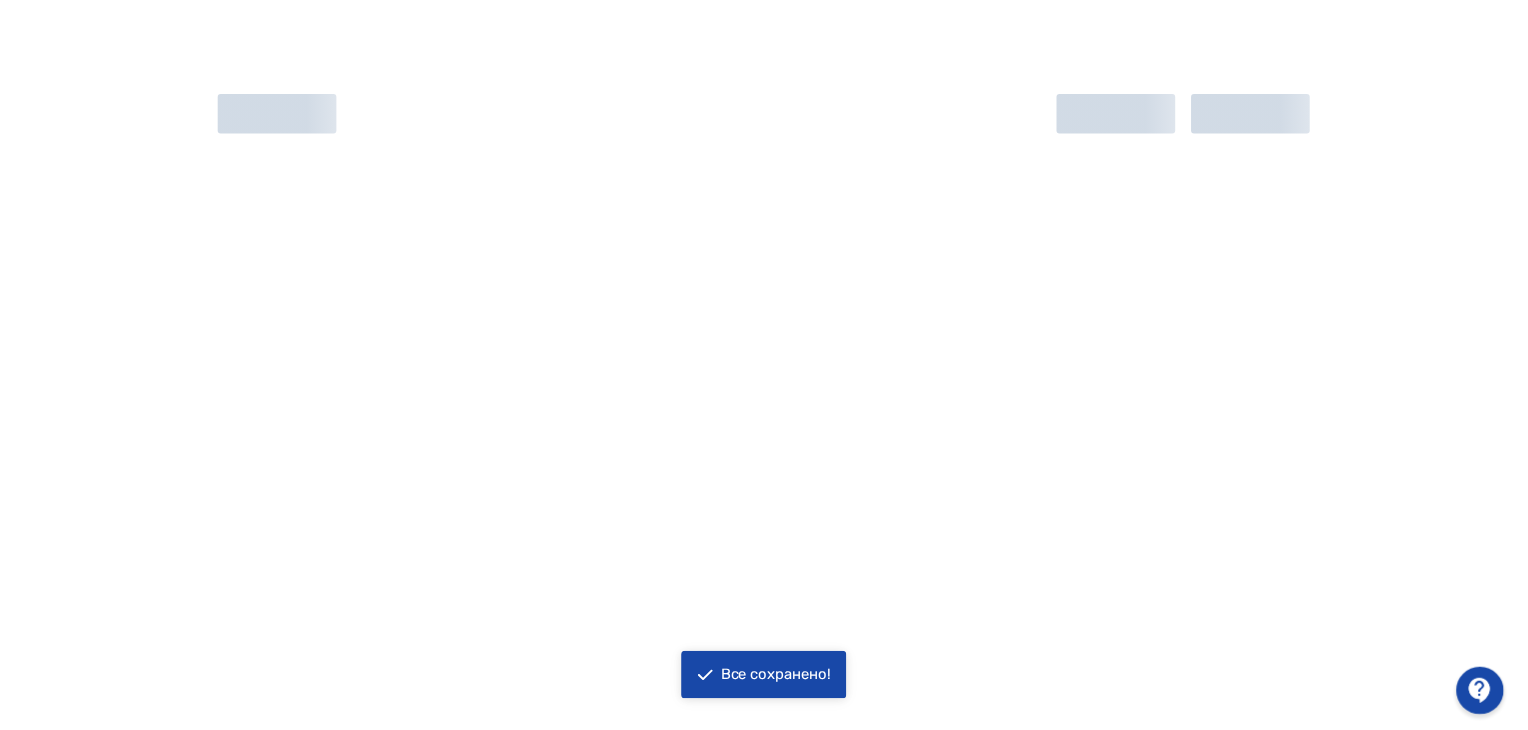 scroll, scrollTop: 0, scrollLeft: 0, axis: both 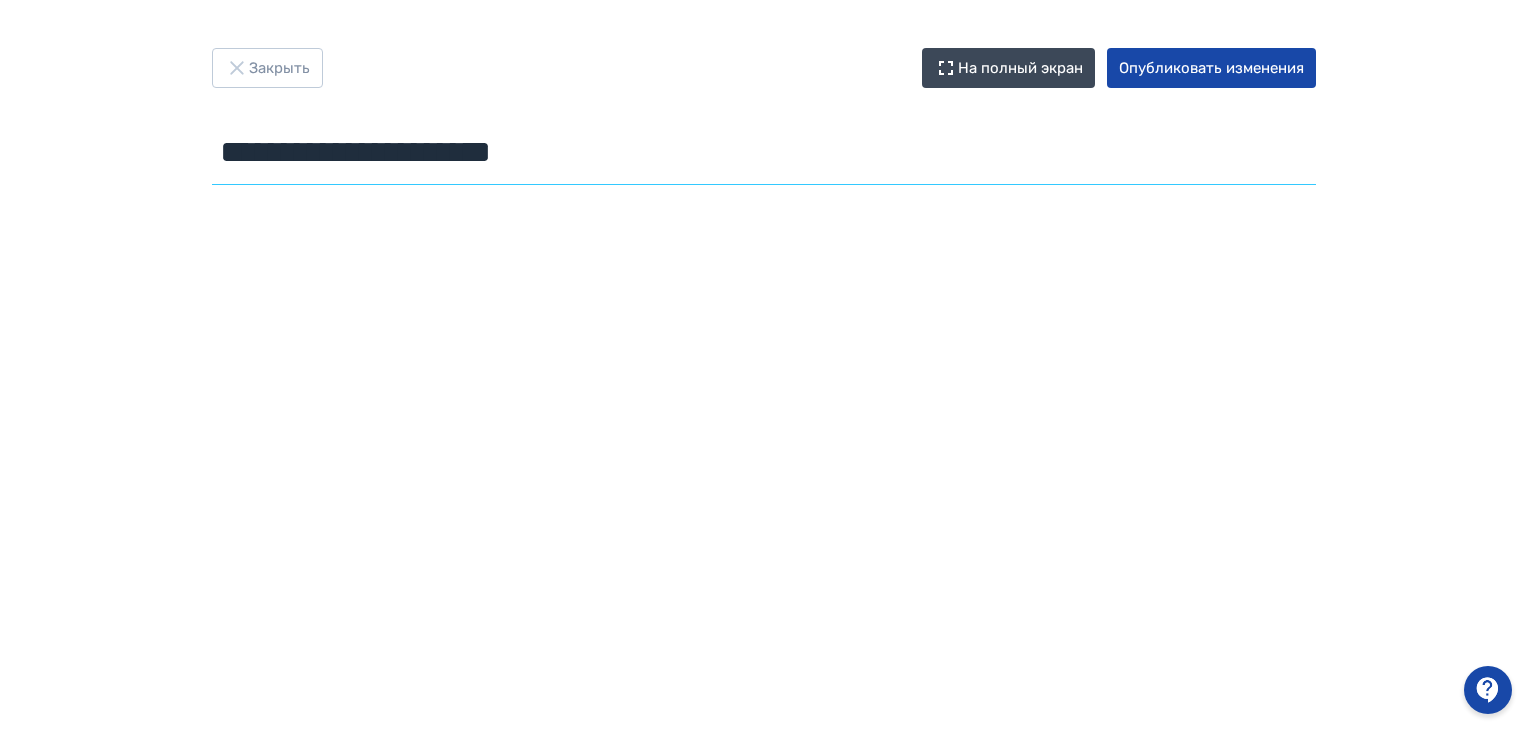 drag, startPoint x: 583, startPoint y: 159, endPoint x: 140, endPoint y: 230, distance: 448.65353 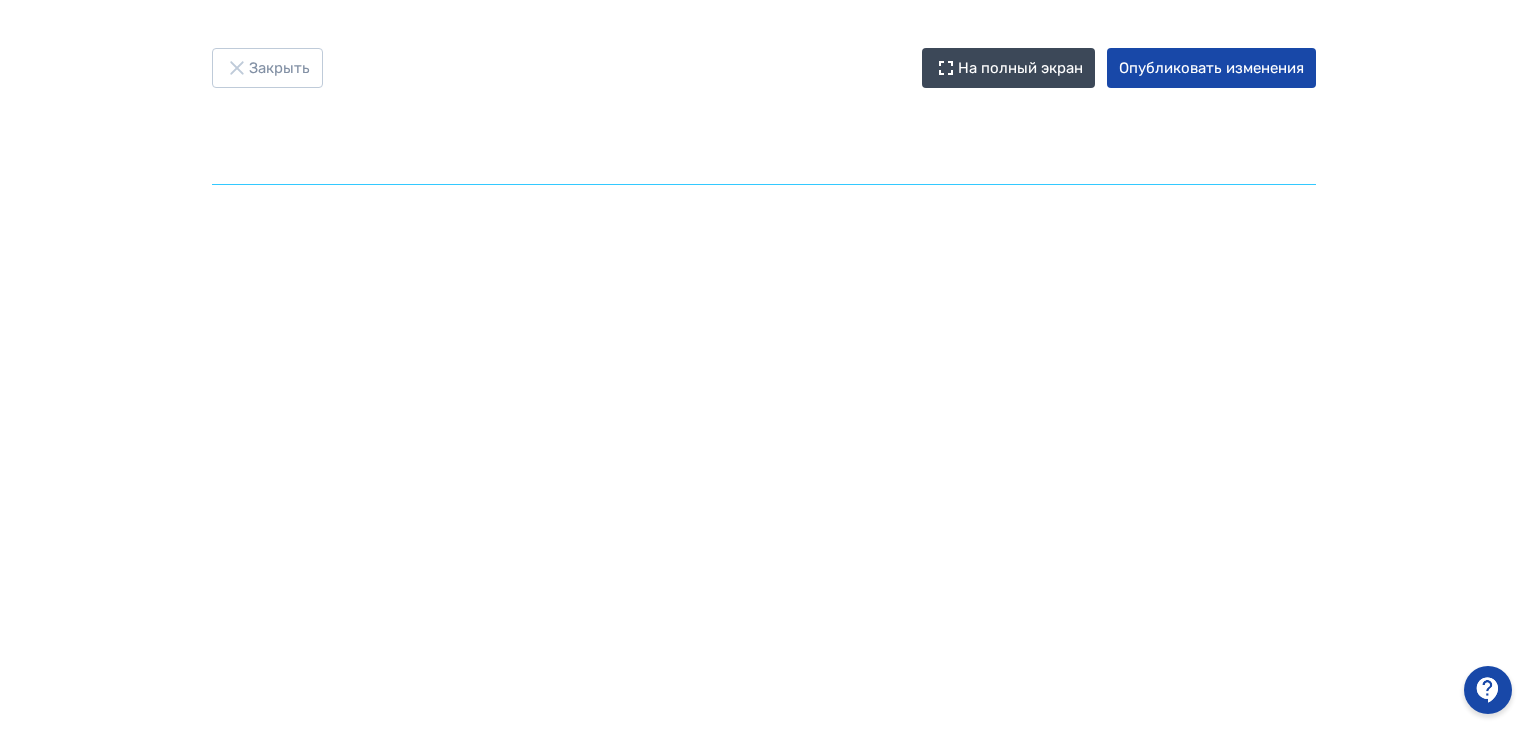paste on "**********" 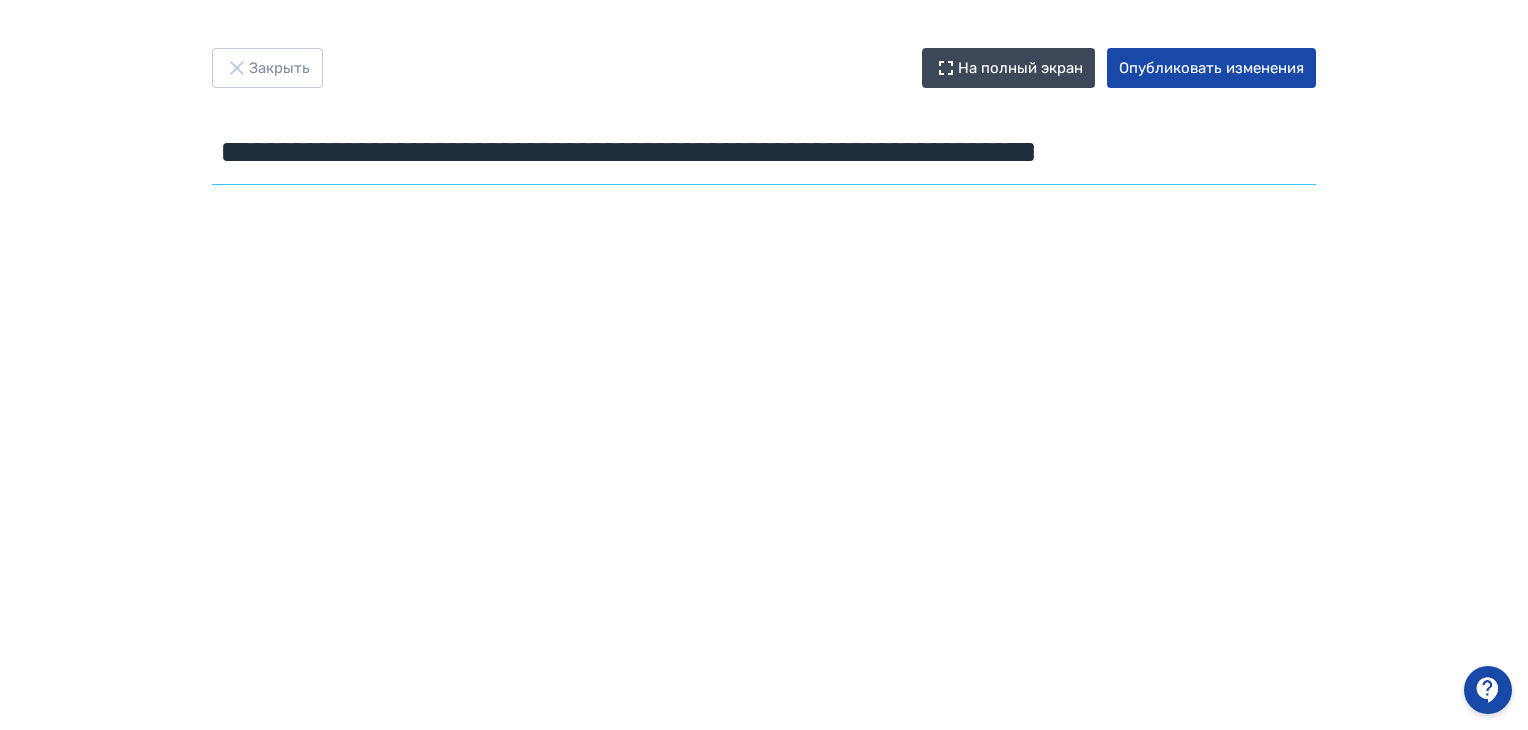scroll, scrollTop: 0, scrollLeft: 50, axis: horizontal 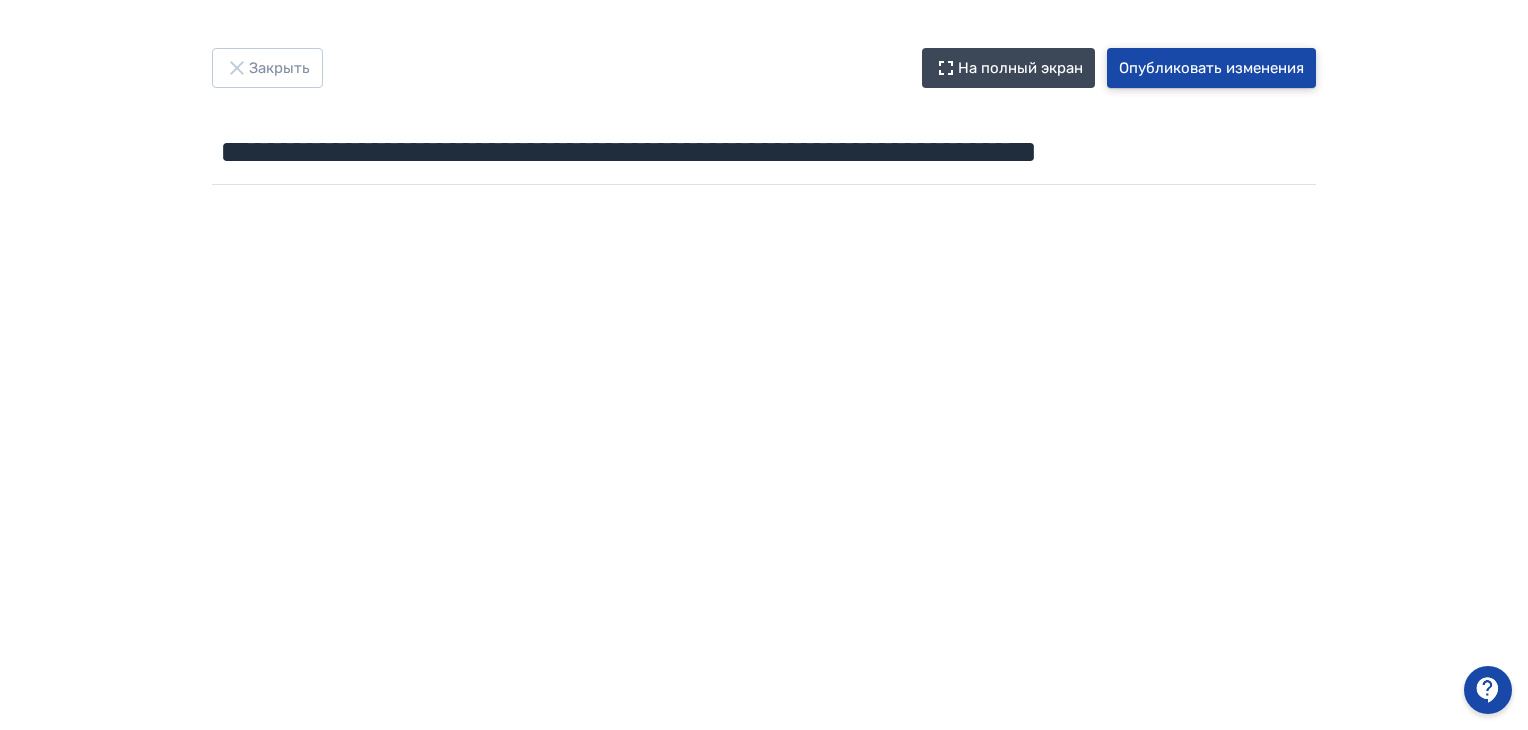 click on "Опубликовать изменения" at bounding box center [1211, 68] 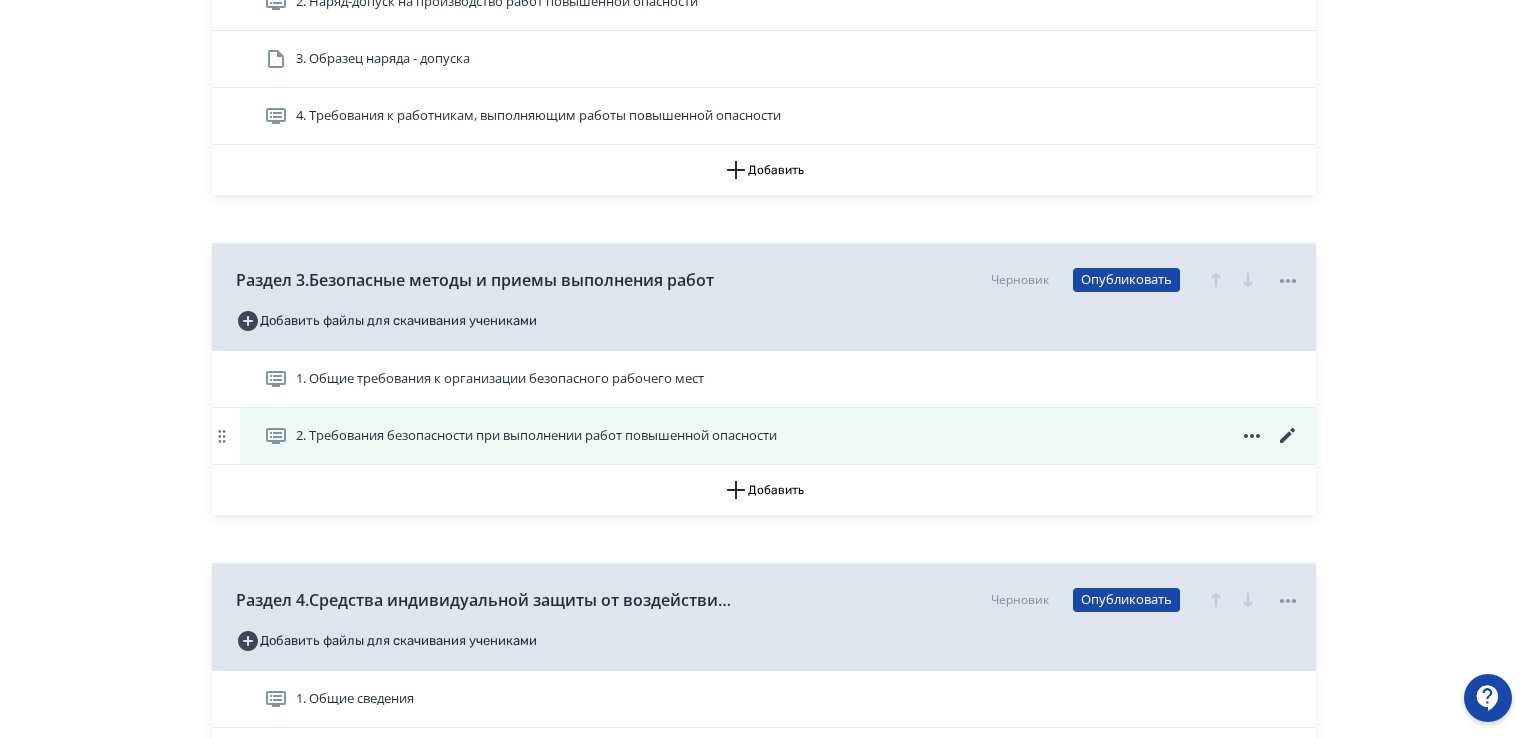 scroll, scrollTop: 1100, scrollLeft: 0, axis: vertical 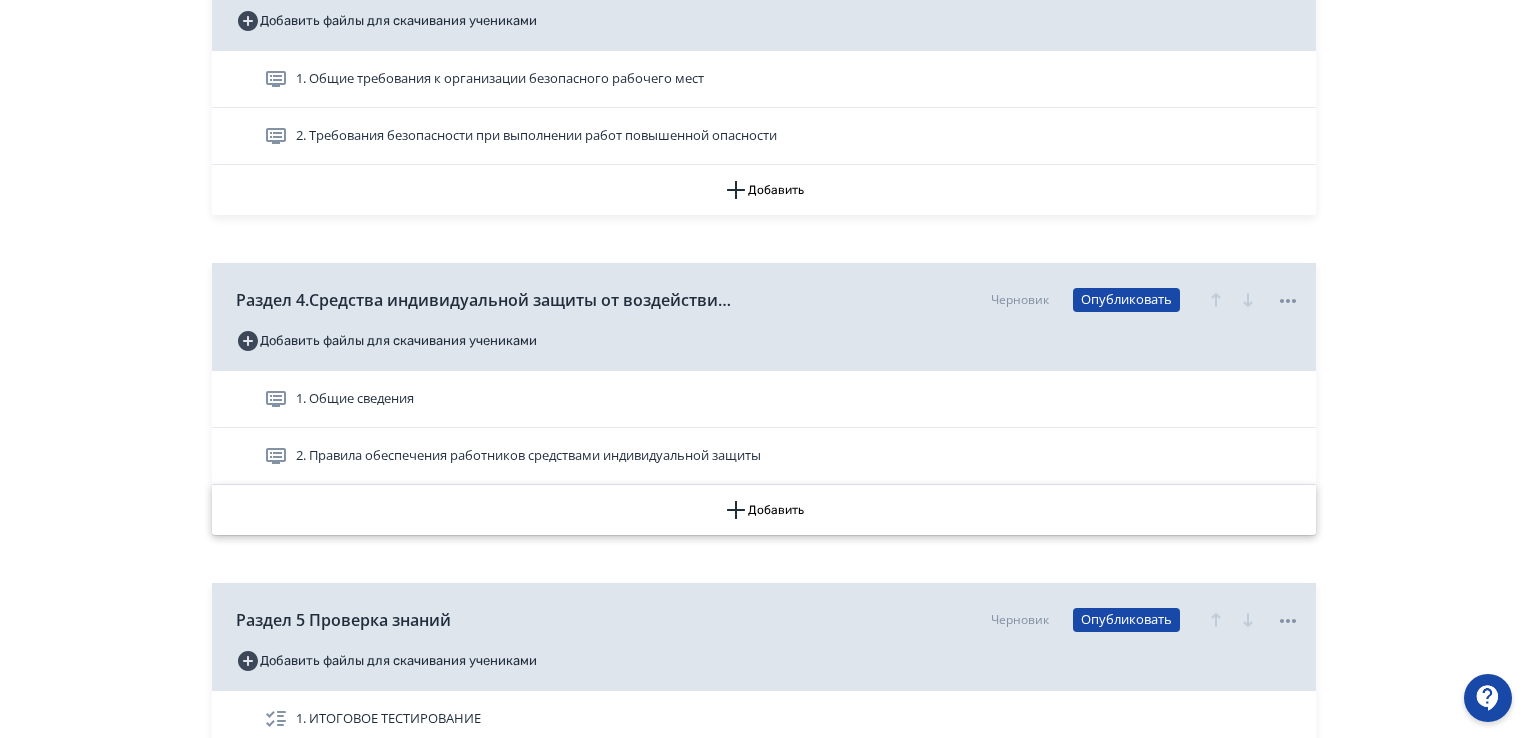 click 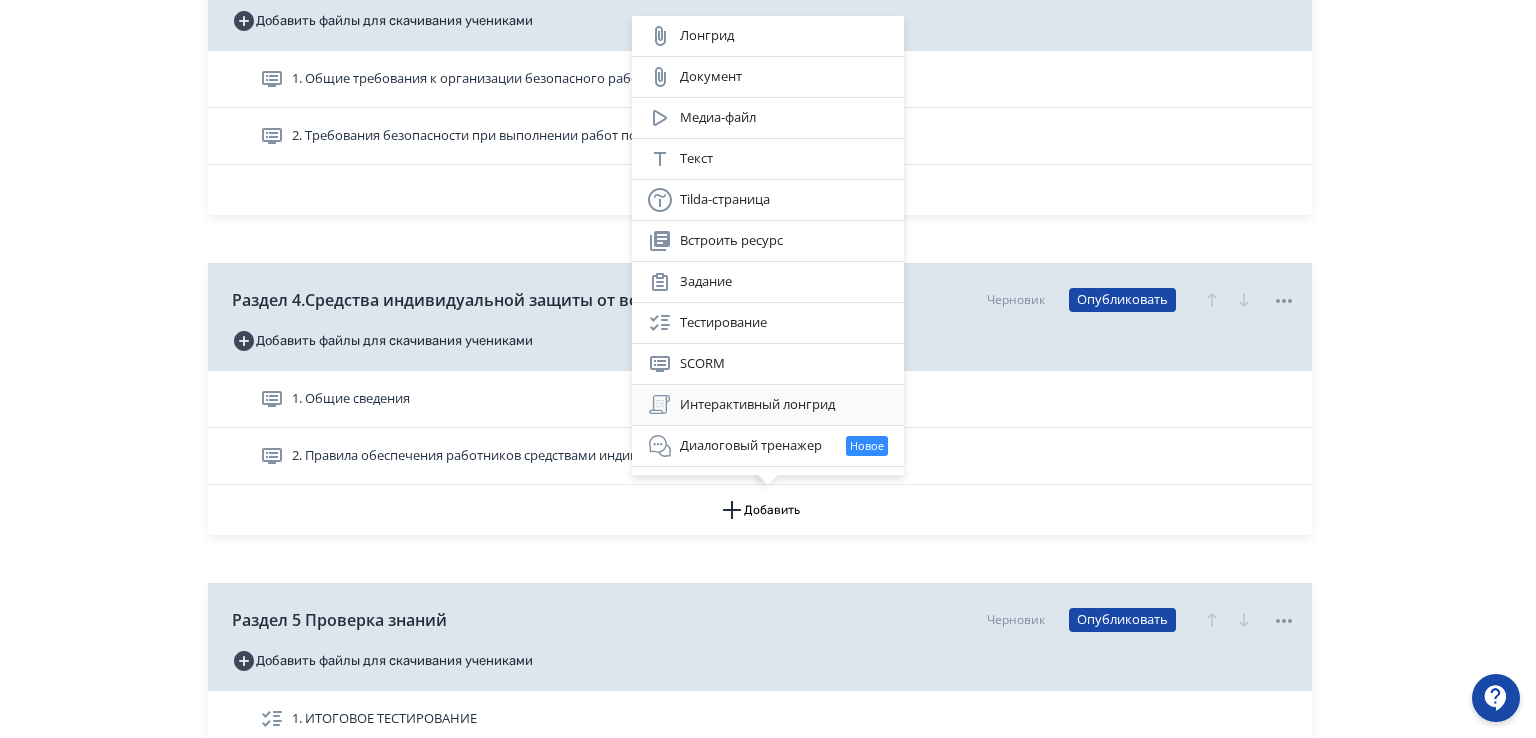 click on "Интерактивный лонгрид" at bounding box center (768, 405) 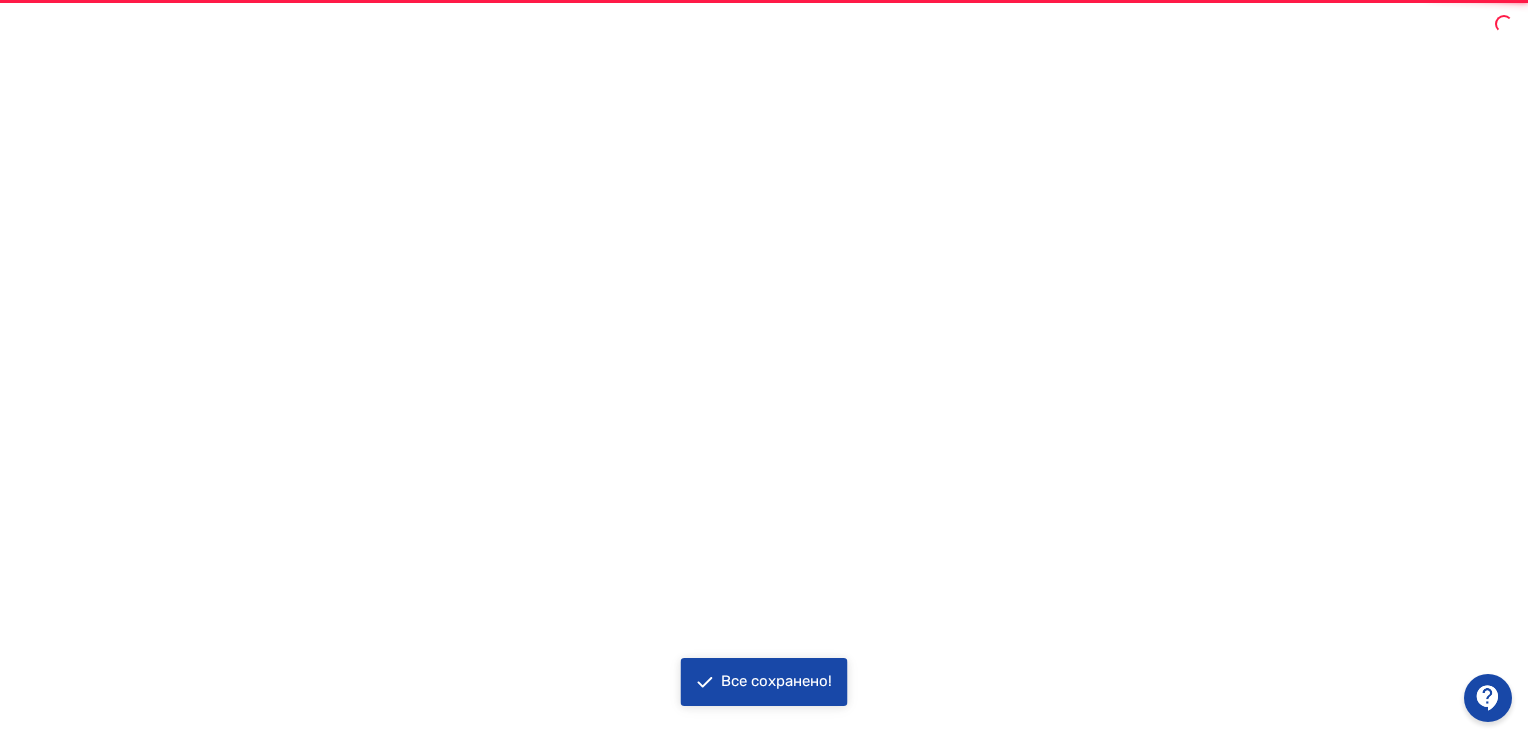scroll, scrollTop: 0, scrollLeft: 0, axis: both 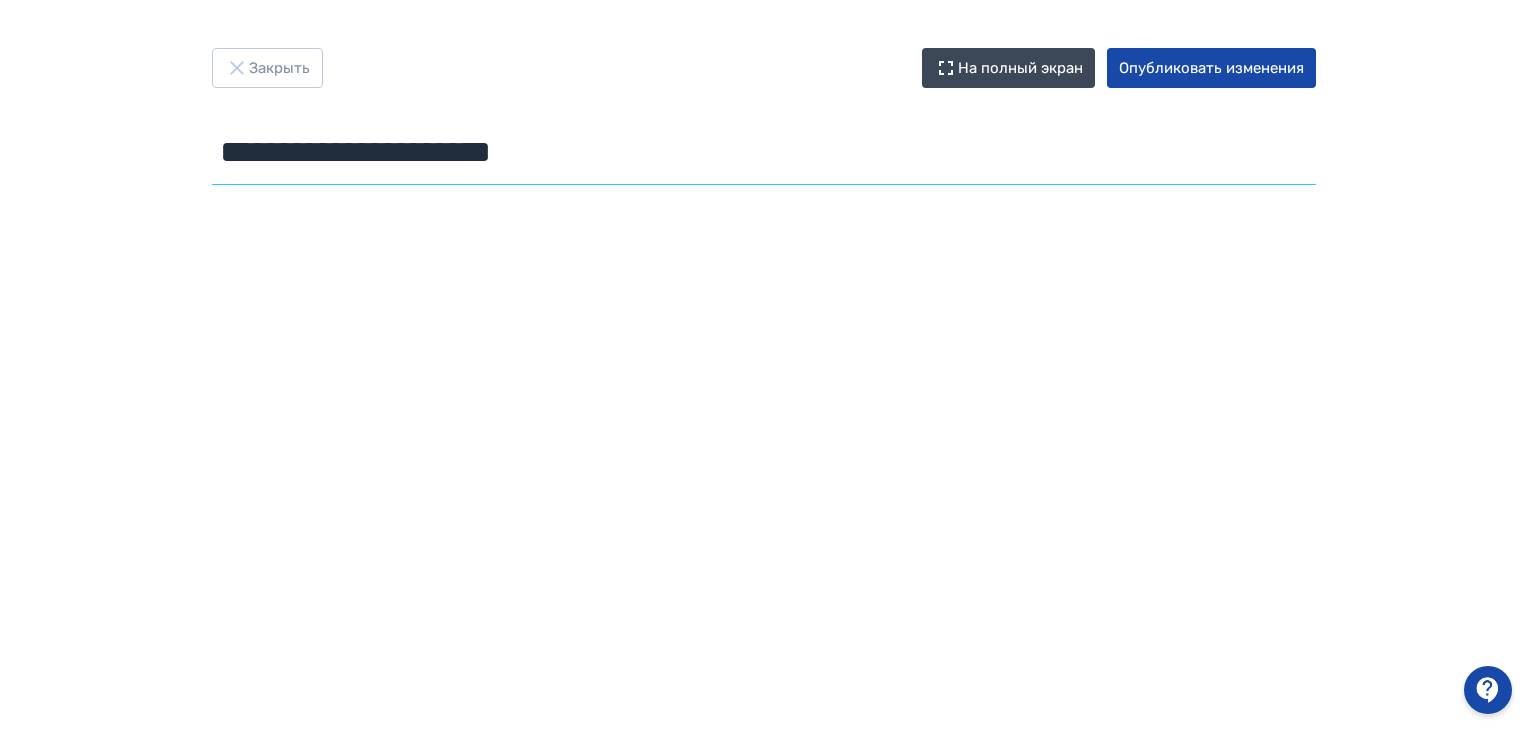 drag, startPoint x: 631, startPoint y: 155, endPoint x: 36, endPoint y: 192, distance: 596.1493 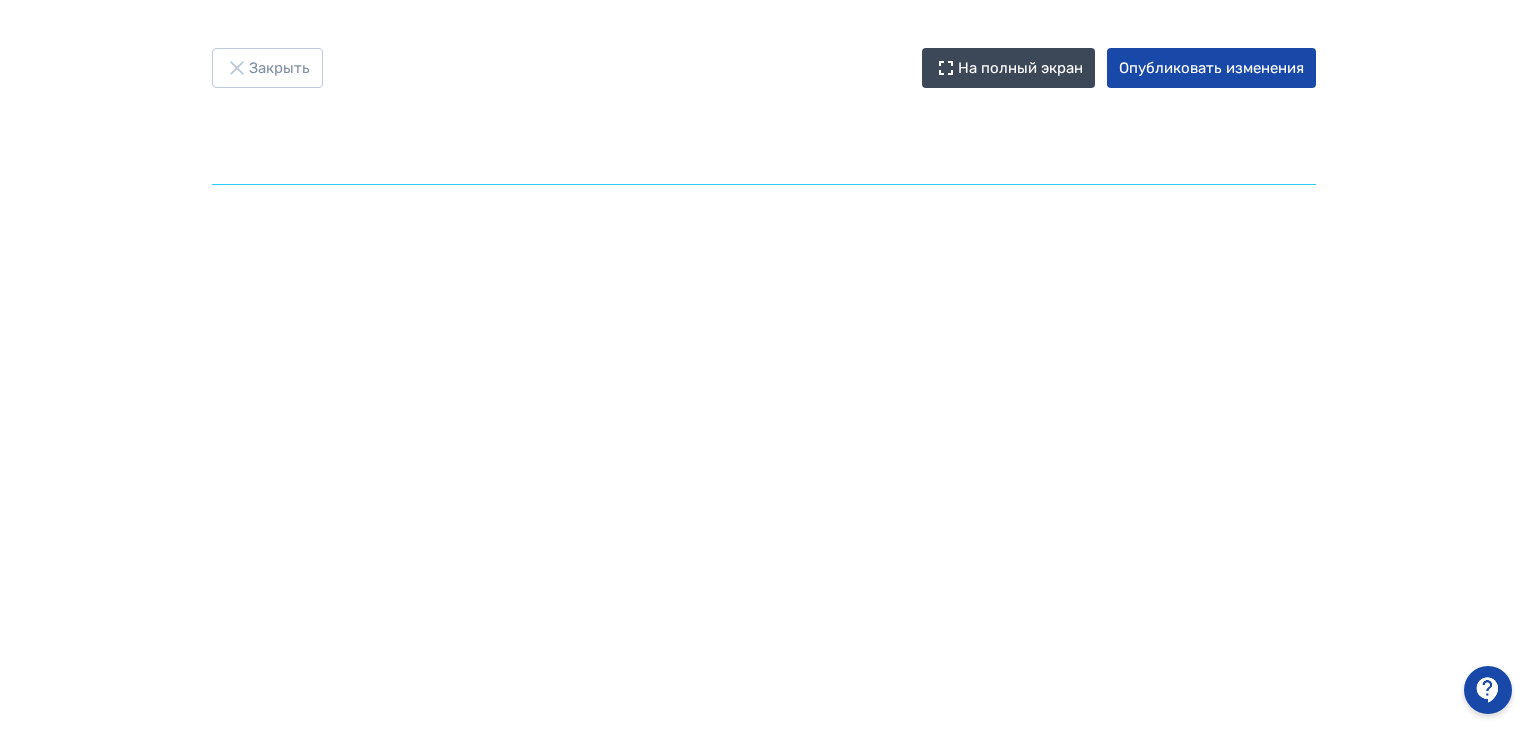 paste on "**********" 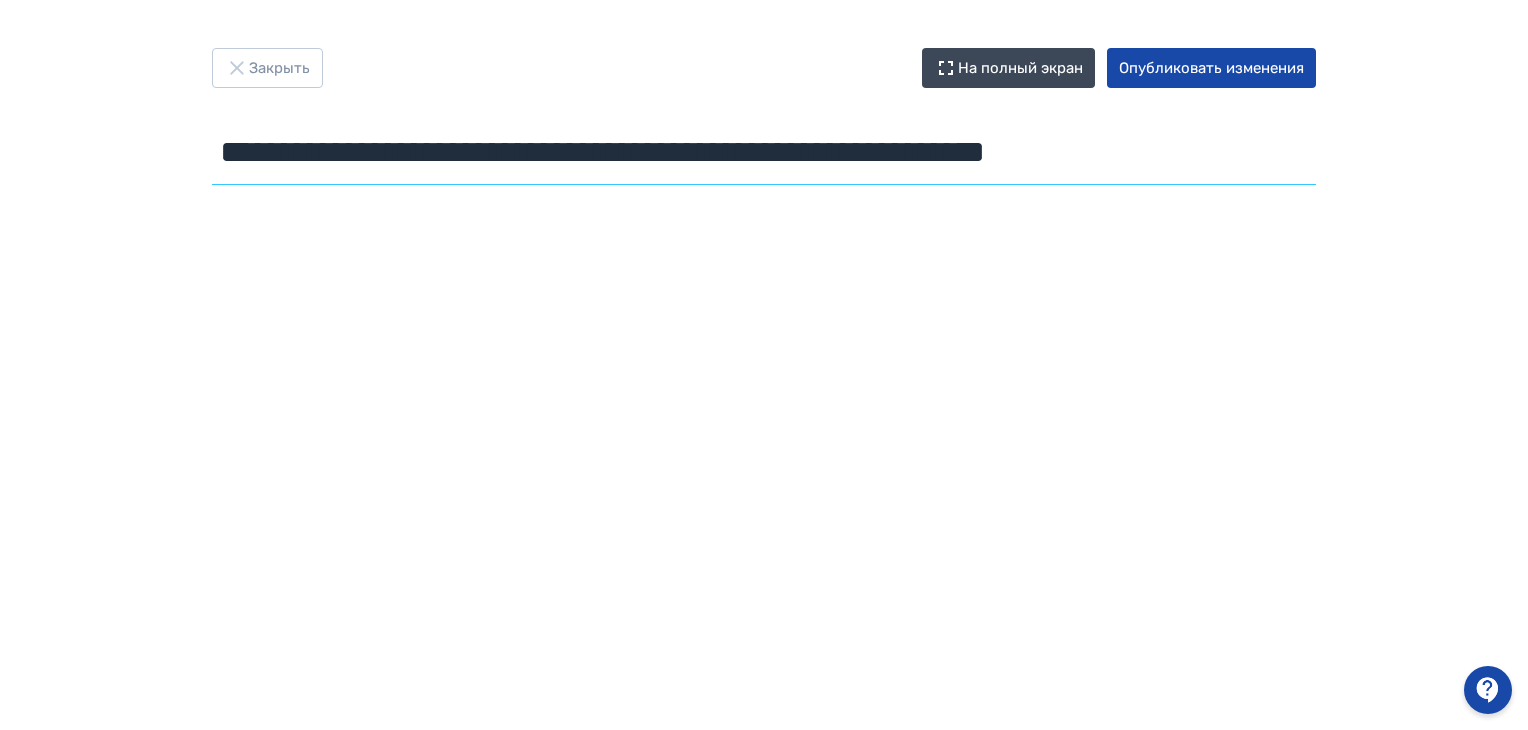 type on "**********" 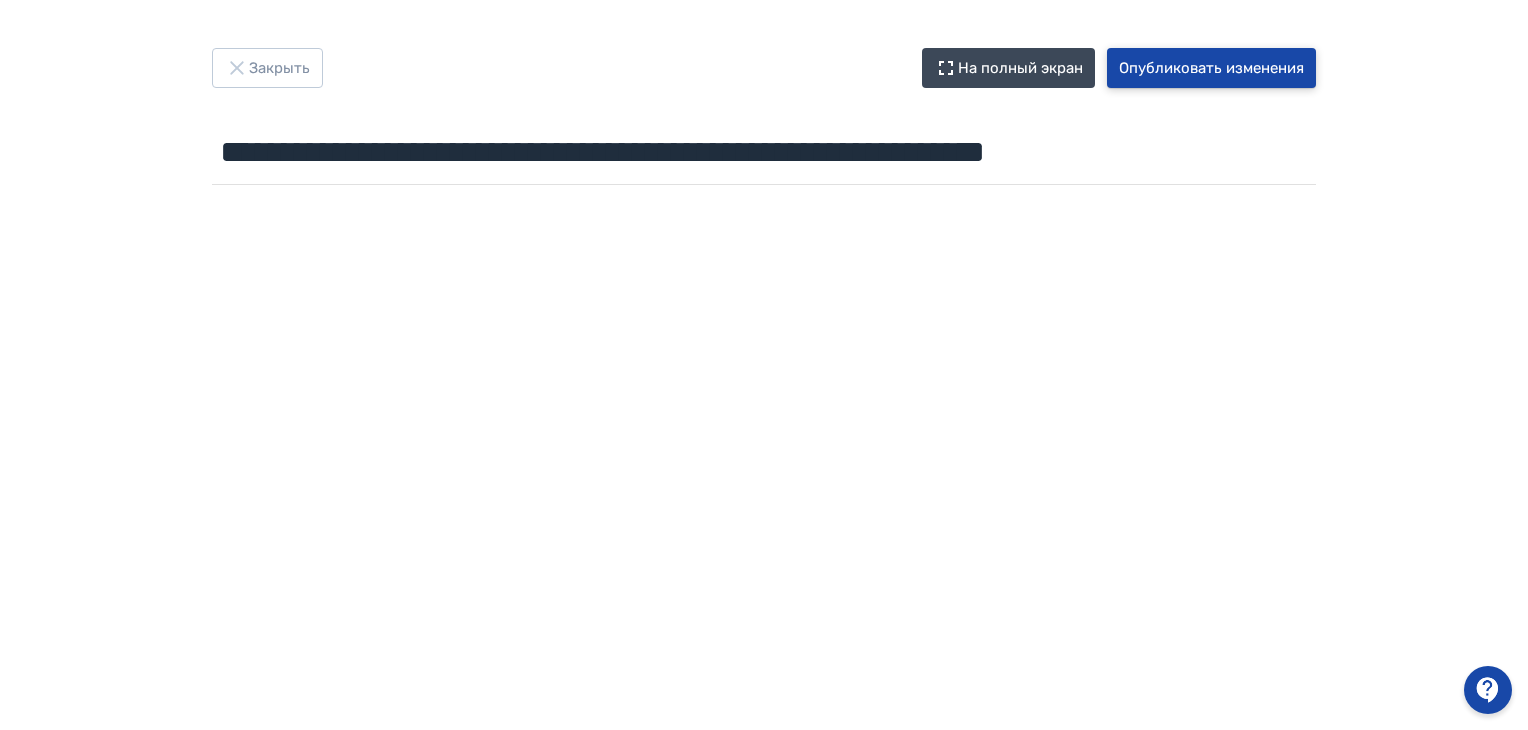 click on "Опубликовать изменения" at bounding box center (1211, 68) 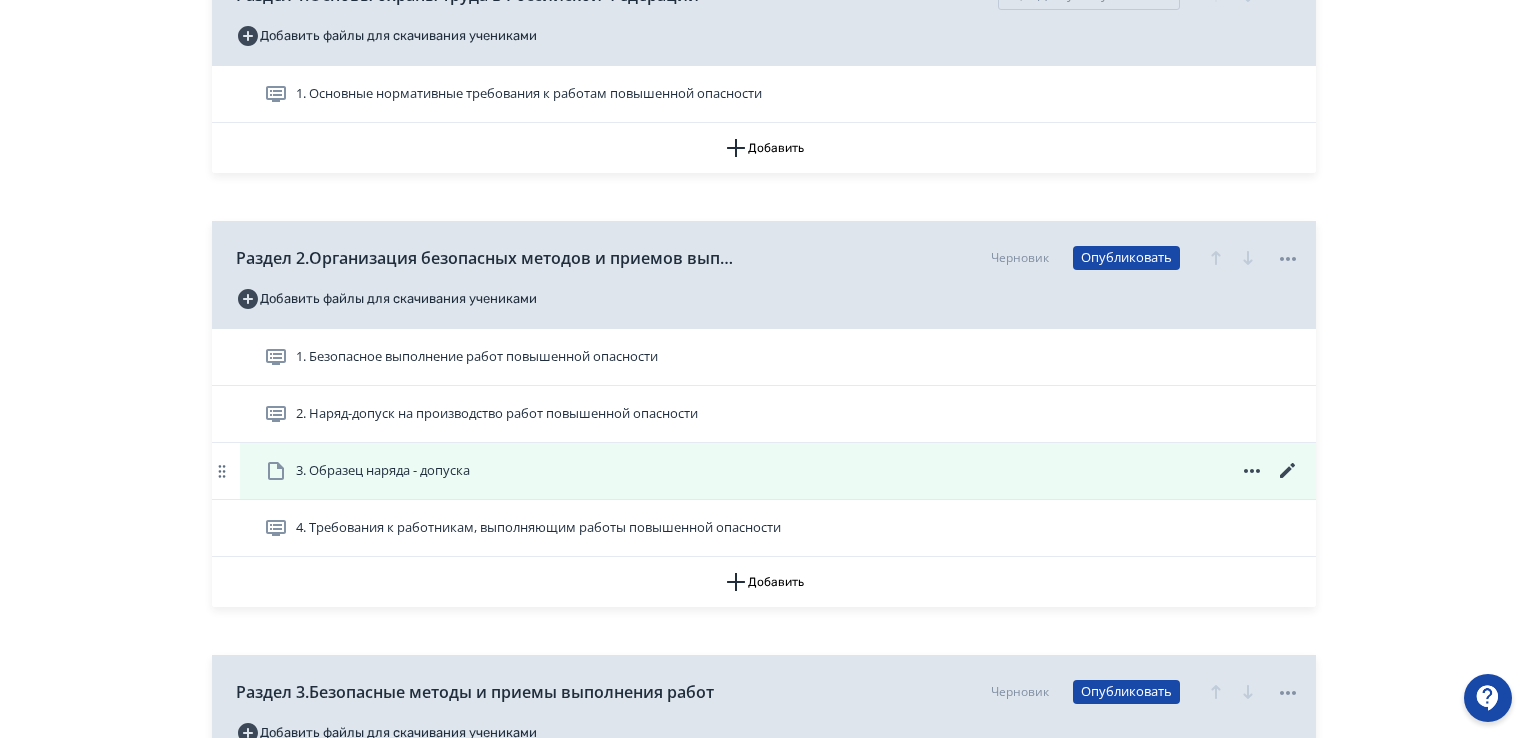 scroll, scrollTop: 400, scrollLeft: 0, axis: vertical 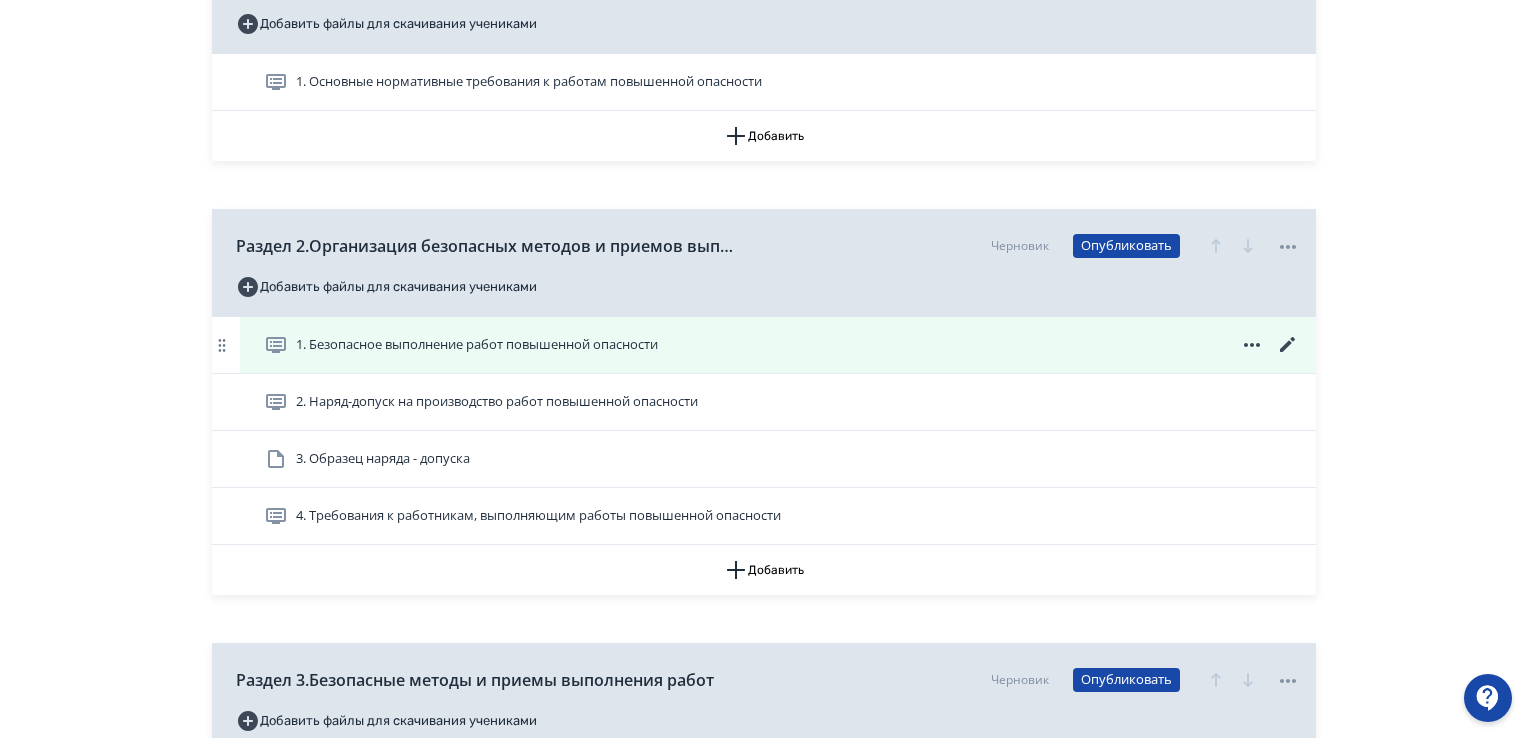 click 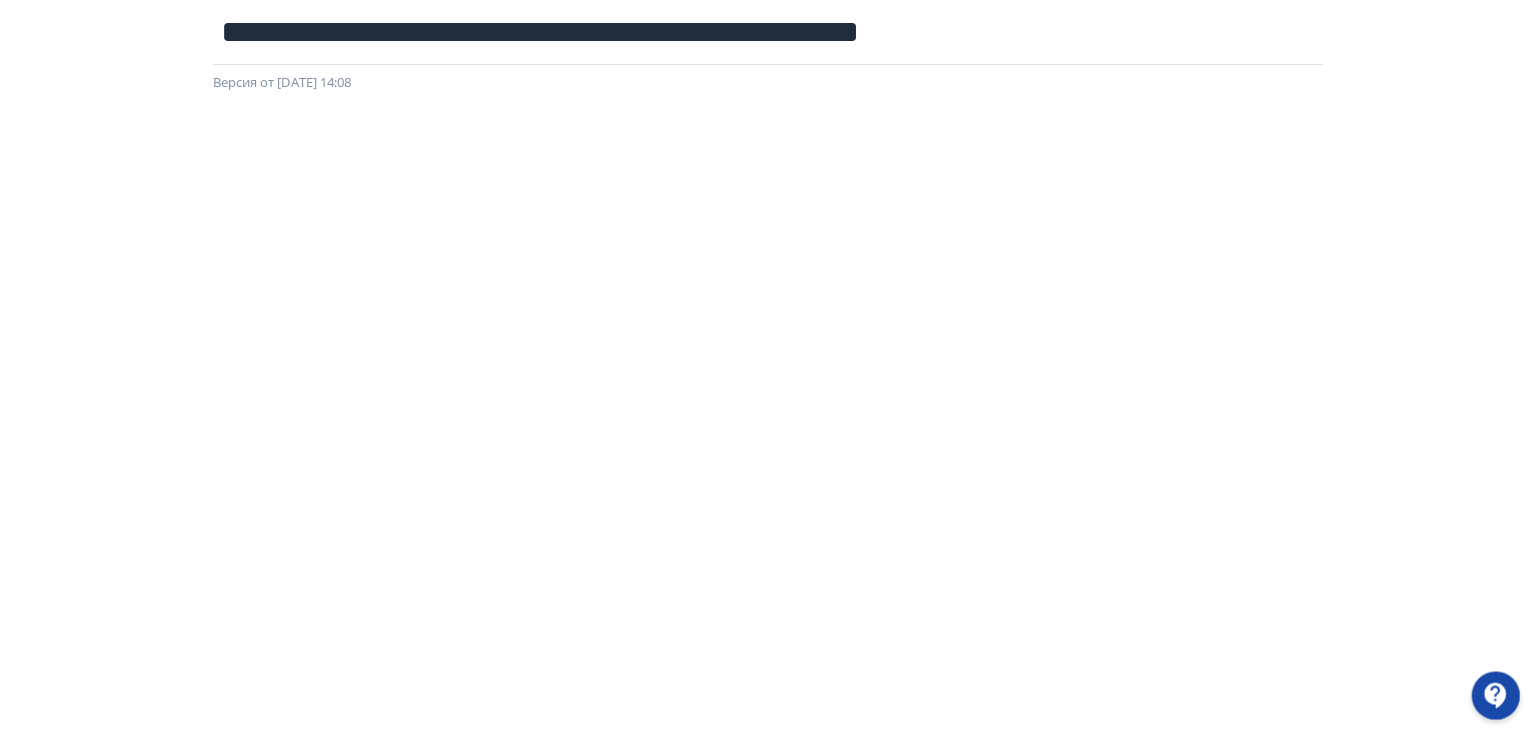 scroll, scrollTop: 0, scrollLeft: 0, axis: both 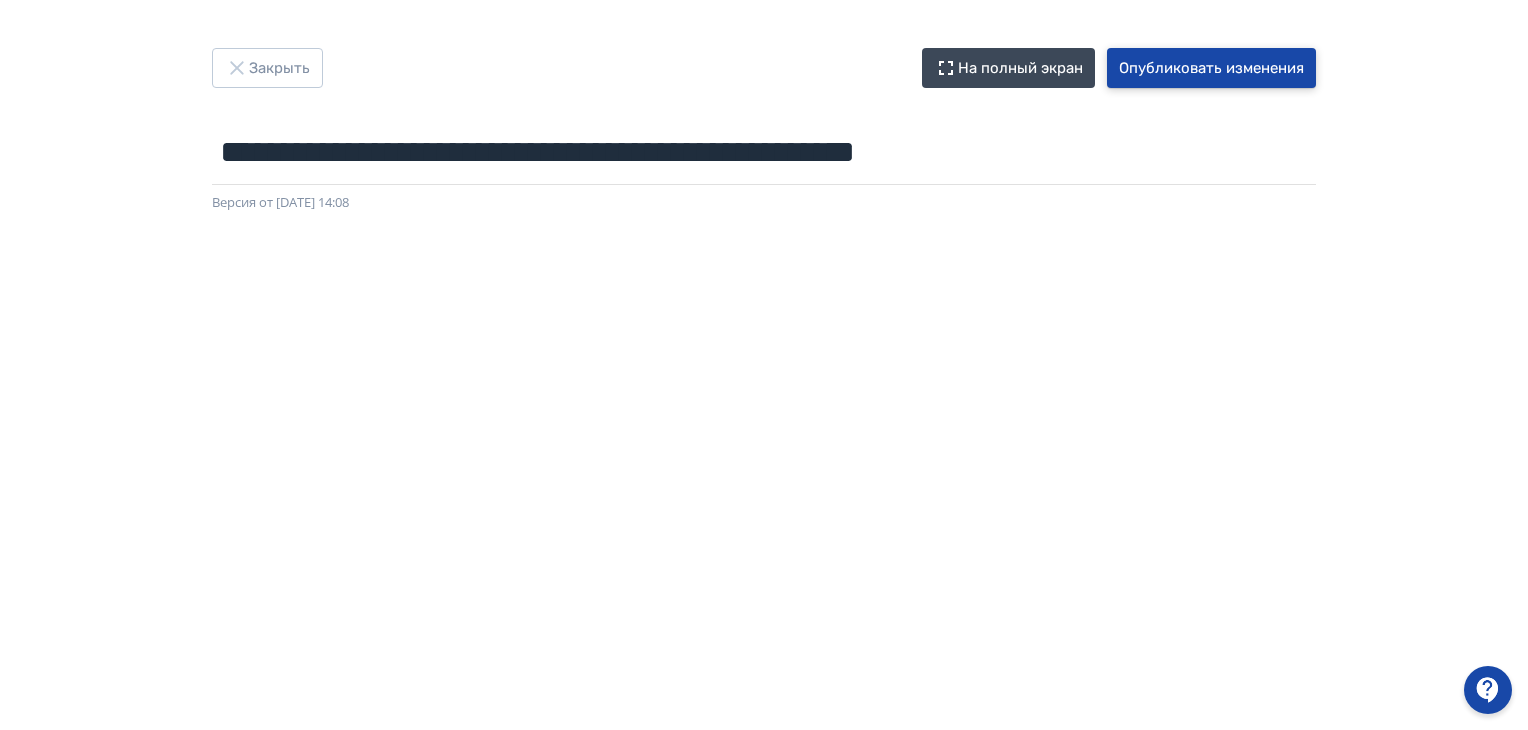 click on "Опубликовать изменения" at bounding box center [1211, 68] 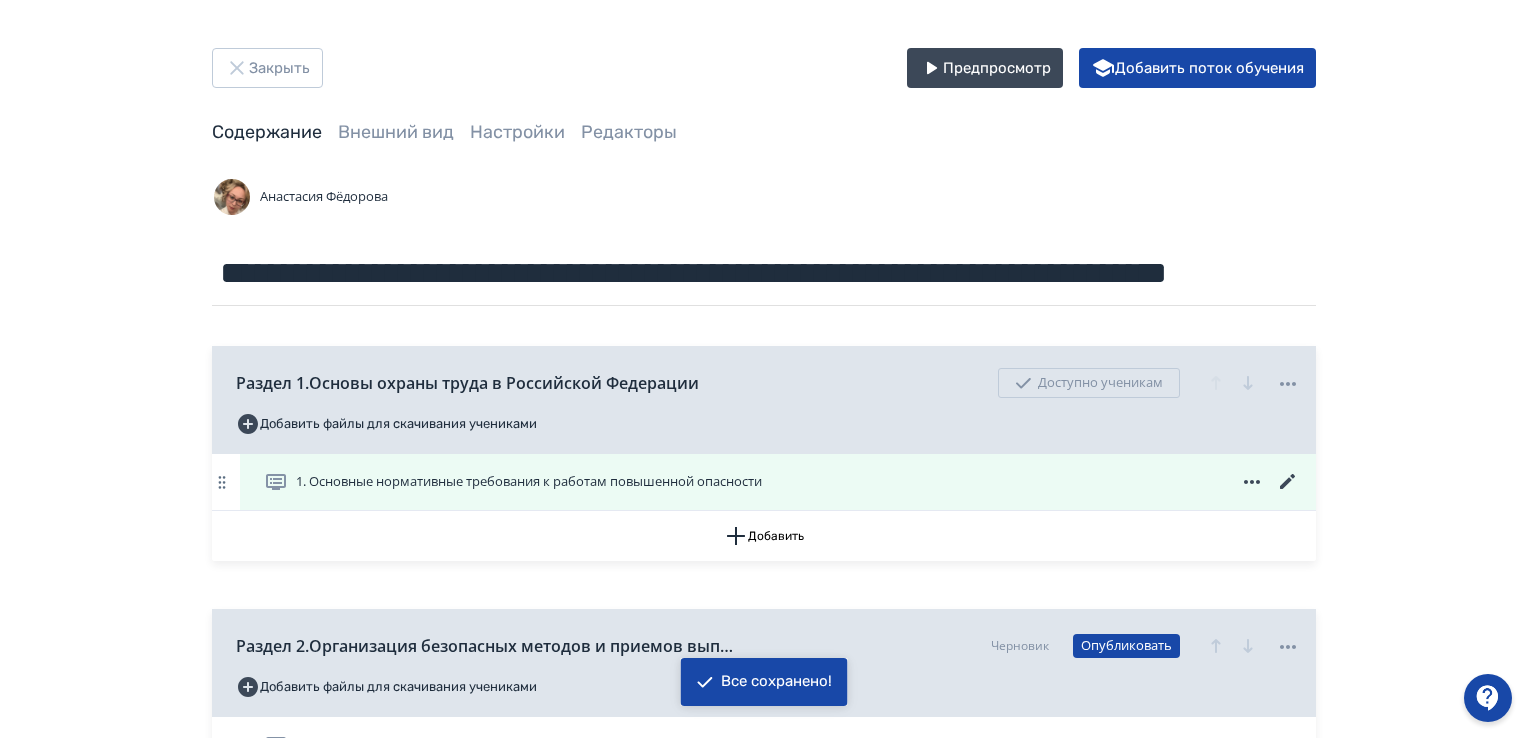 click on "1. Основные нормативные требования к работам повышенной опасности" at bounding box center [529, 482] 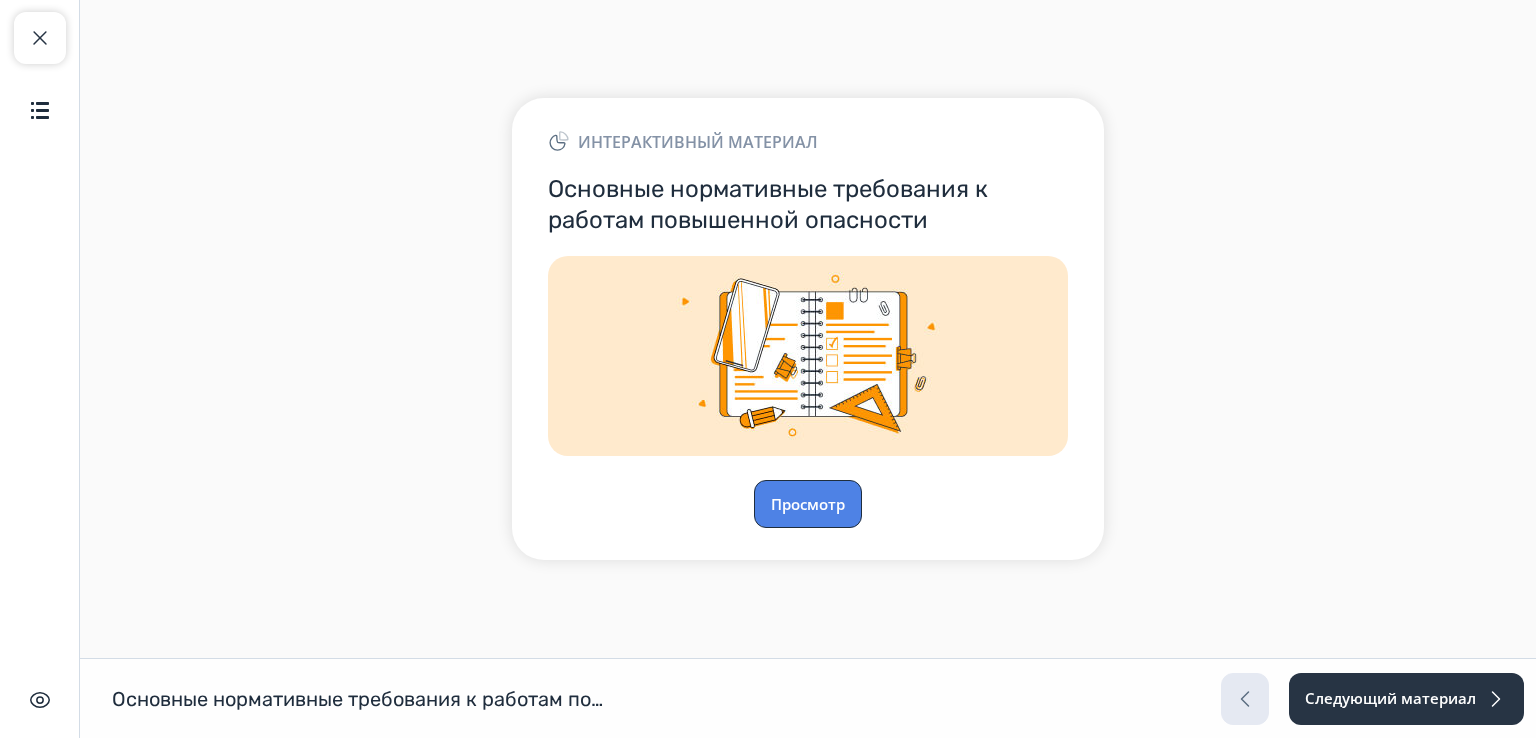 click on "Просмотр" at bounding box center [808, 504] 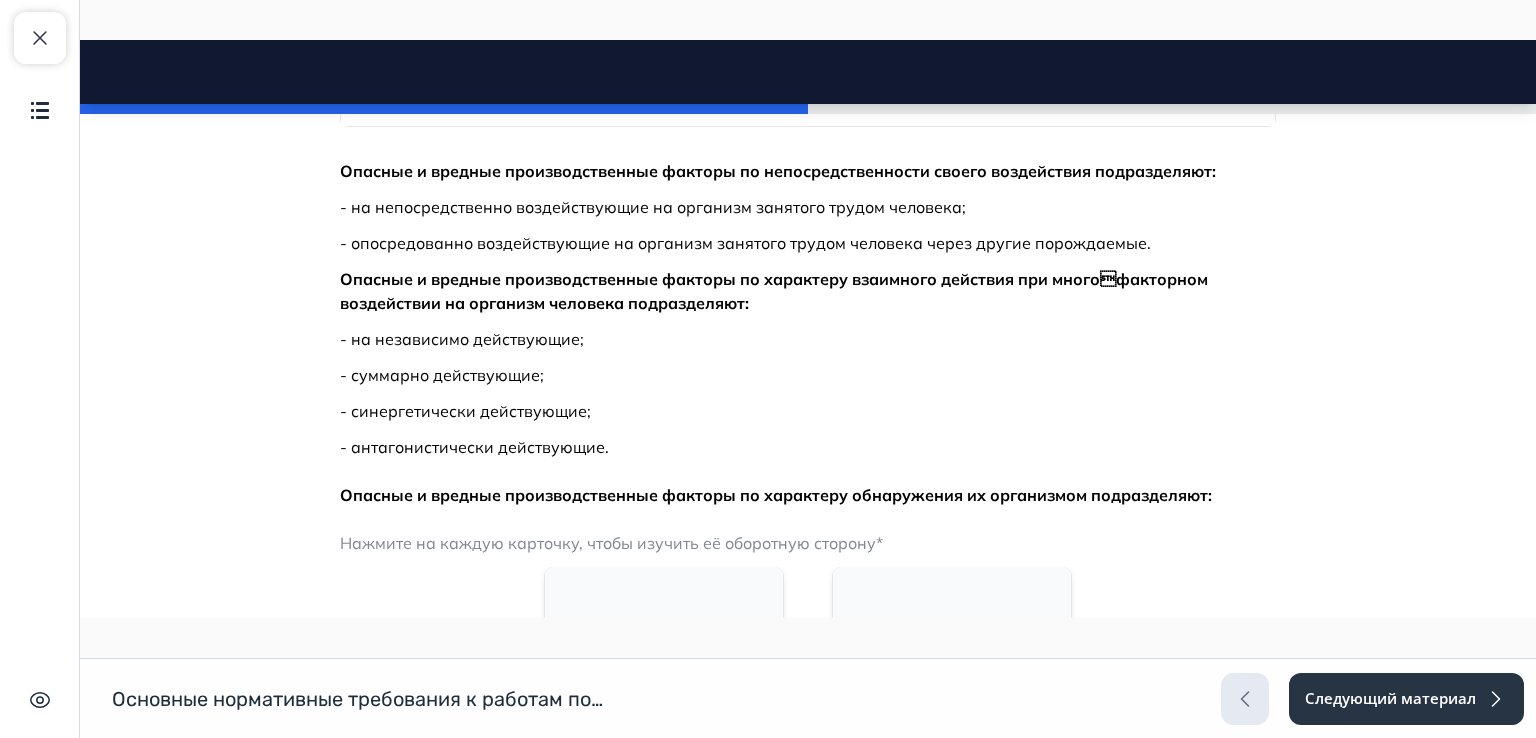scroll, scrollTop: 5200, scrollLeft: 0, axis: vertical 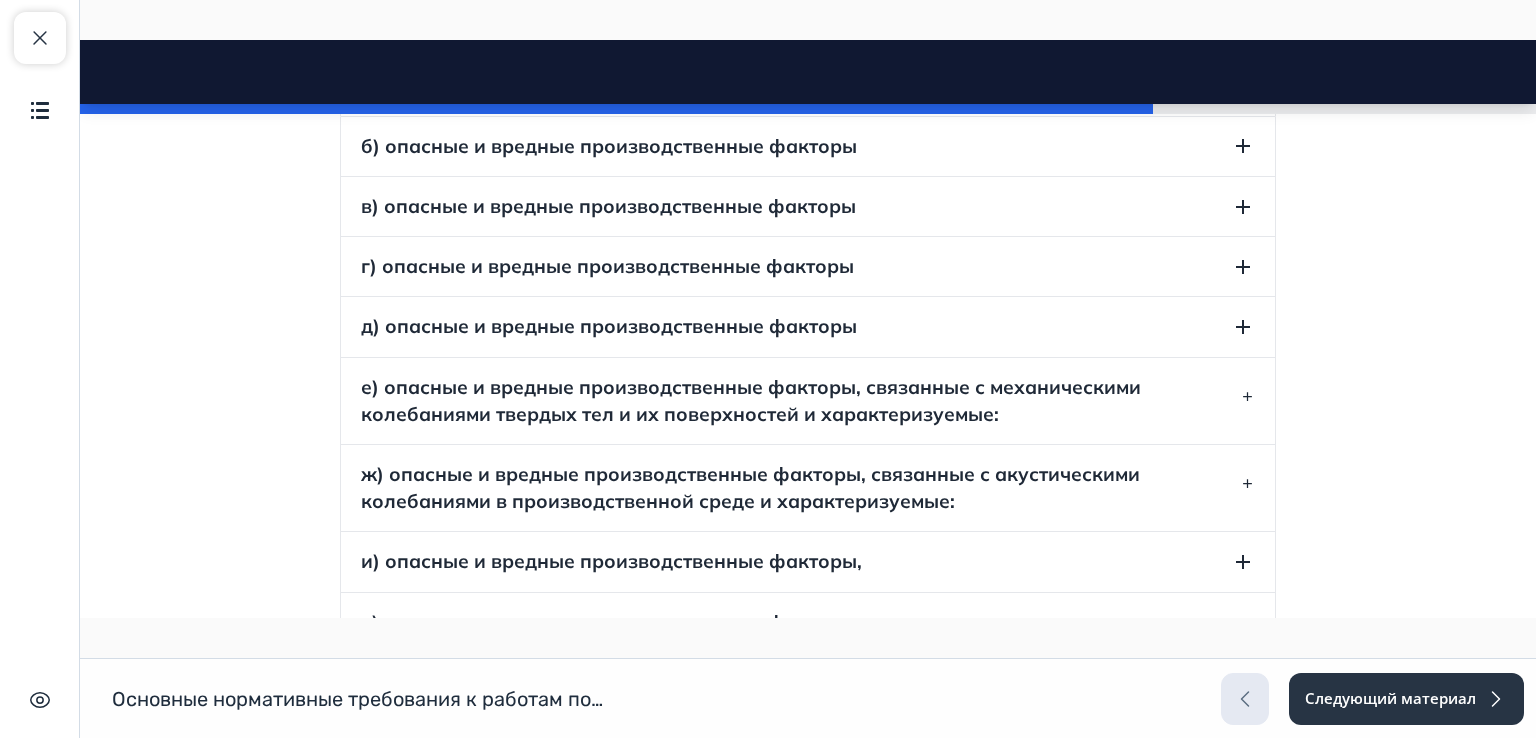 click 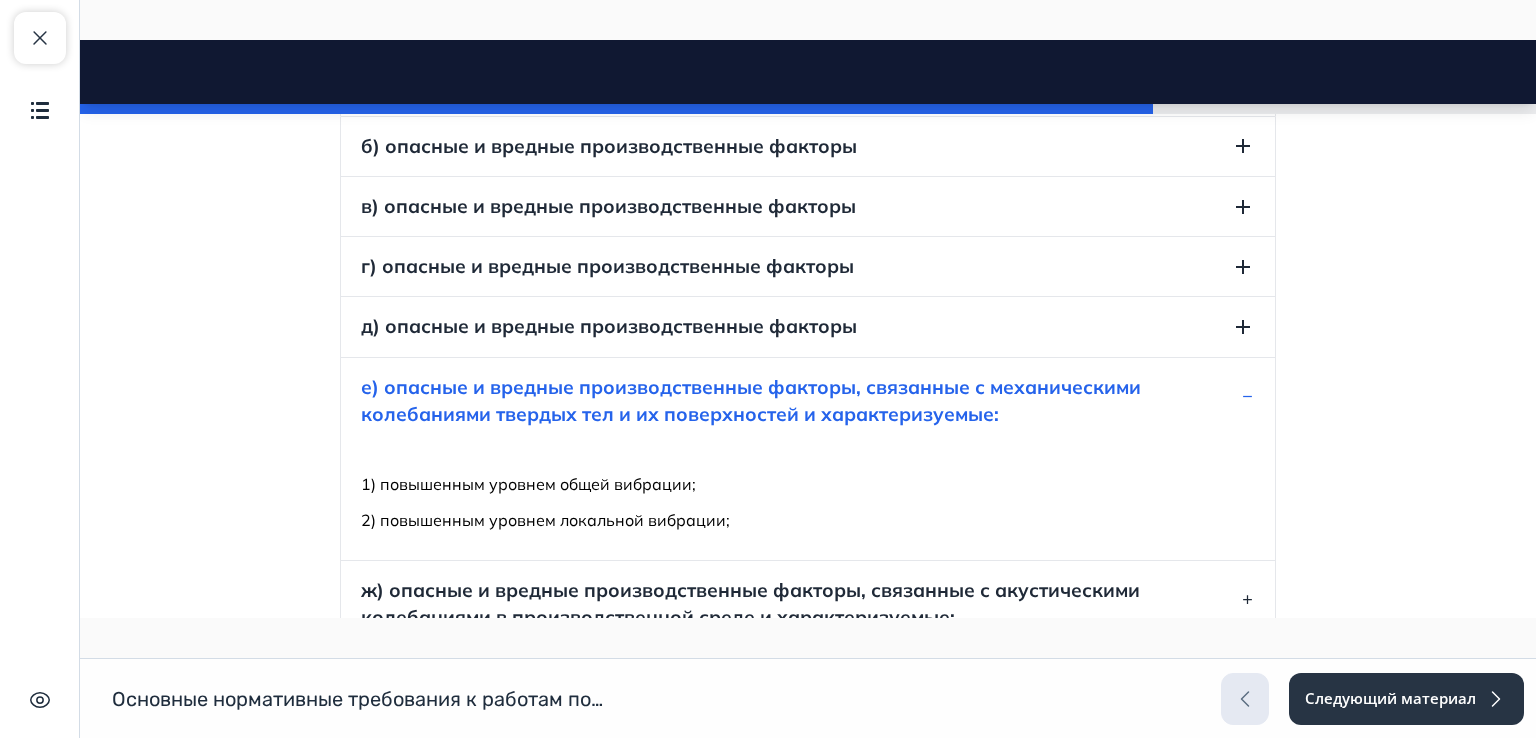 click 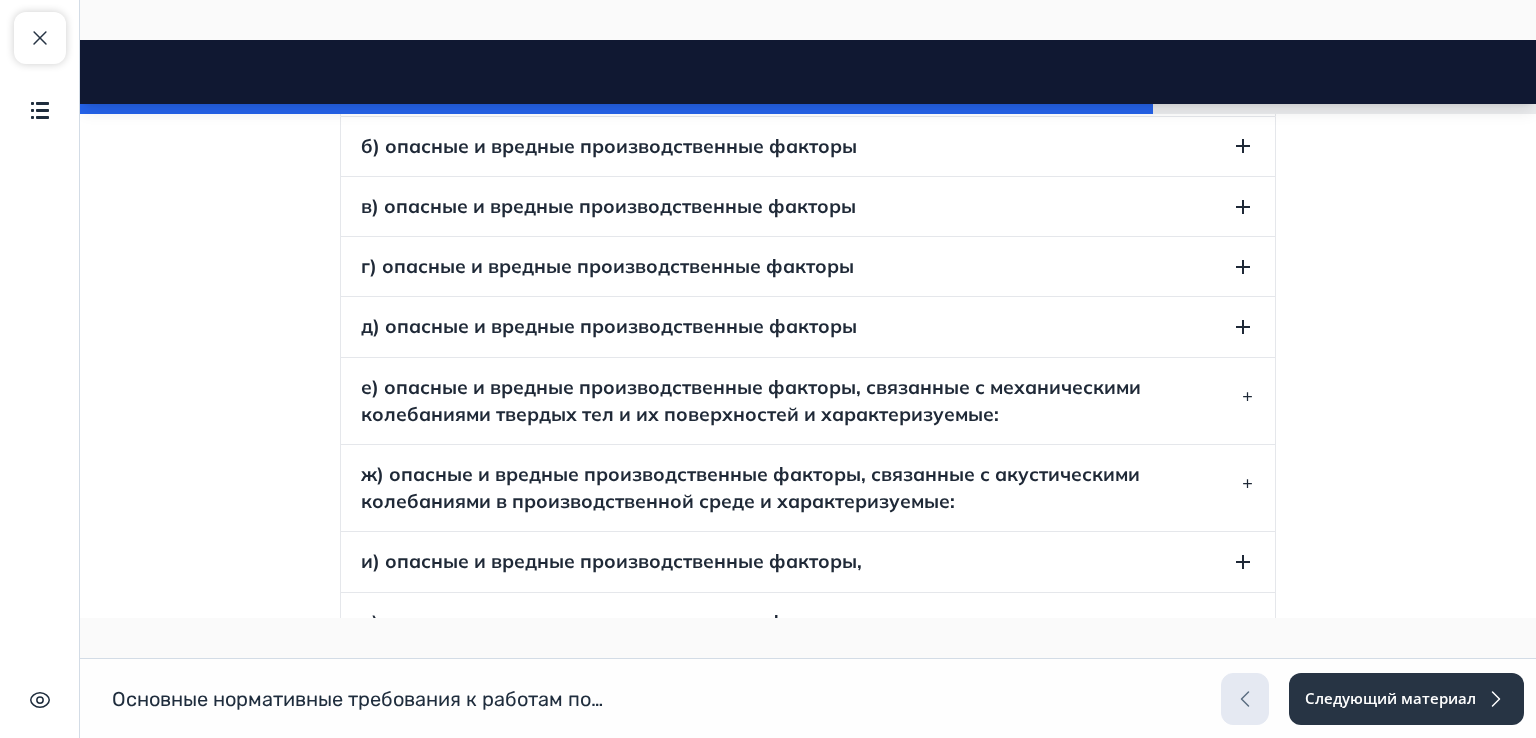 click at bounding box center [1247, 488] 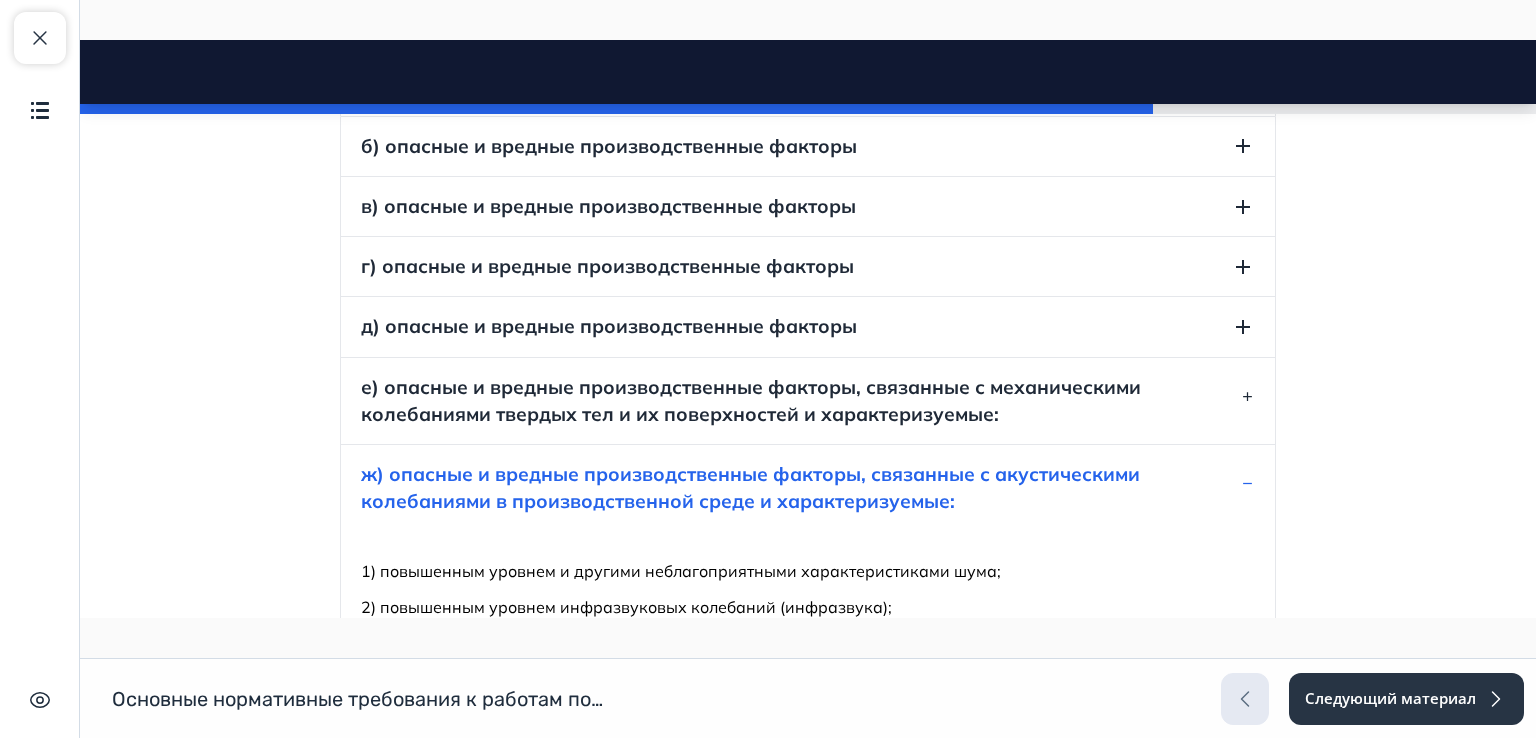 click 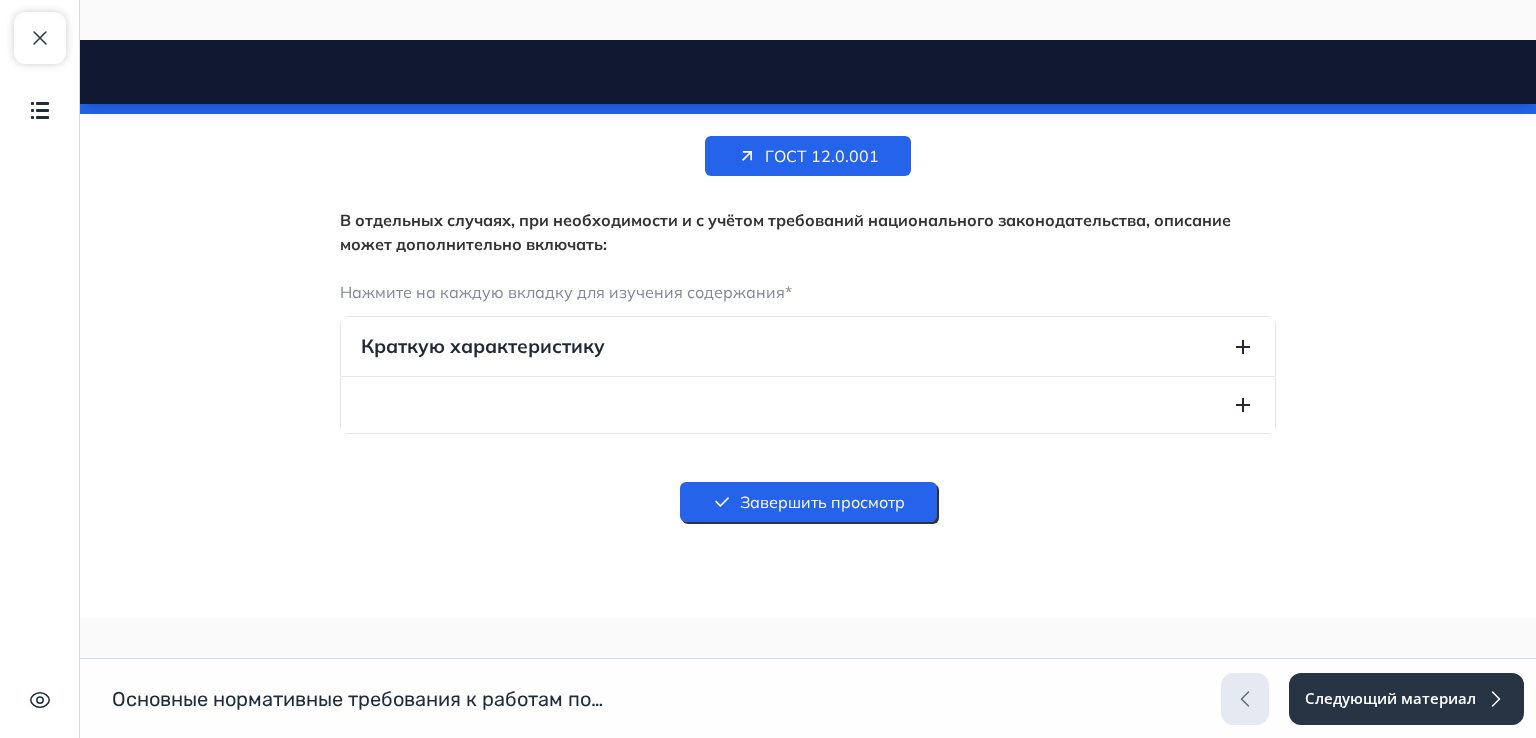 scroll, scrollTop: 16492, scrollLeft: 0, axis: vertical 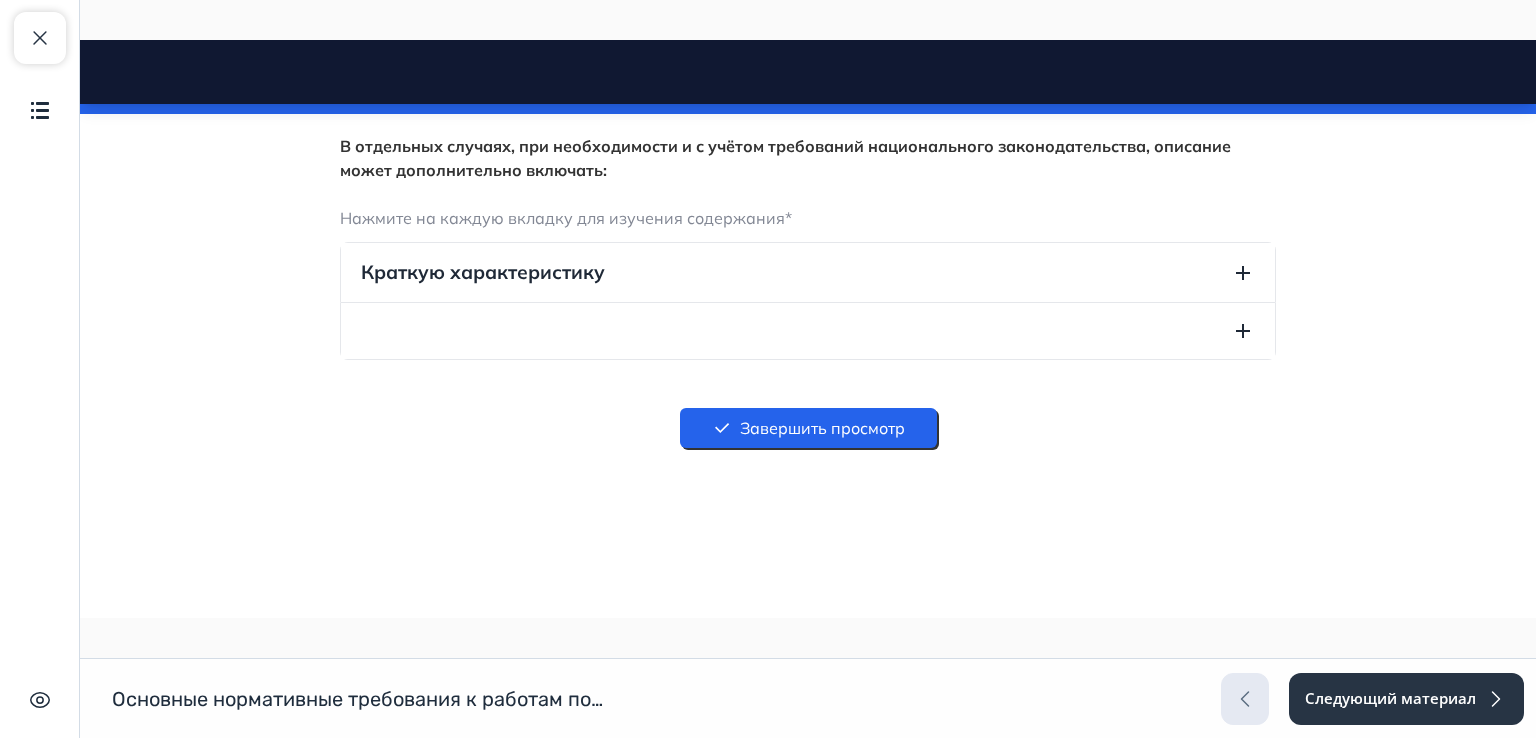 click 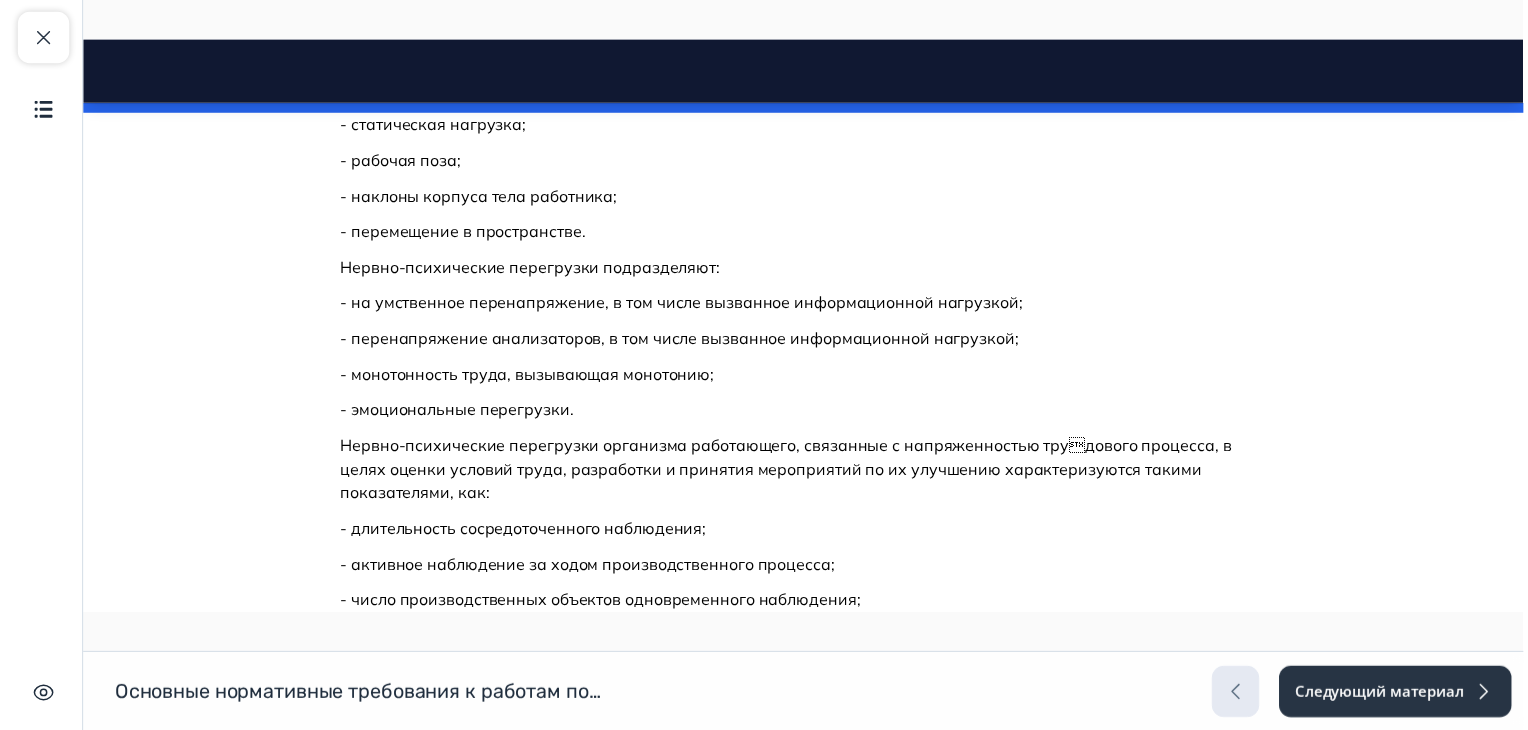 scroll, scrollTop: 14492, scrollLeft: 0, axis: vertical 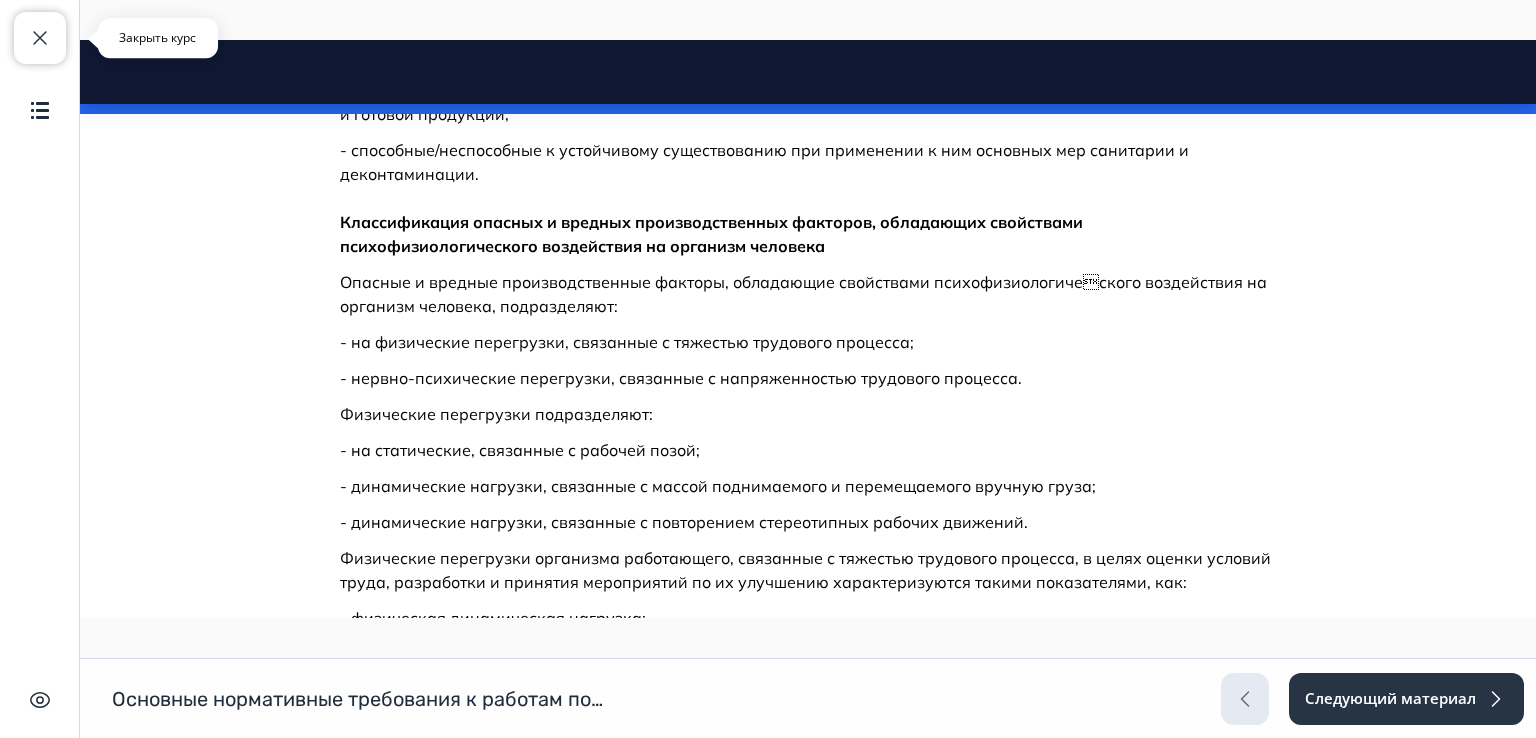 click at bounding box center (40, 38) 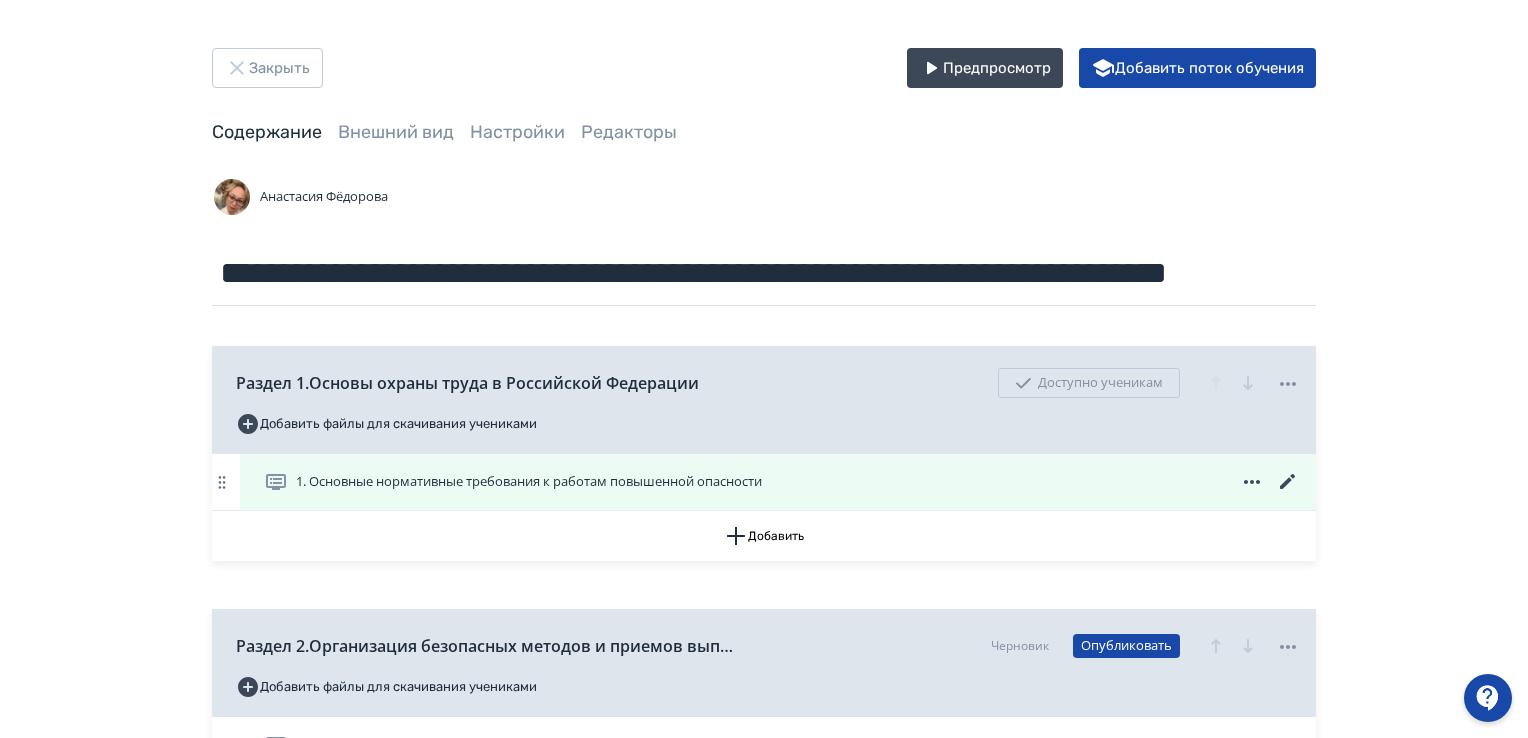 click 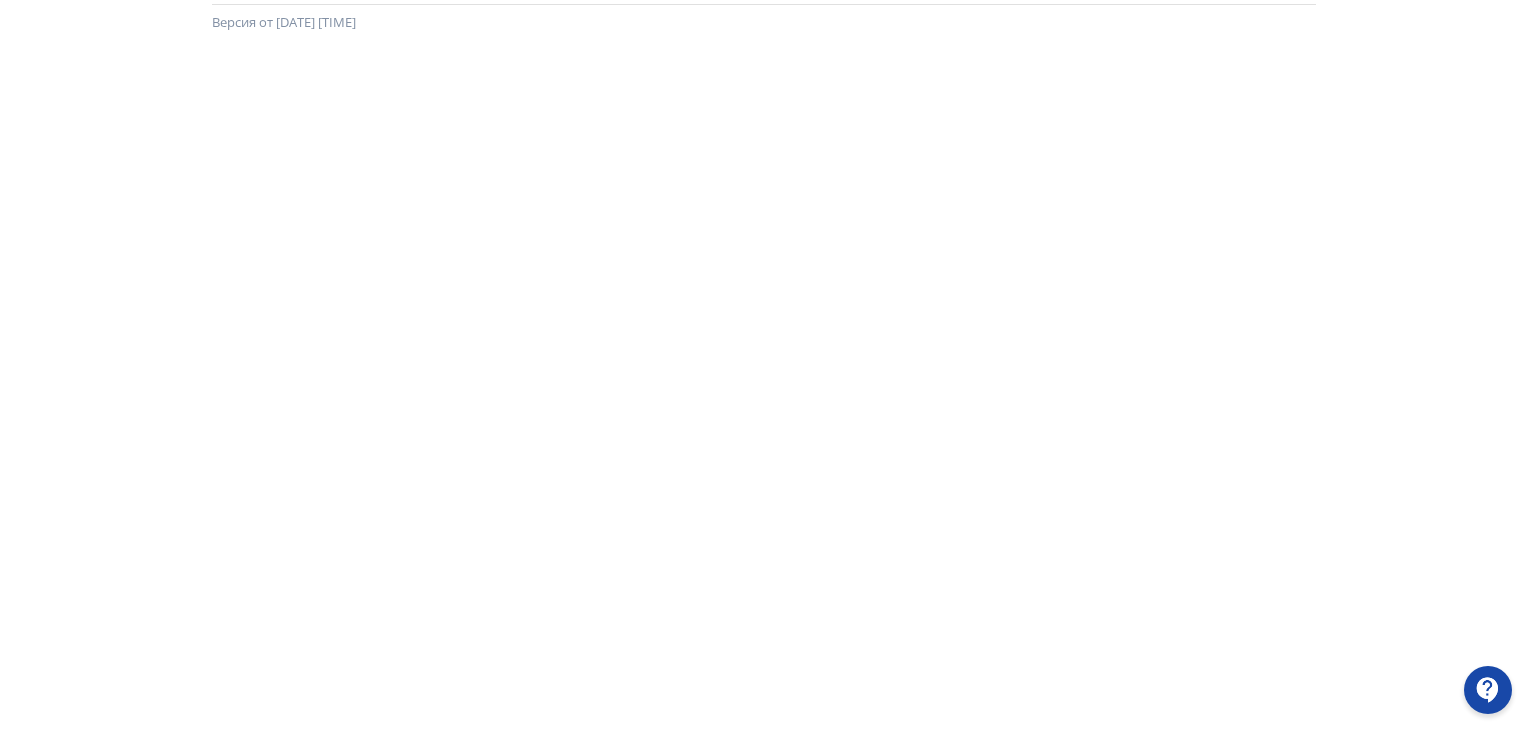 scroll, scrollTop: 422, scrollLeft: 0, axis: vertical 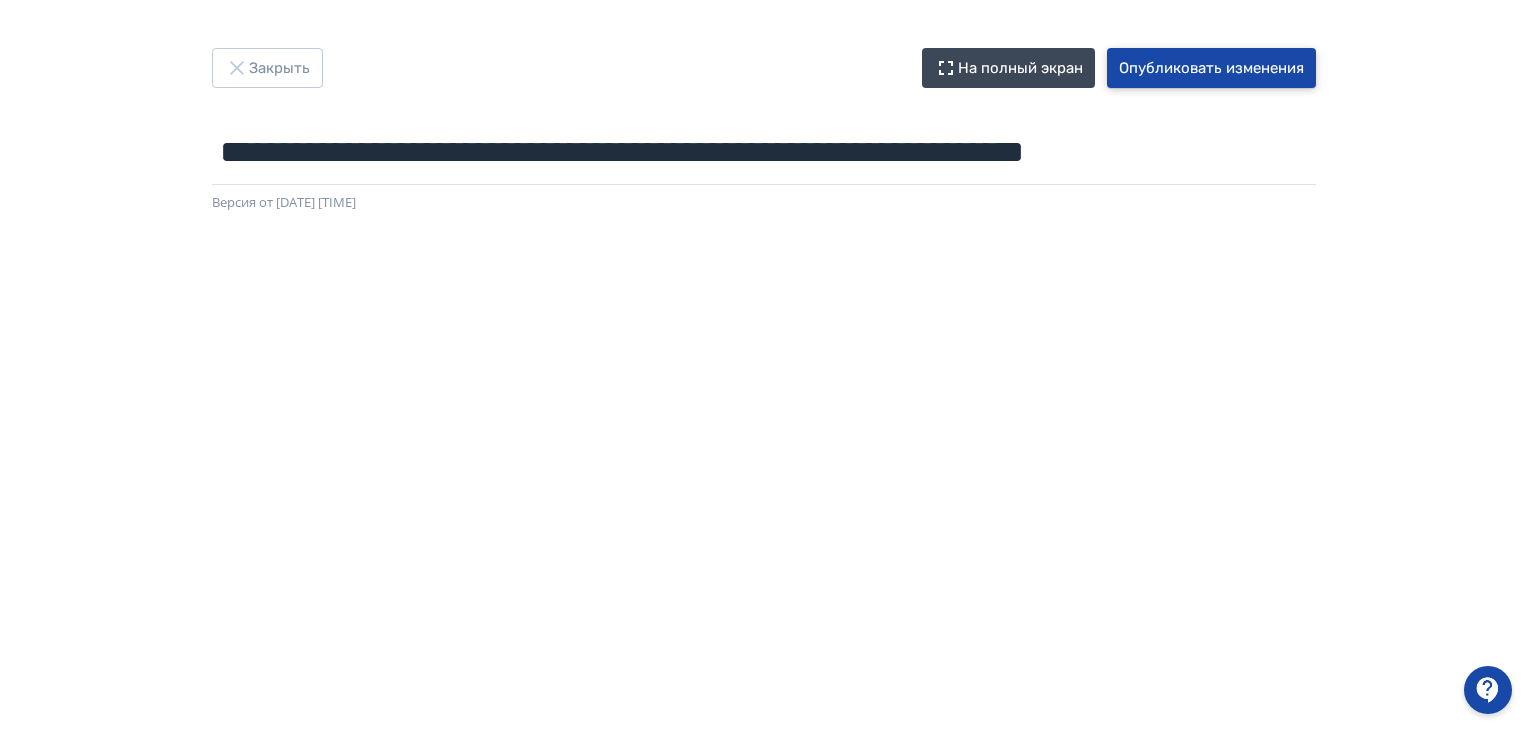 click on "Опубликовать изменения" at bounding box center [1211, 68] 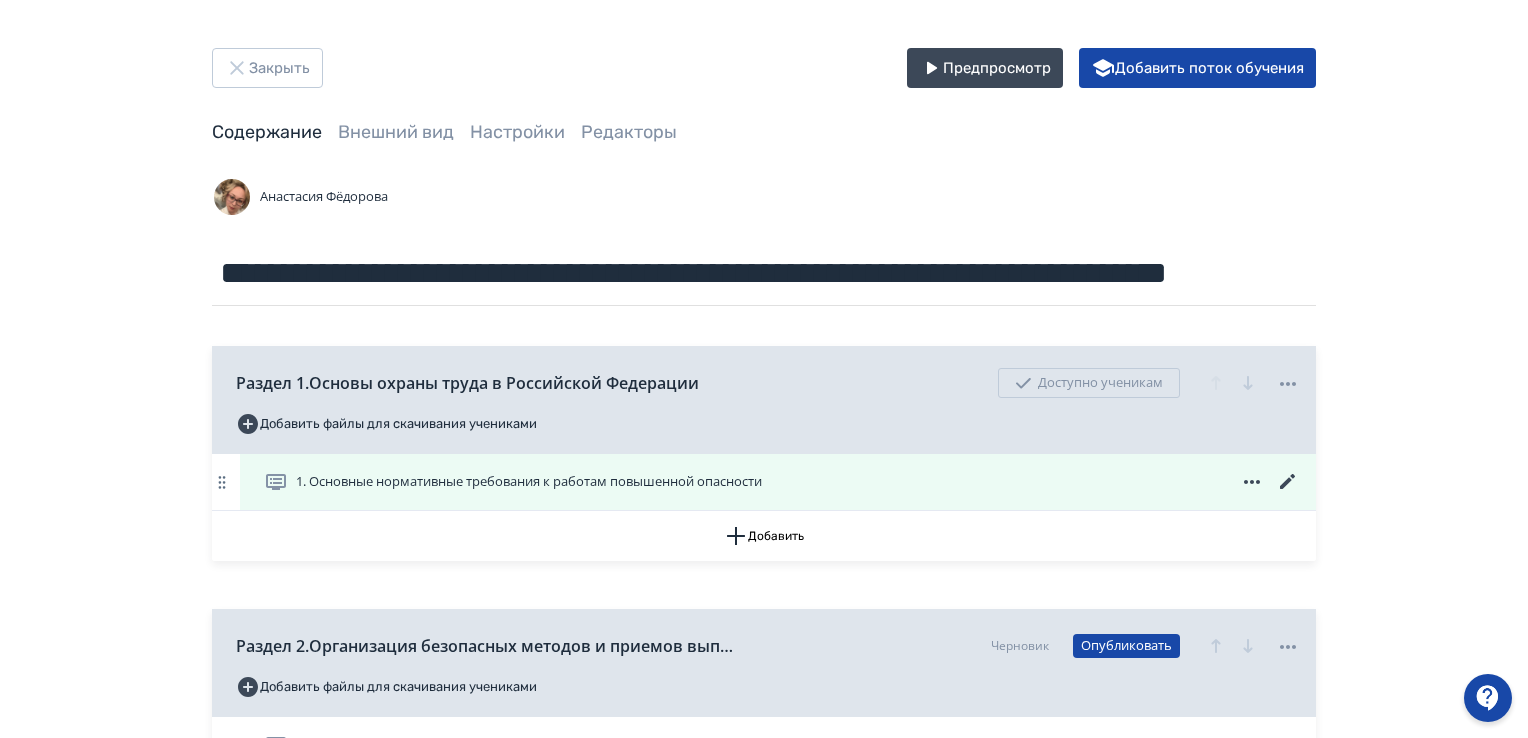 click on "1. Основные нормативные требования к работам повышенной опасности" at bounding box center (529, 482) 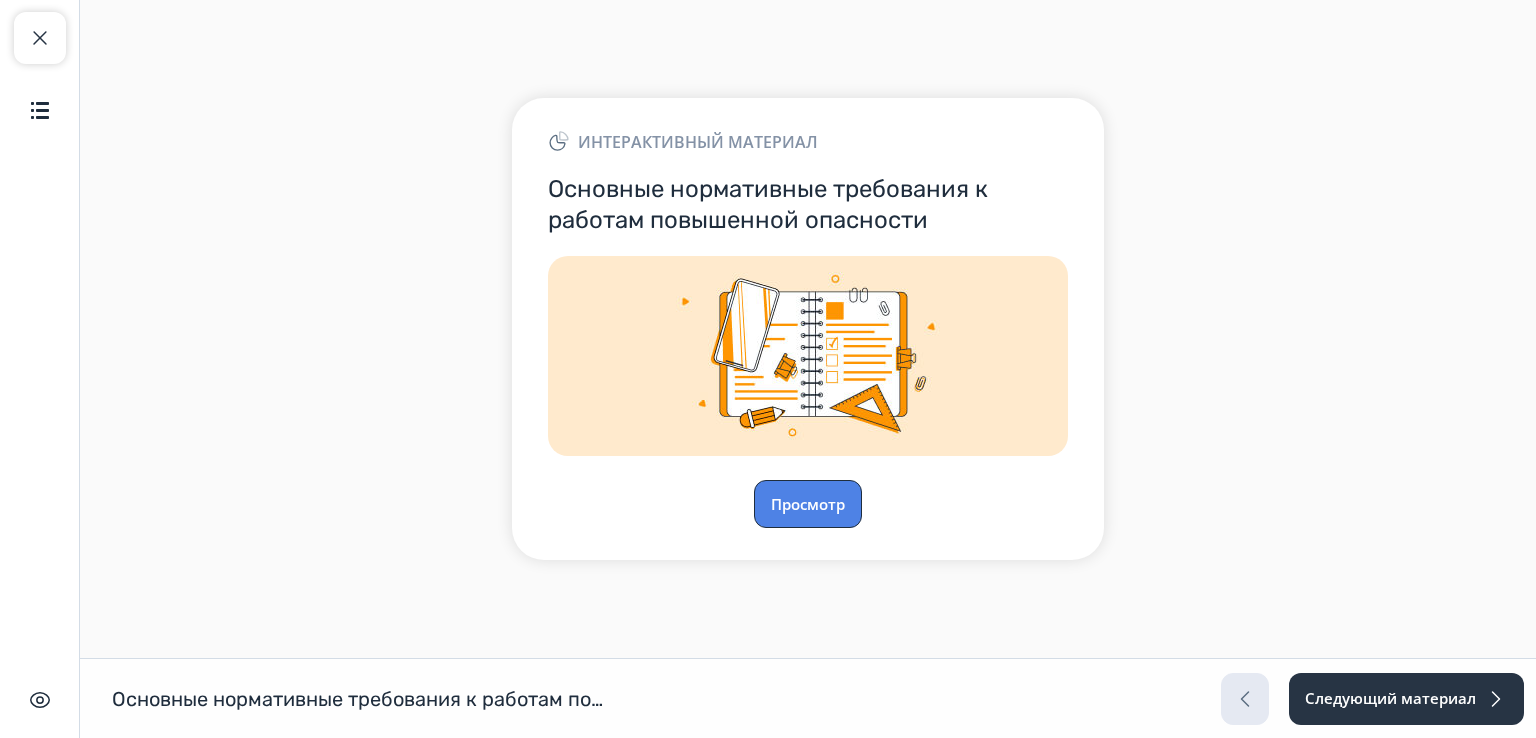 click on "Просмотр" at bounding box center (808, 504) 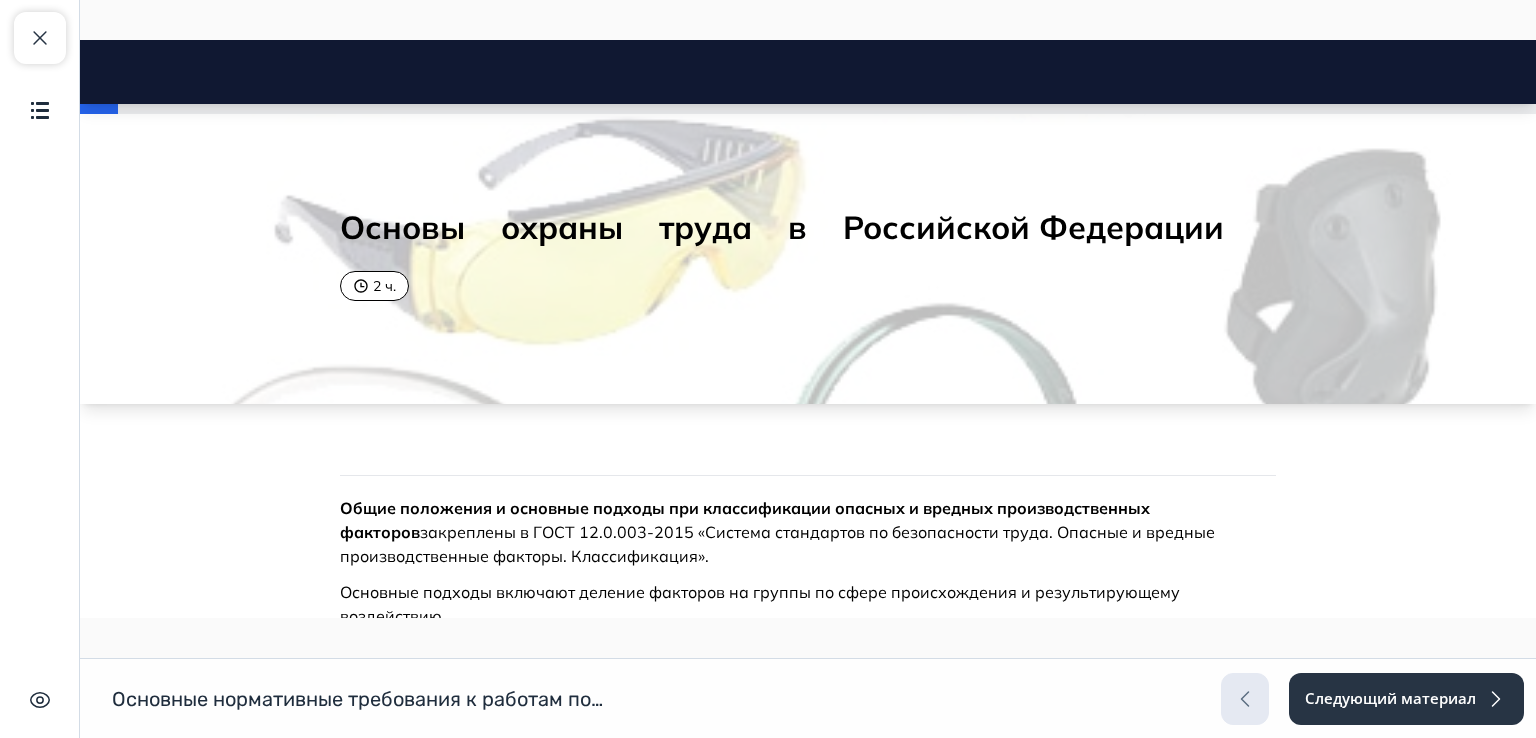 scroll, scrollTop: 0, scrollLeft: 0, axis: both 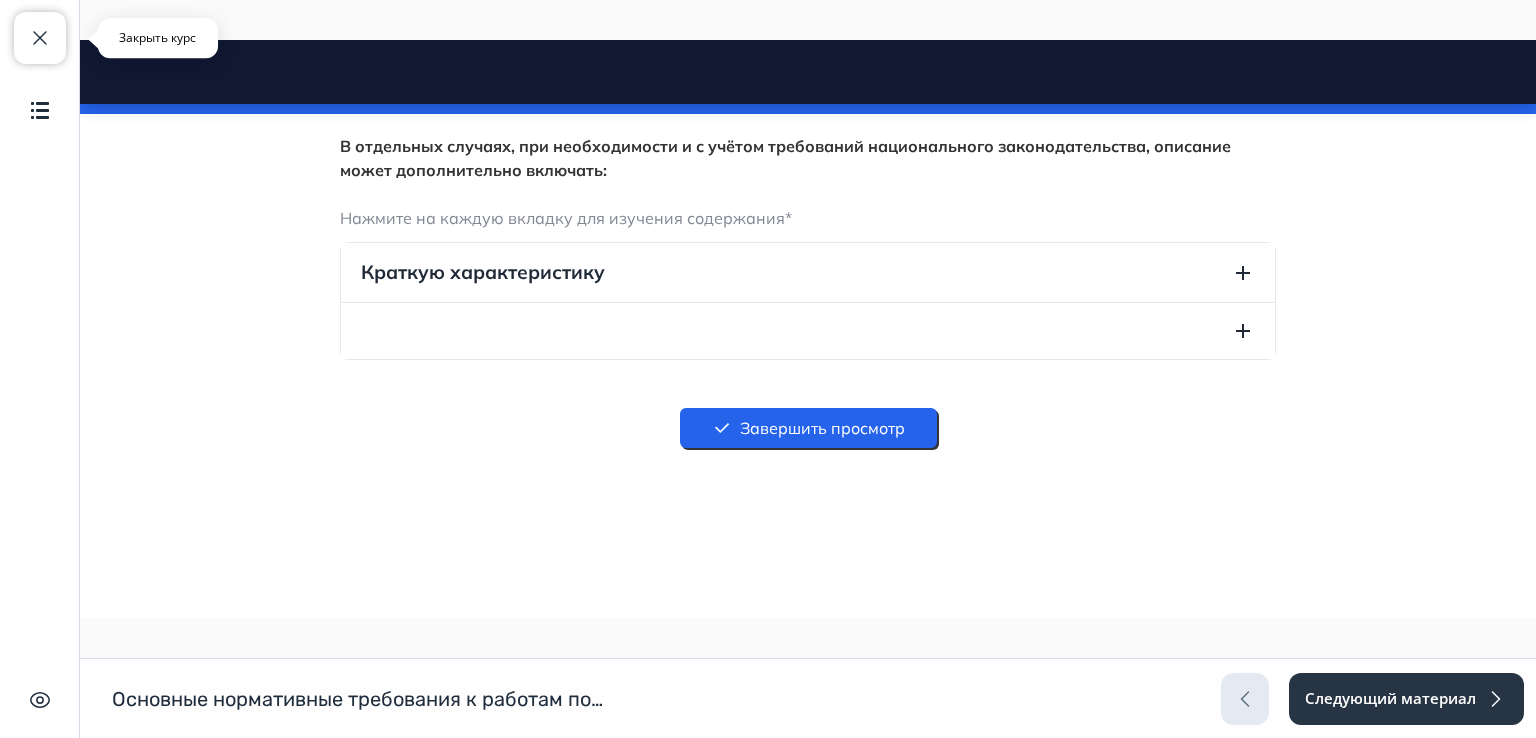 click at bounding box center (40, 38) 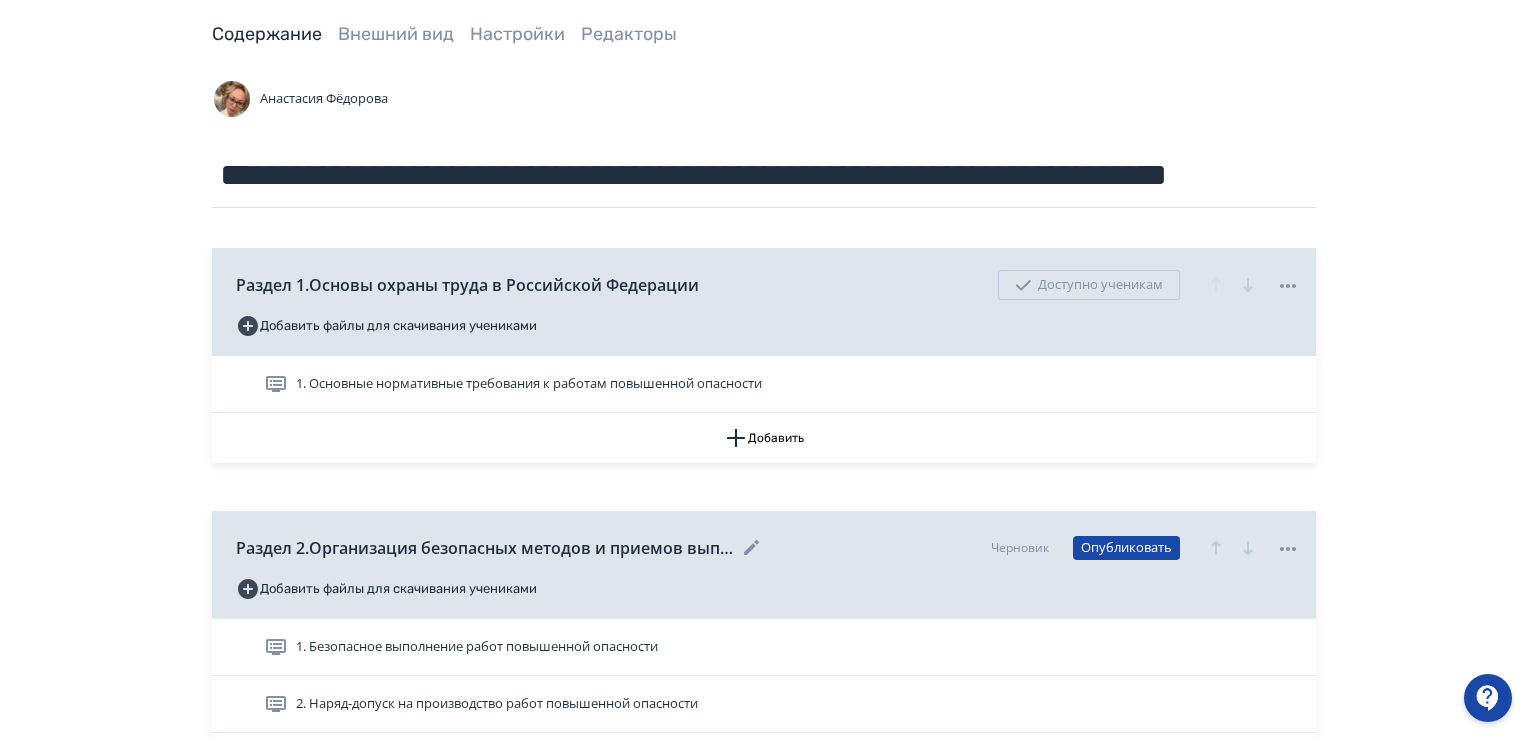 scroll, scrollTop: 400, scrollLeft: 0, axis: vertical 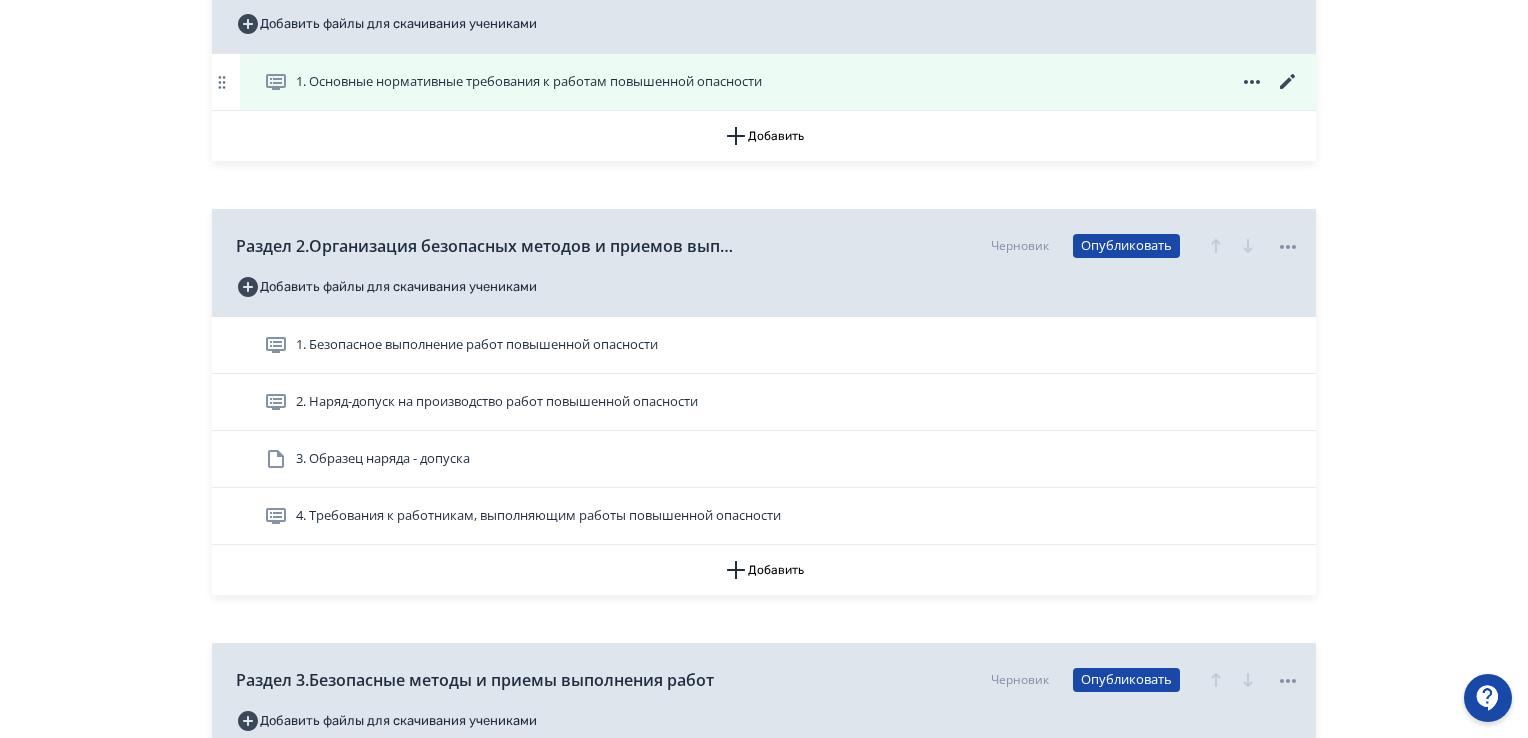click 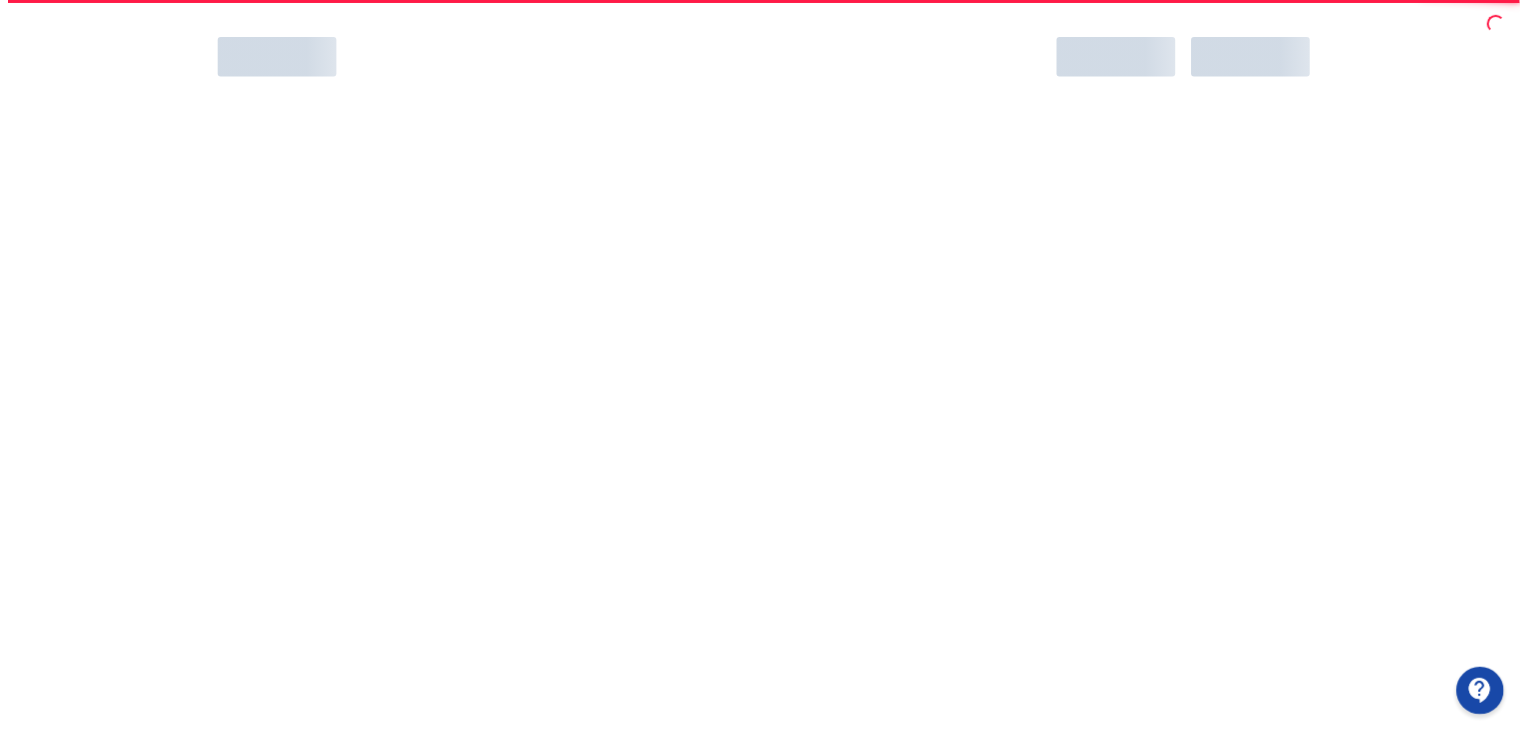 scroll, scrollTop: 0, scrollLeft: 0, axis: both 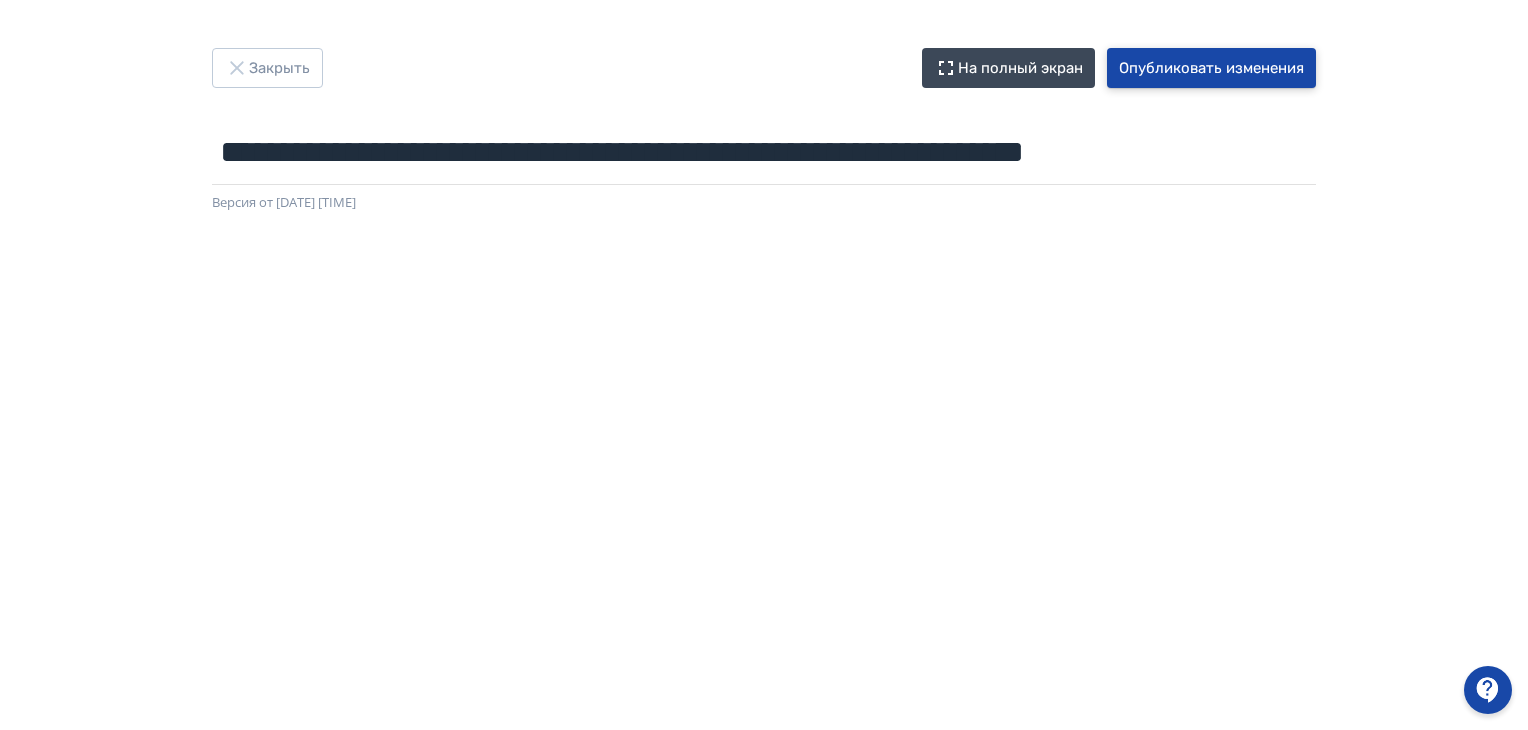 click on "Опубликовать изменения" at bounding box center (1211, 68) 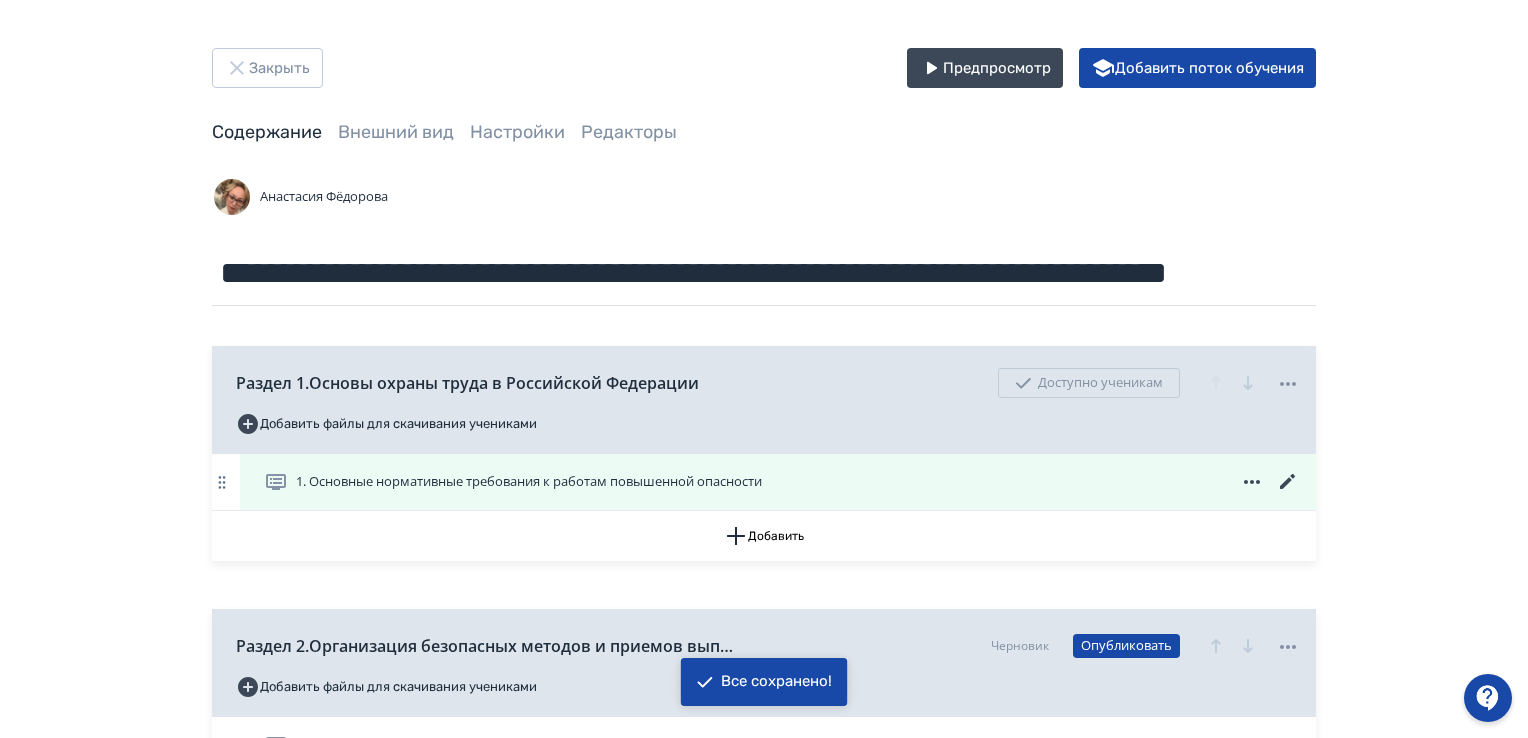 click on "1. Основные нормативные требования к работам повышенной опасности" at bounding box center (529, 482) 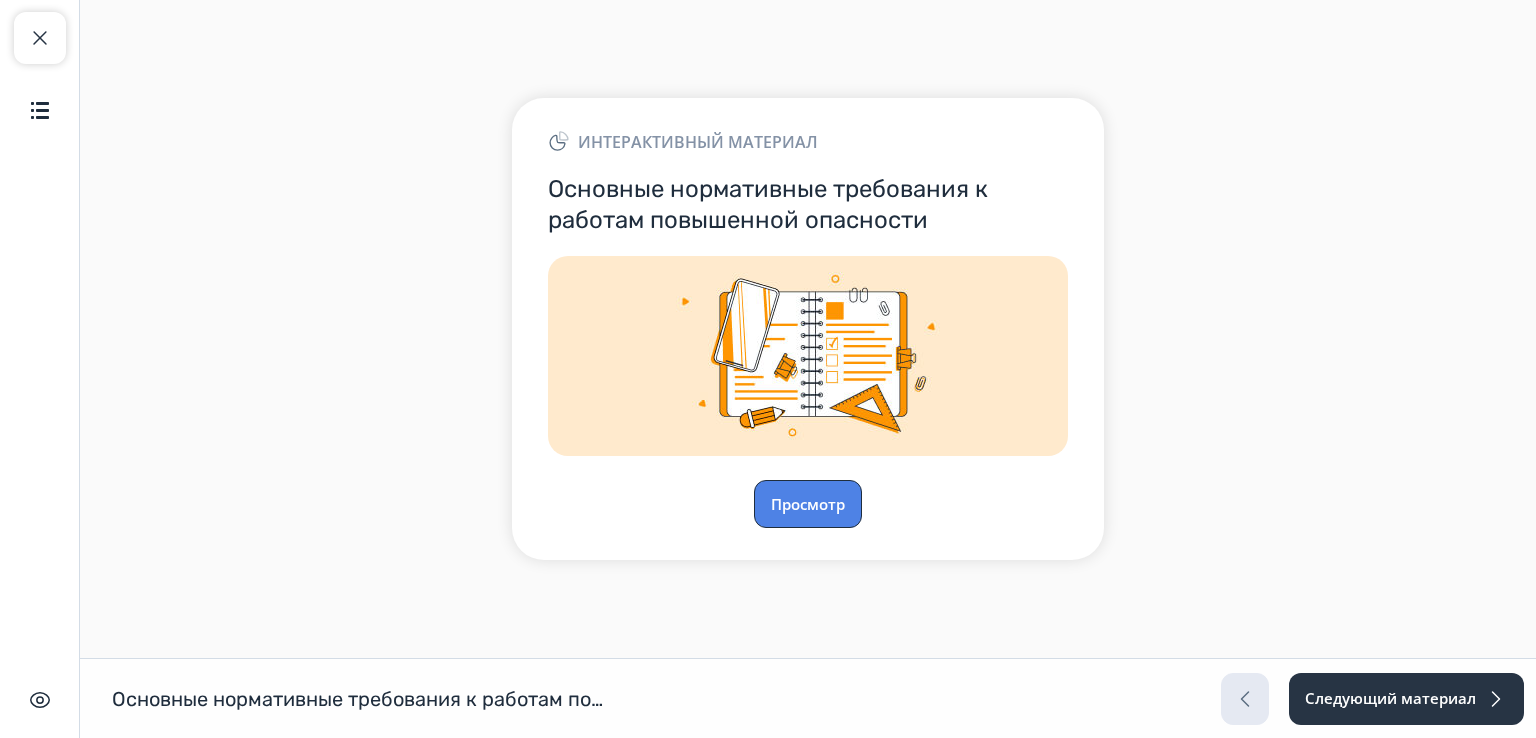 click on "Просмотр" at bounding box center (808, 504) 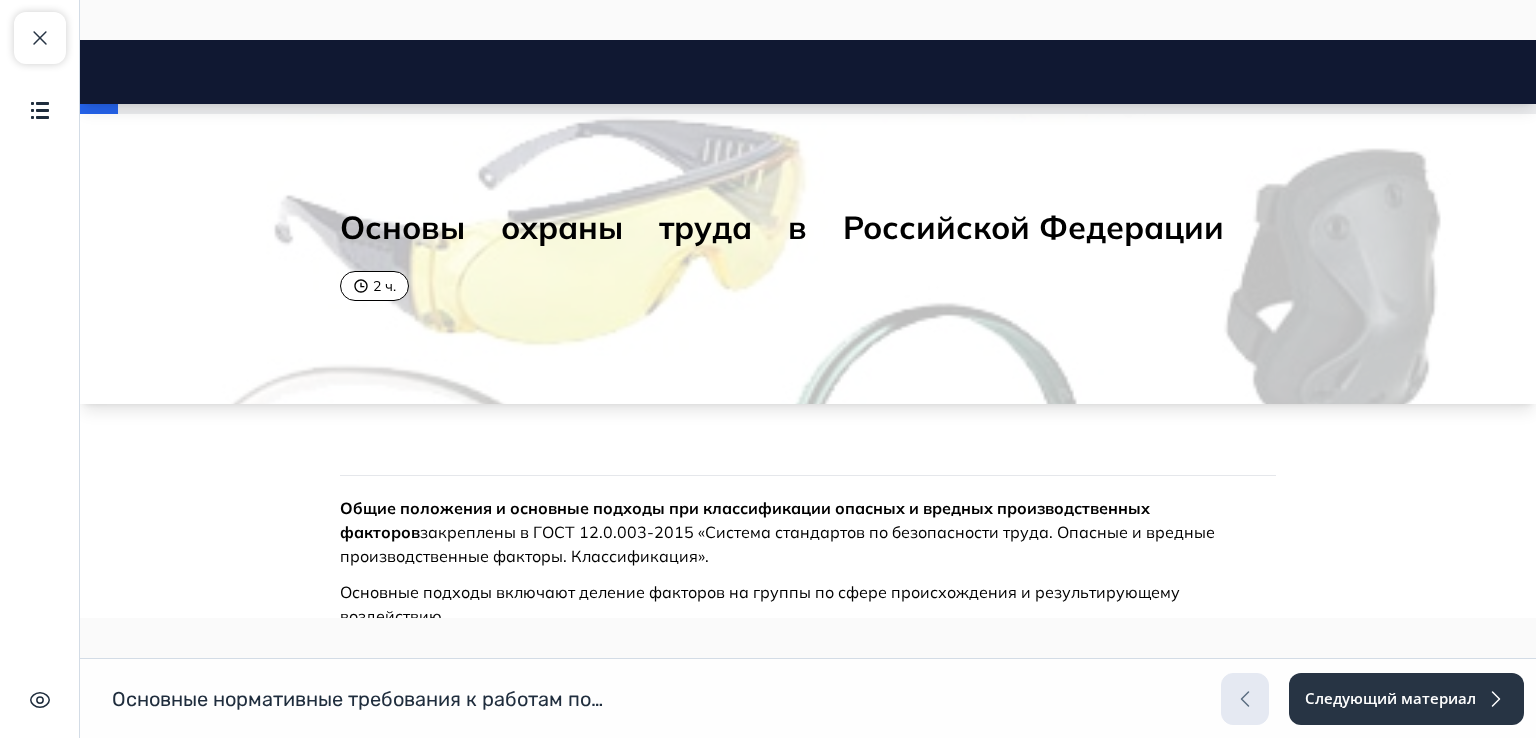scroll, scrollTop: 0, scrollLeft: 0, axis: both 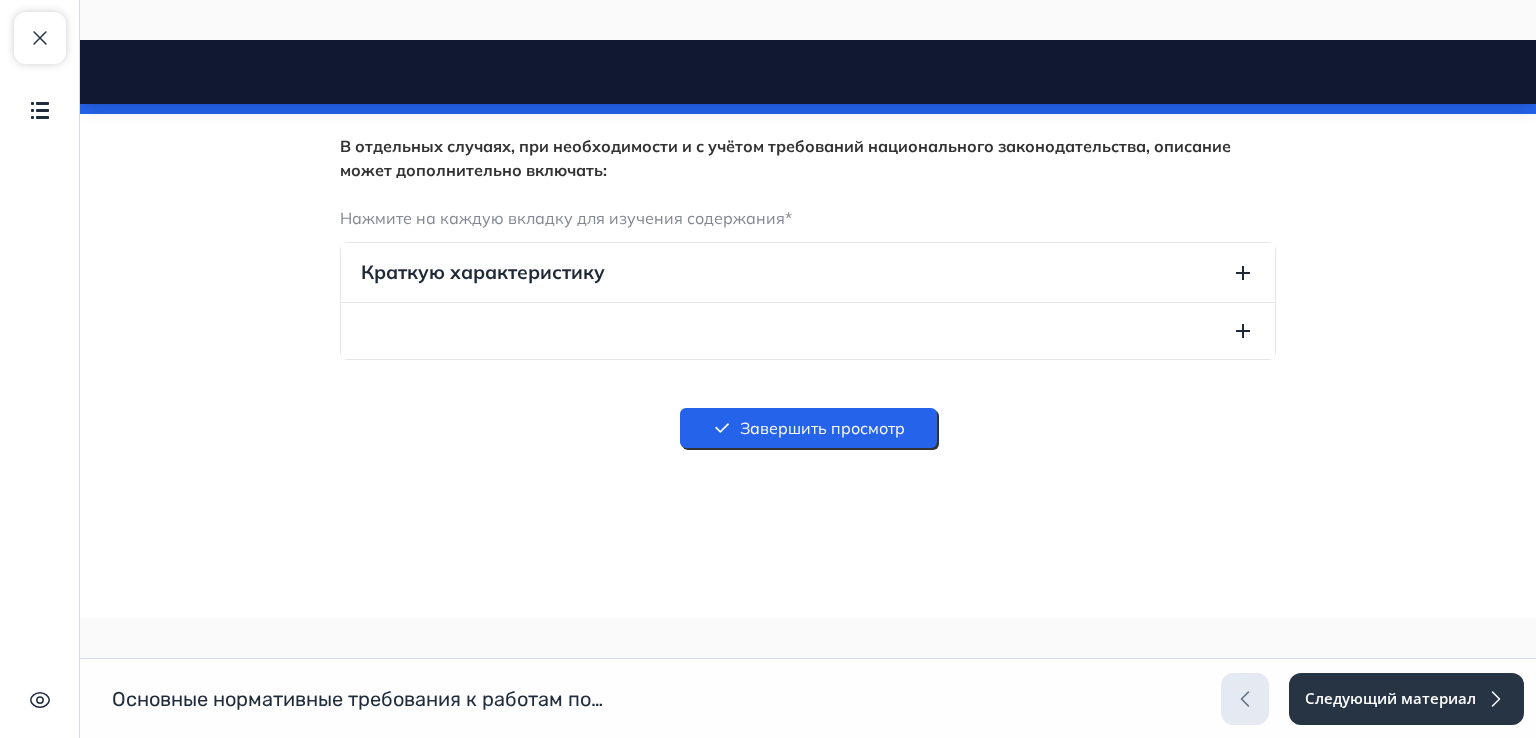 click on "Закрыть курс Содержание Скрыть интерфейс" at bounding box center (40, 369) 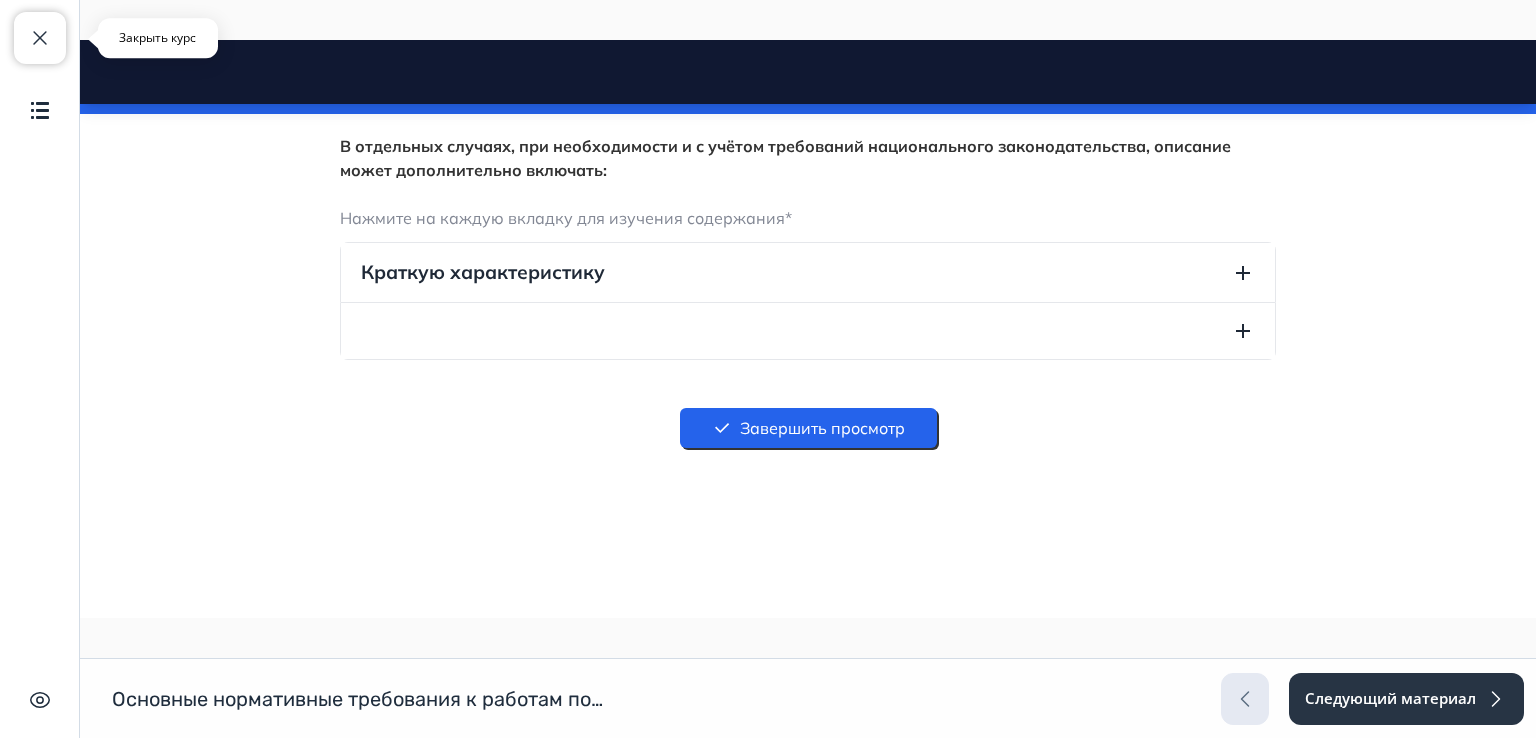 click on "Закрыть курс" at bounding box center [40, 38] 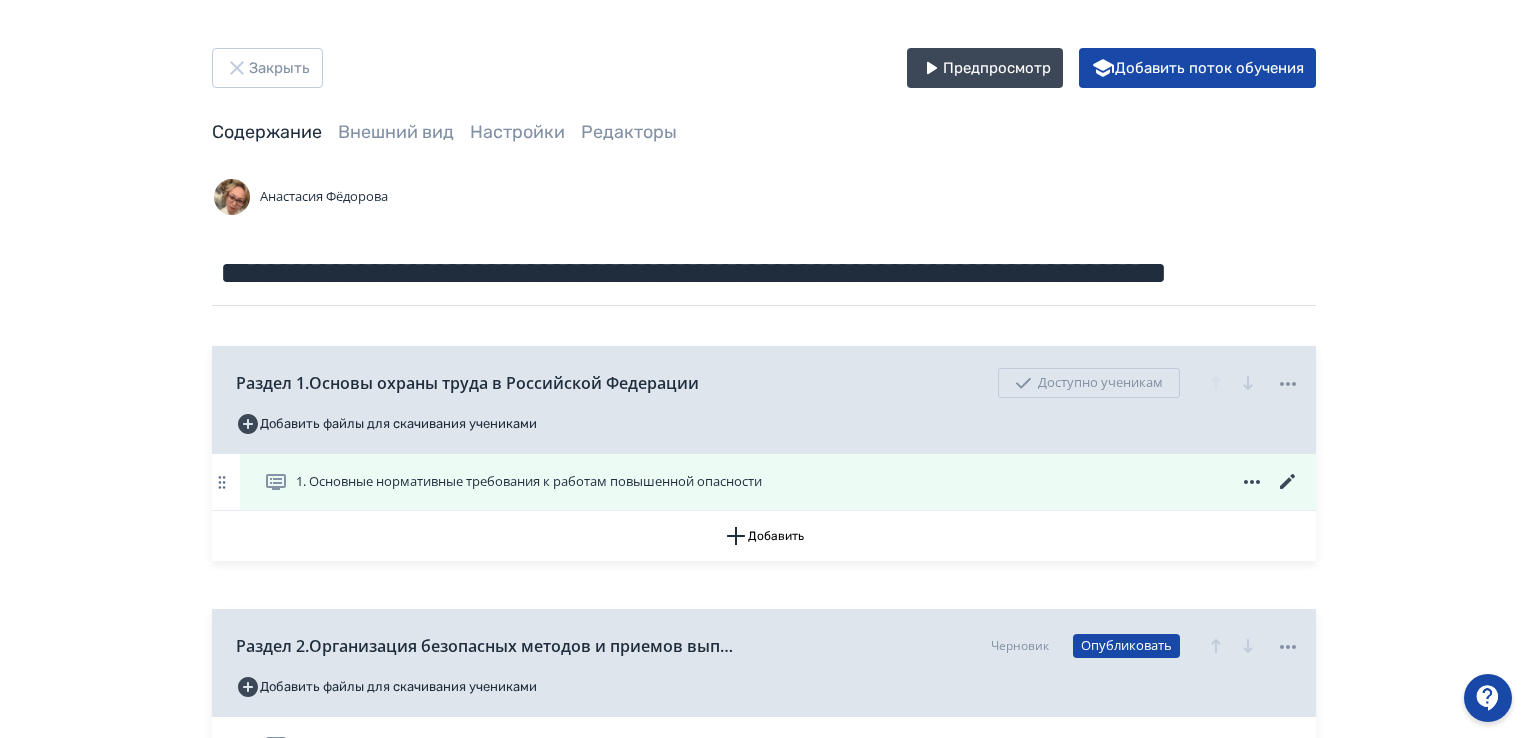 click 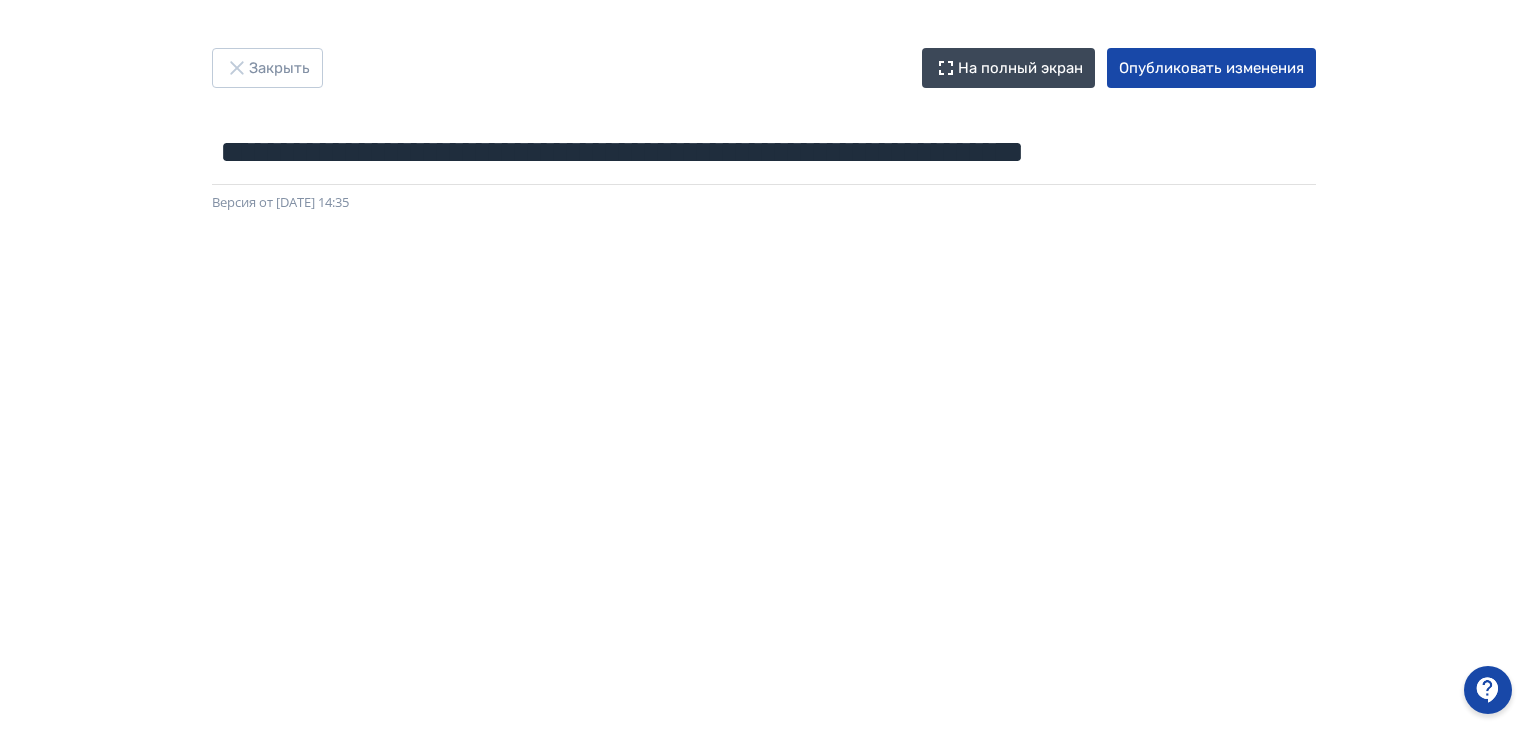 scroll, scrollTop: 422, scrollLeft: 0, axis: vertical 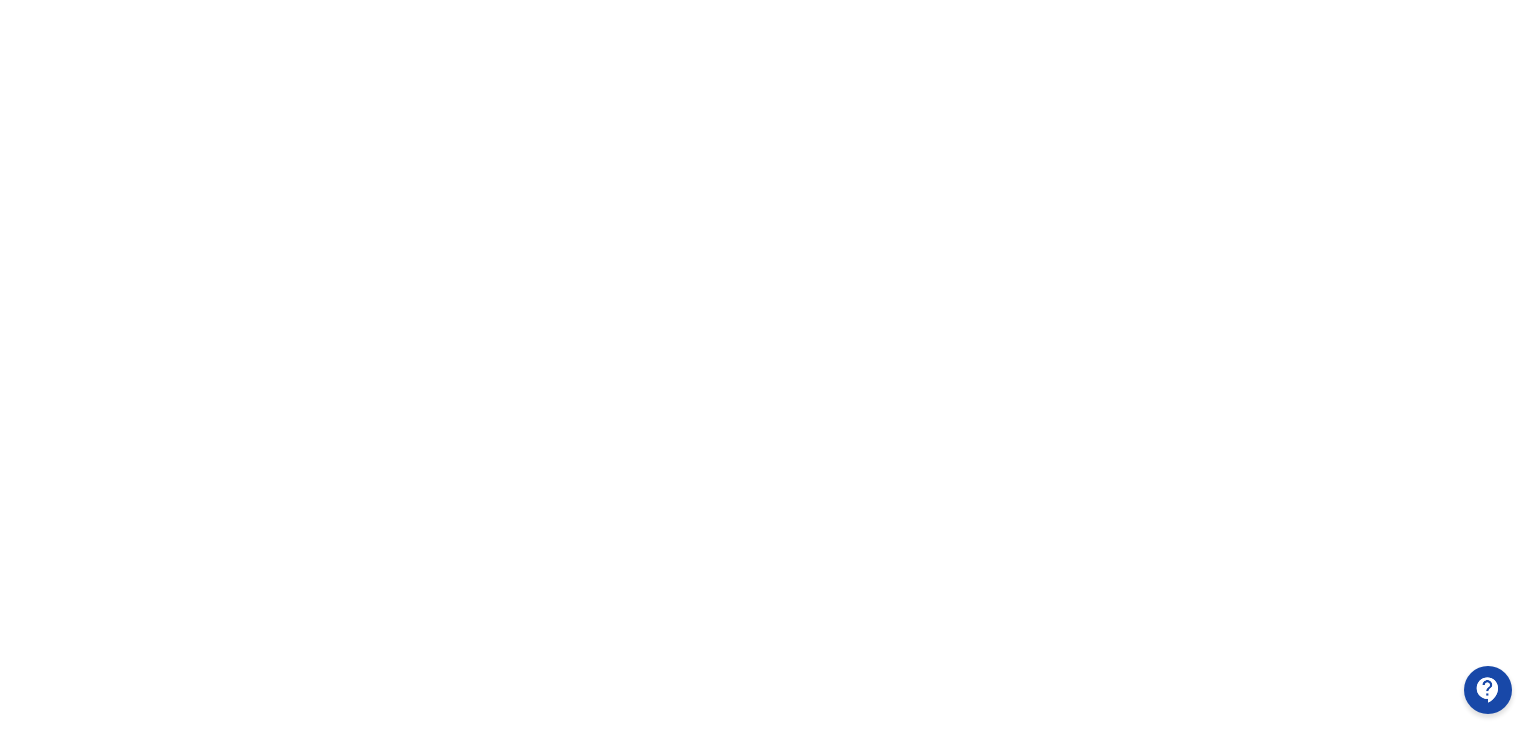 drag, startPoint x: 1484, startPoint y: 641, endPoint x: 1535, endPoint y: 693, distance: 72.835434 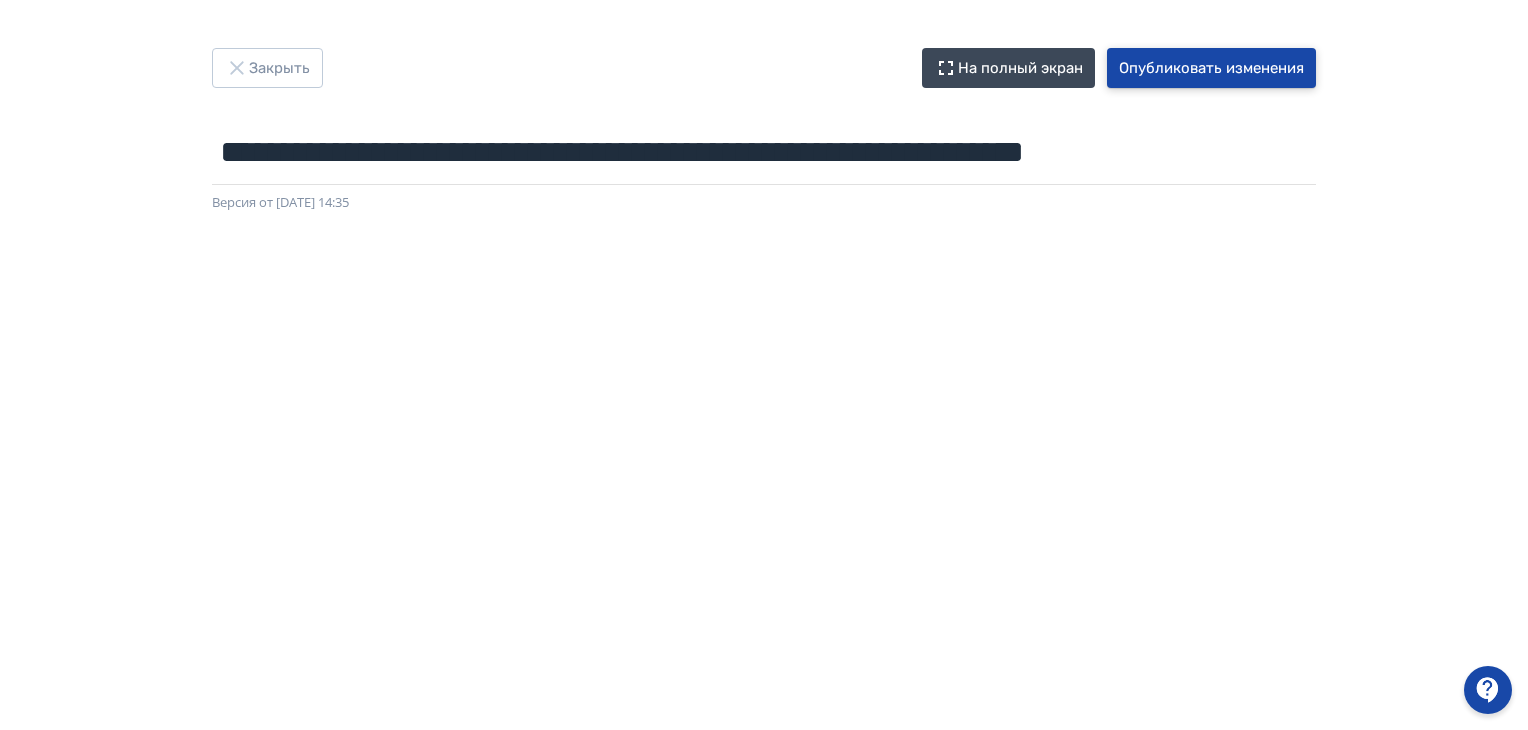 click on "Опубликовать изменения" at bounding box center [1211, 68] 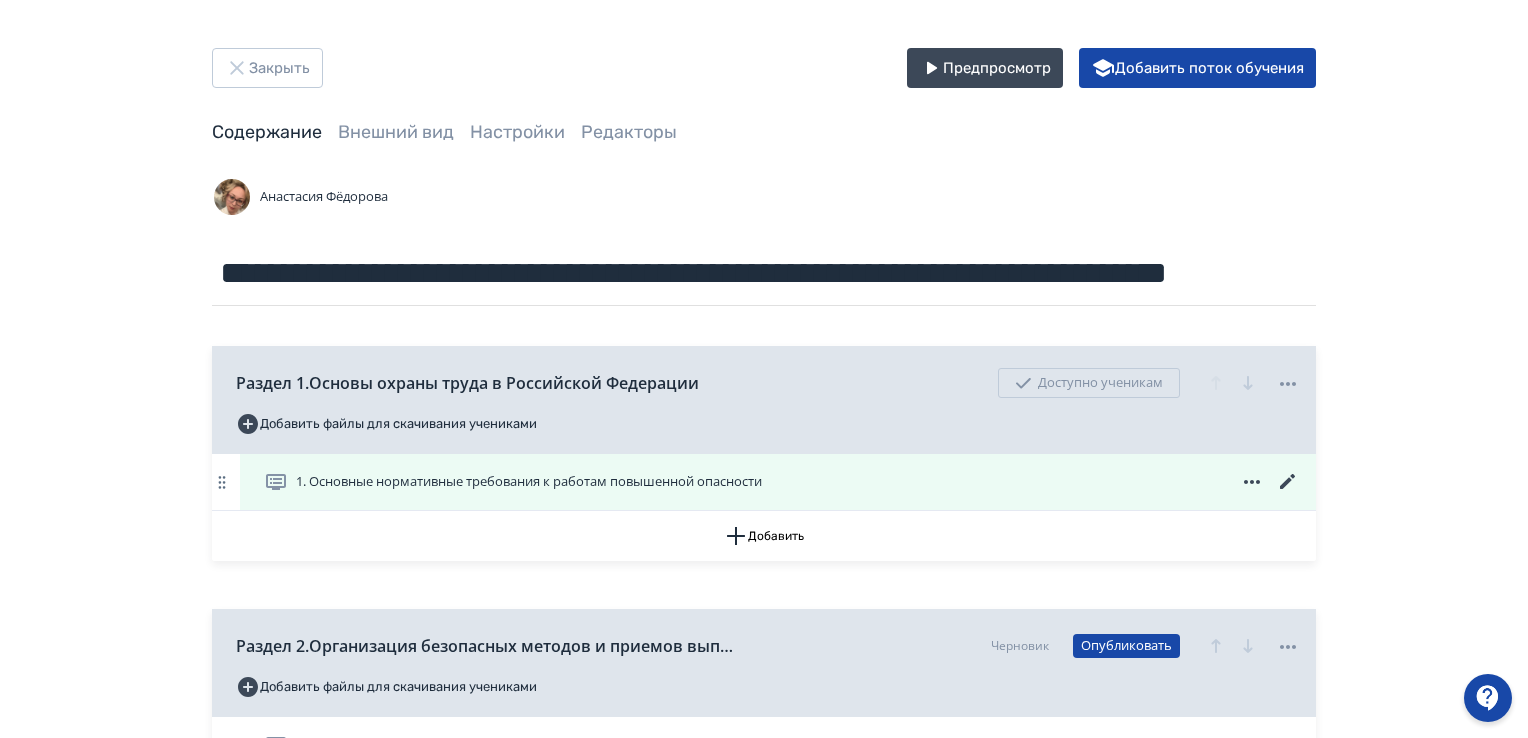 click 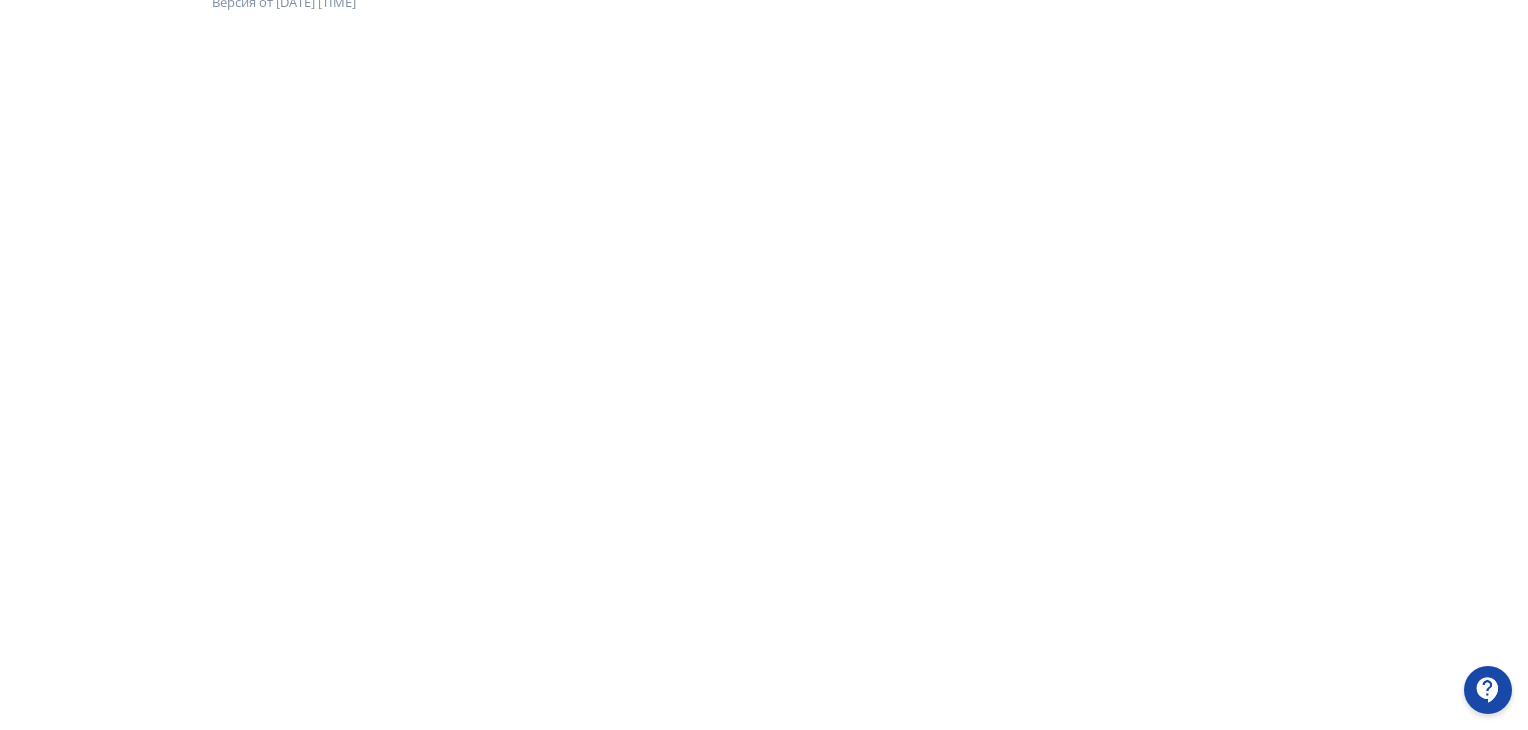 scroll, scrollTop: 422, scrollLeft: 0, axis: vertical 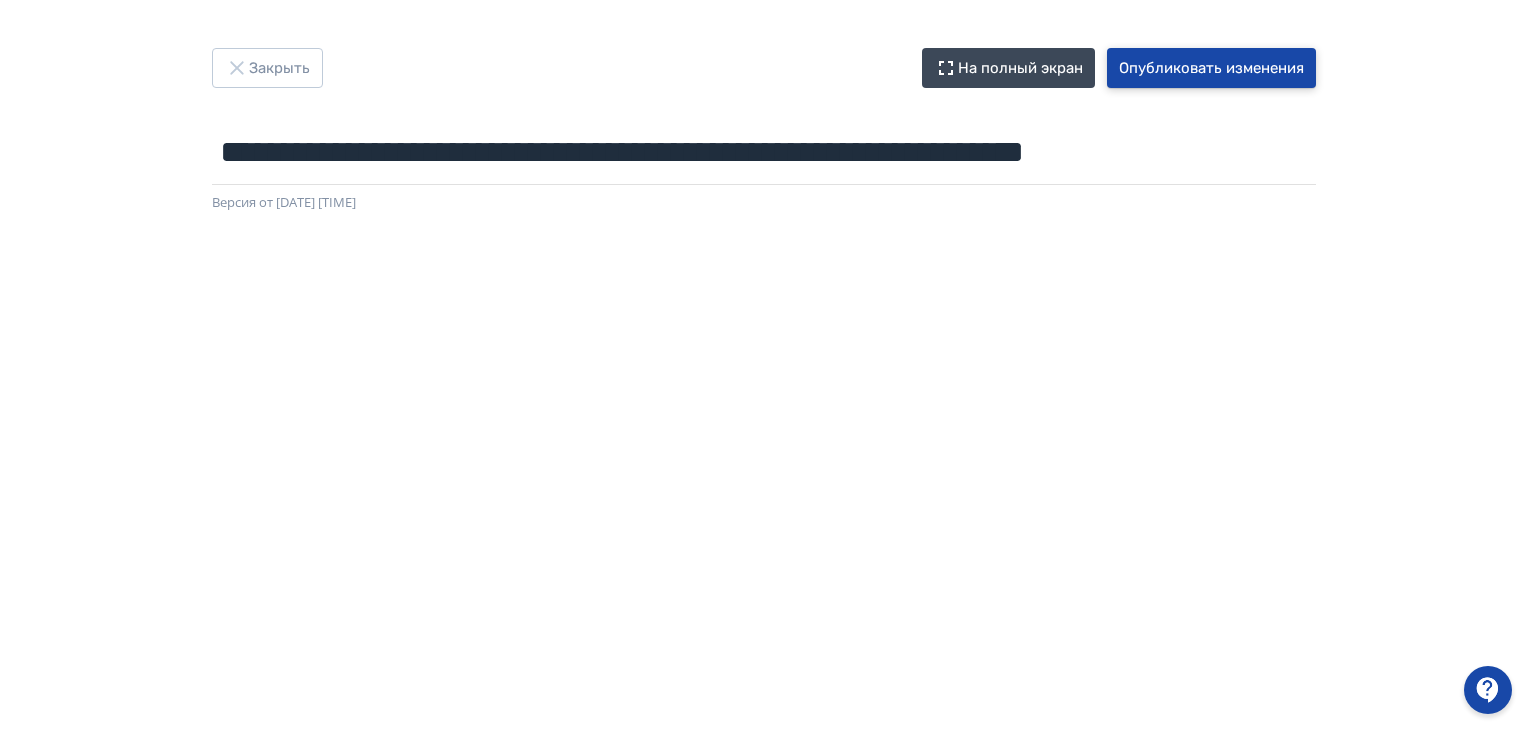 click on "Опубликовать изменения" at bounding box center [1211, 68] 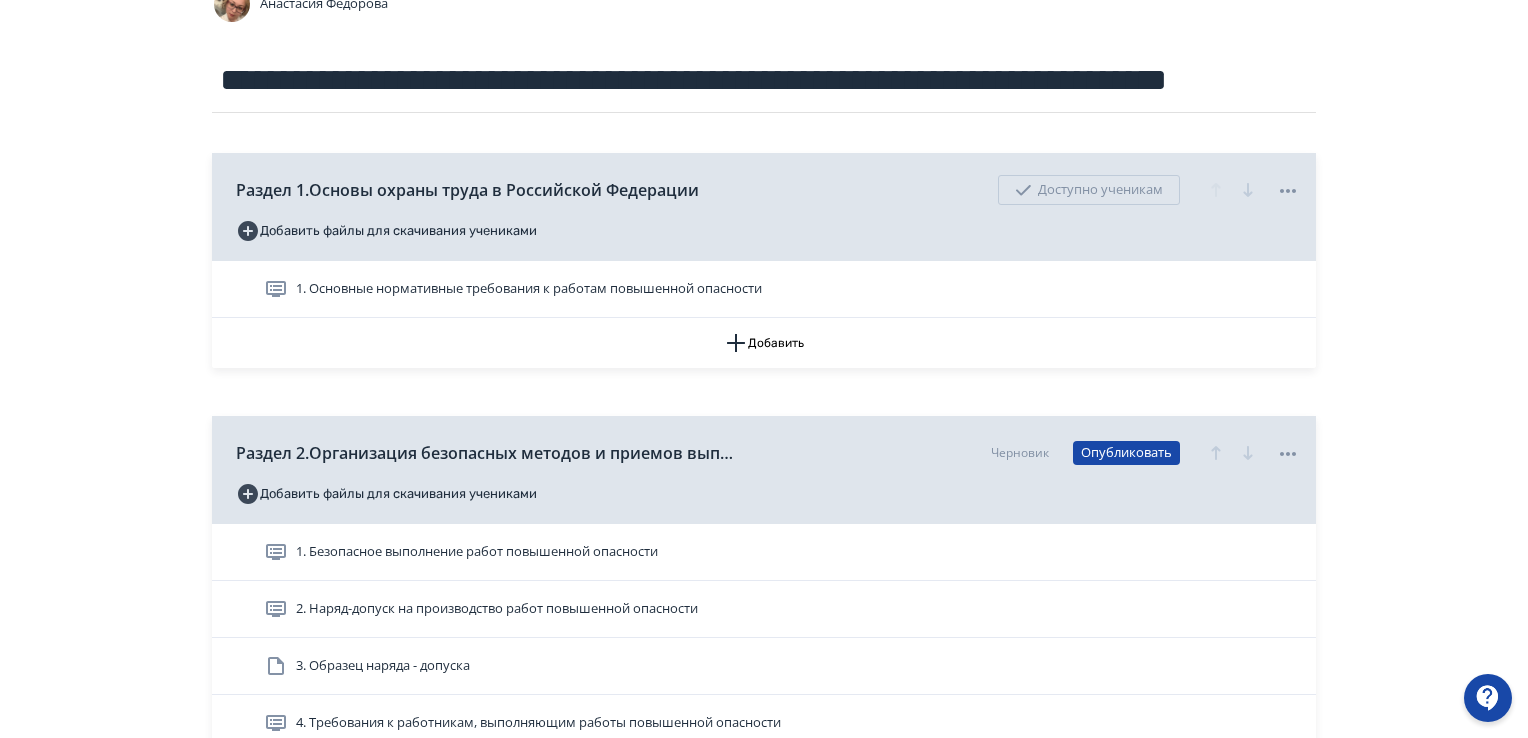 scroll, scrollTop: 400, scrollLeft: 0, axis: vertical 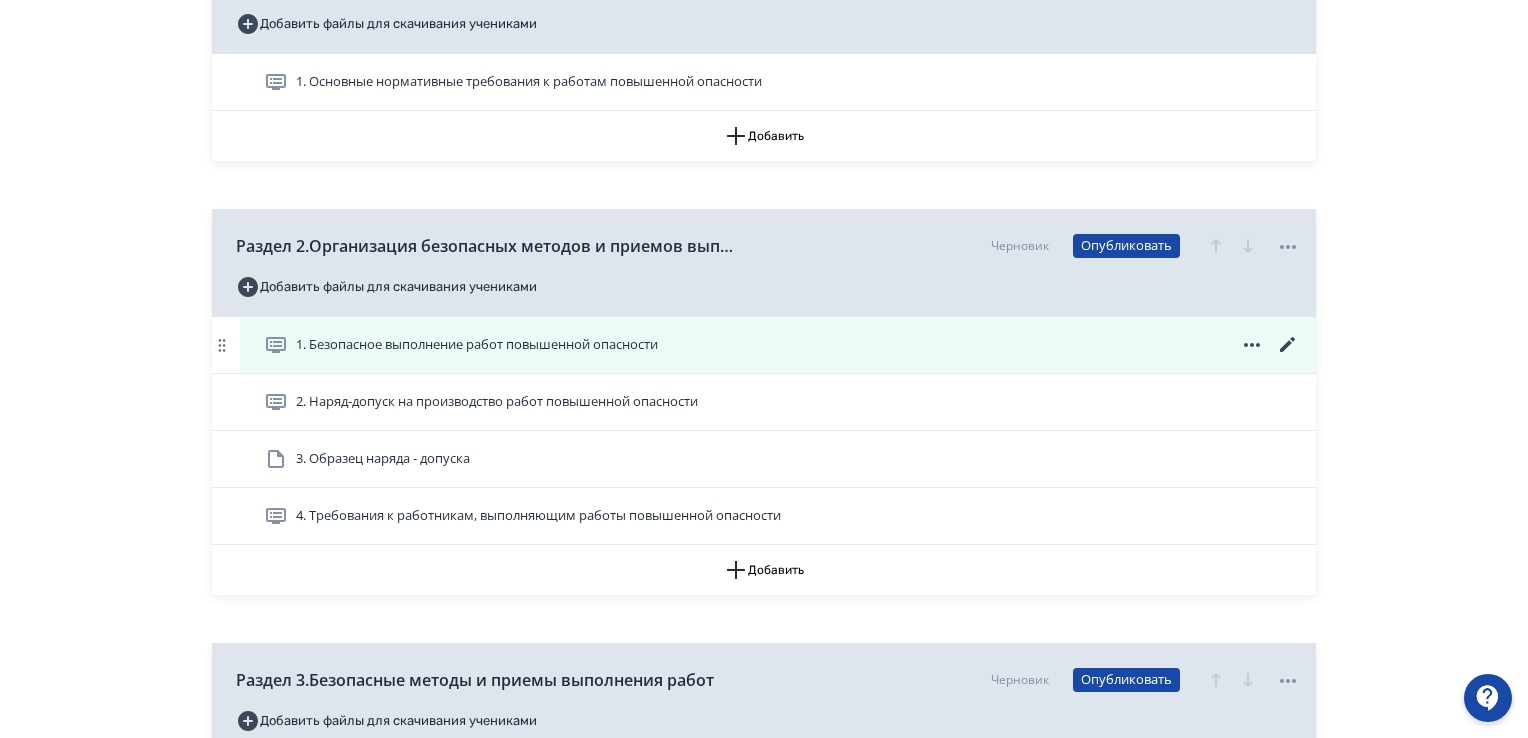 click 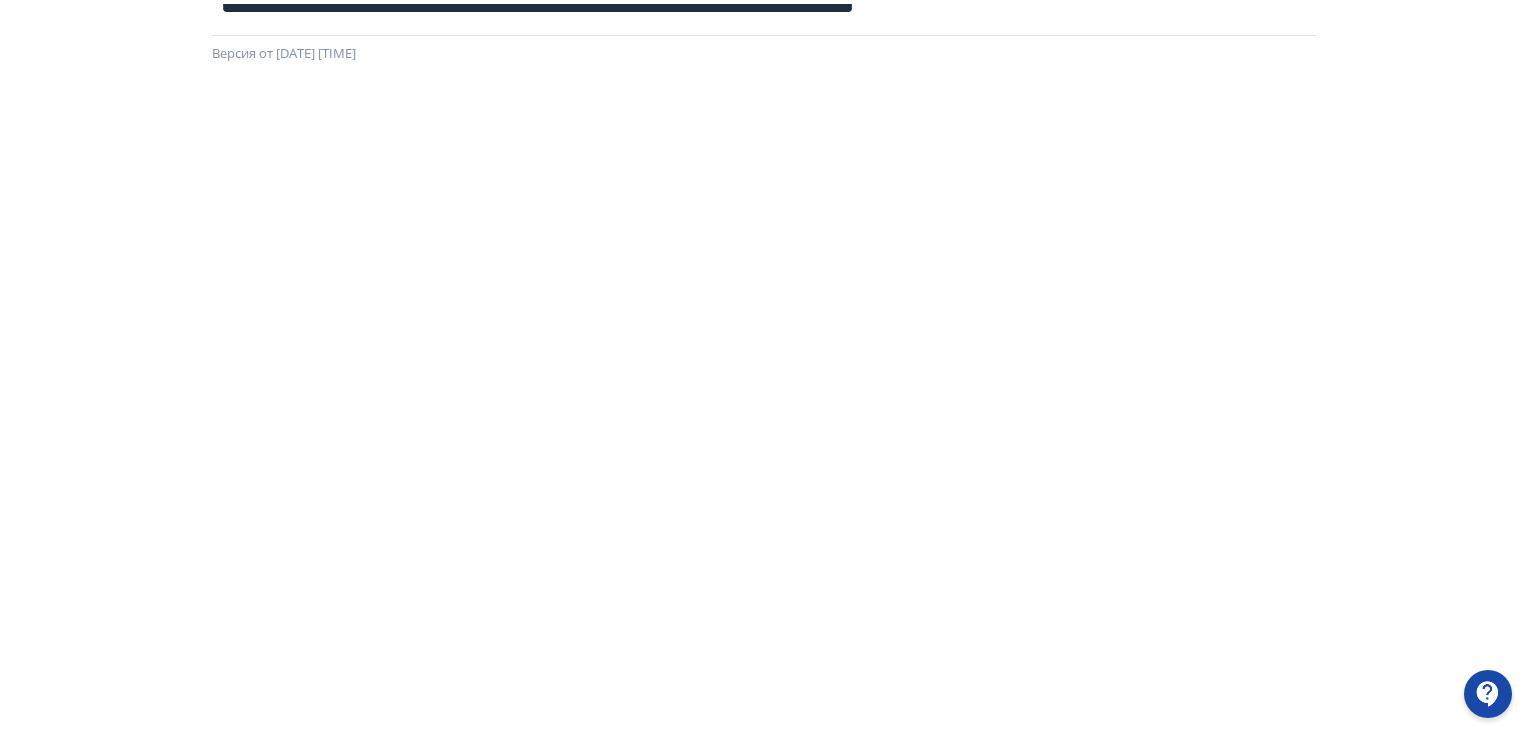 scroll, scrollTop: 0, scrollLeft: 0, axis: both 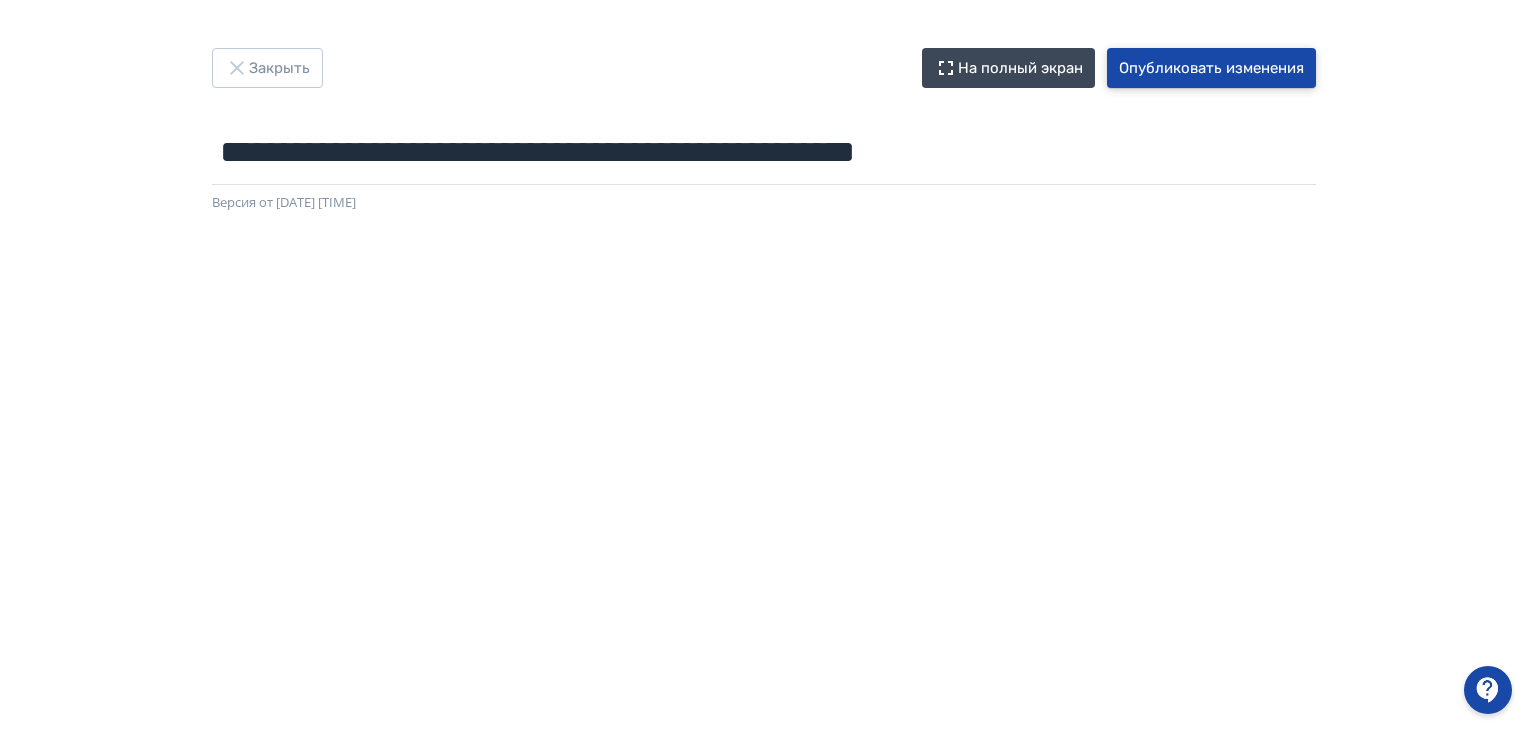 click on "Опубликовать изменения" at bounding box center (1211, 68) 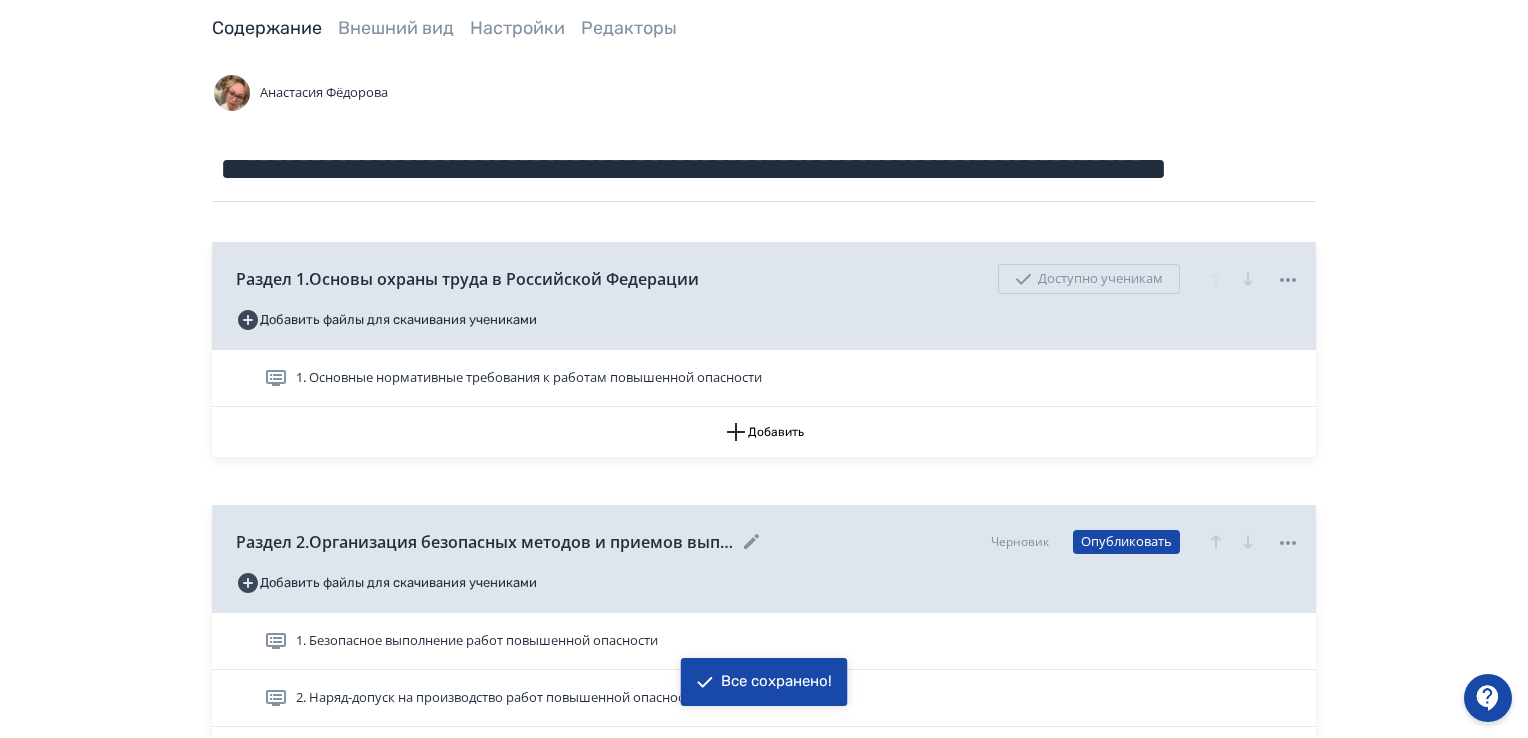 scroll, scrollTop: 200, scrollLeft: 0, axis: vertical 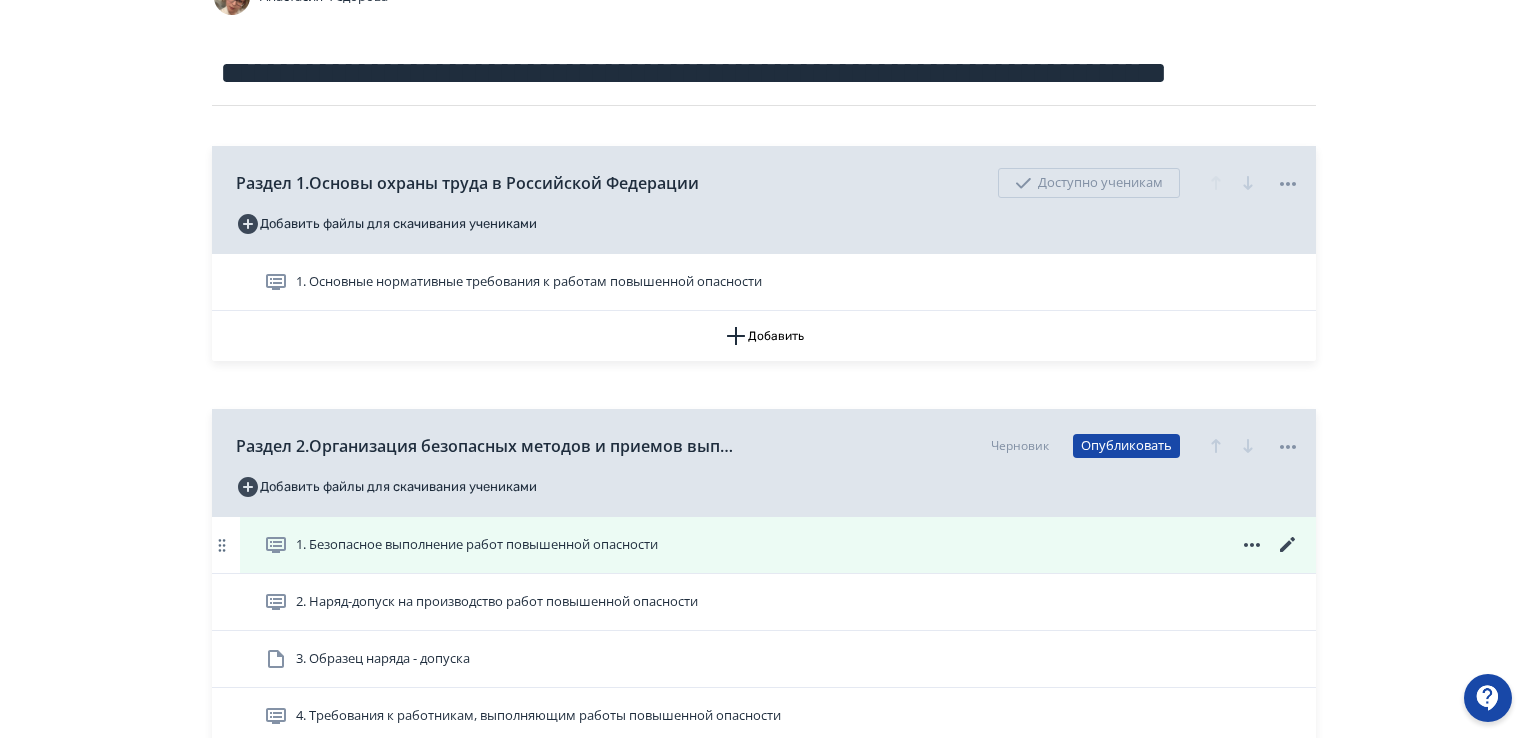 click 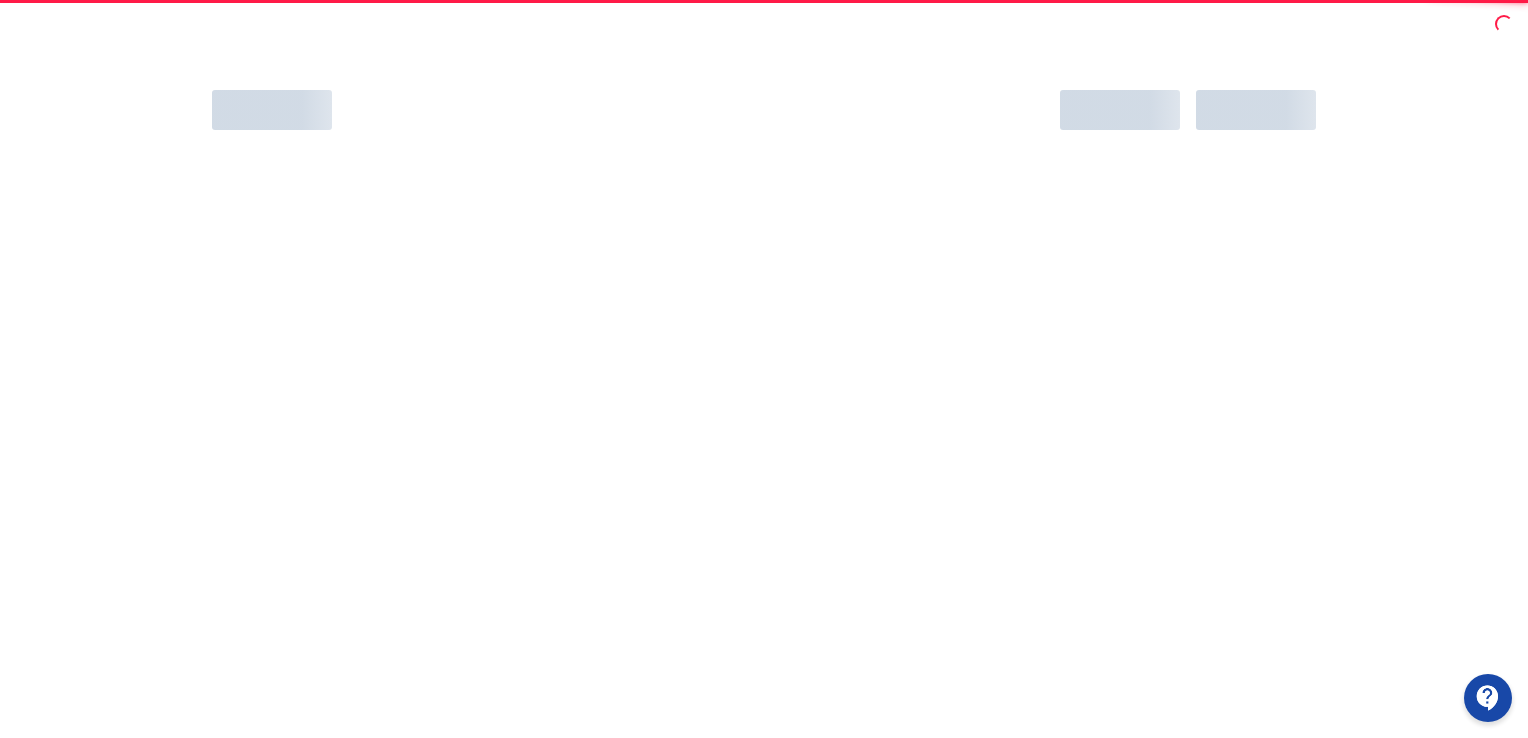 scroll, scrollTop: 0, scrollLeft: 0, axis: both 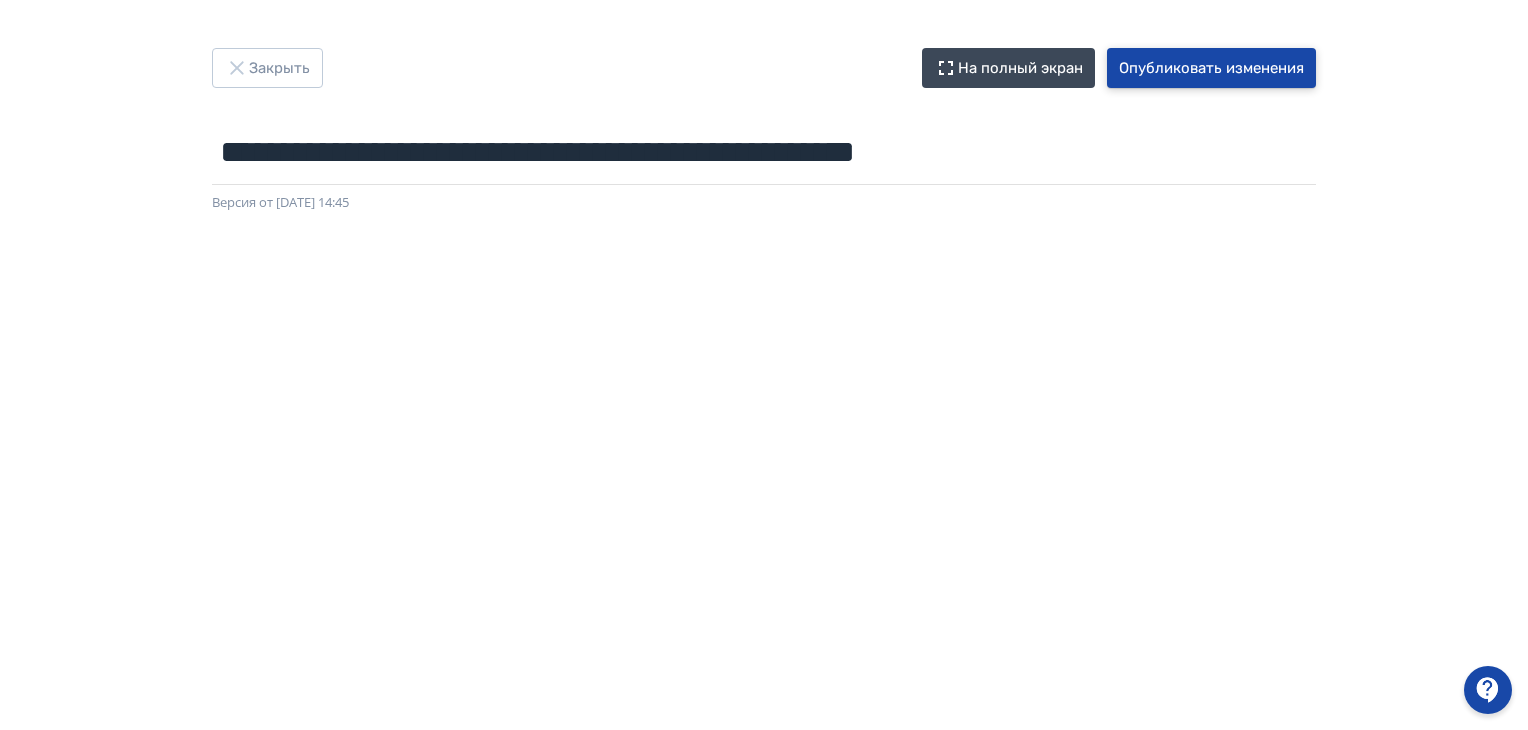 click on "Опубликовать изменения" at bounding box center [1211, 68] 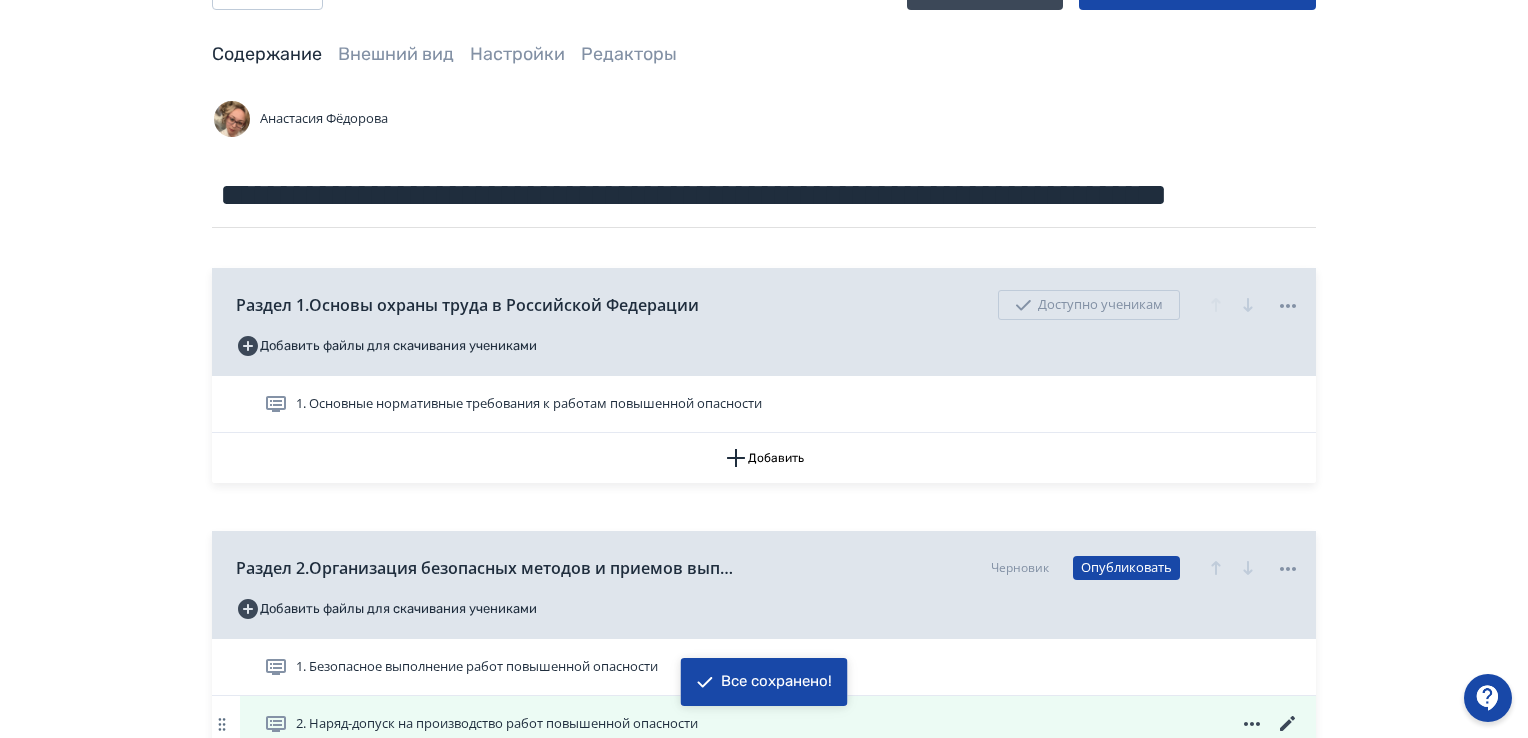 scroll, scrollTop: 200, scrollLeft: 0, axis: vertical 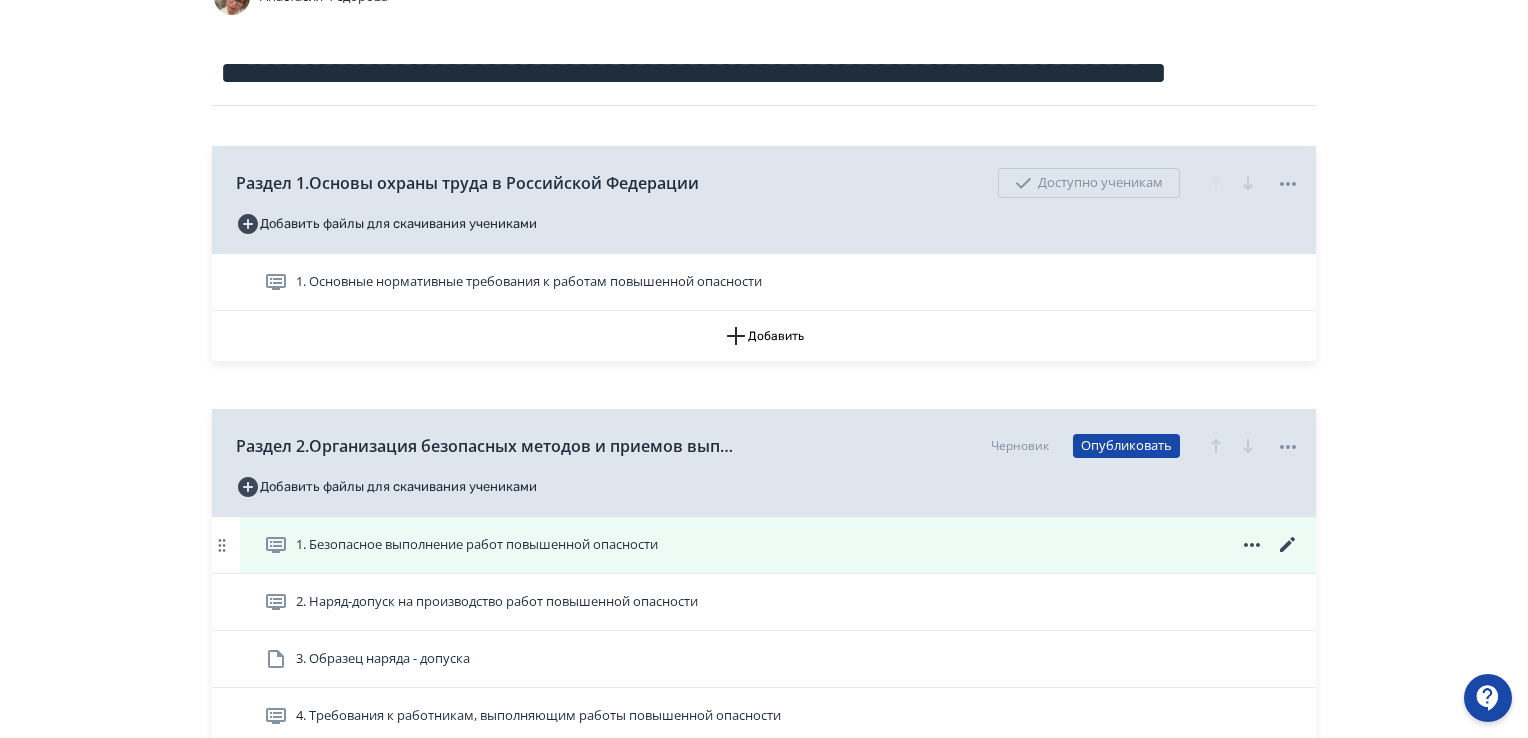 click 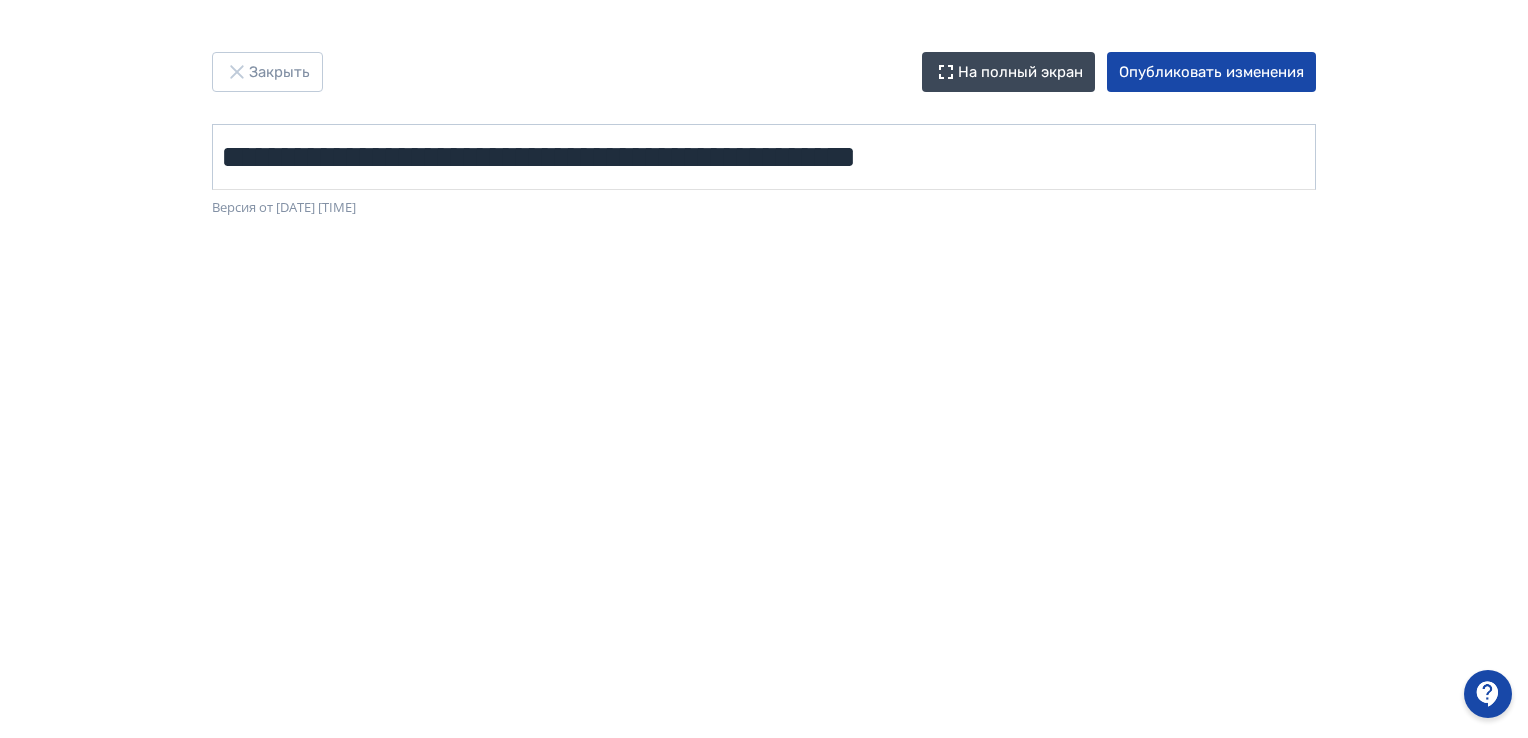 scroll, scrollTop: 0, scrollLeft: 0, axis: both 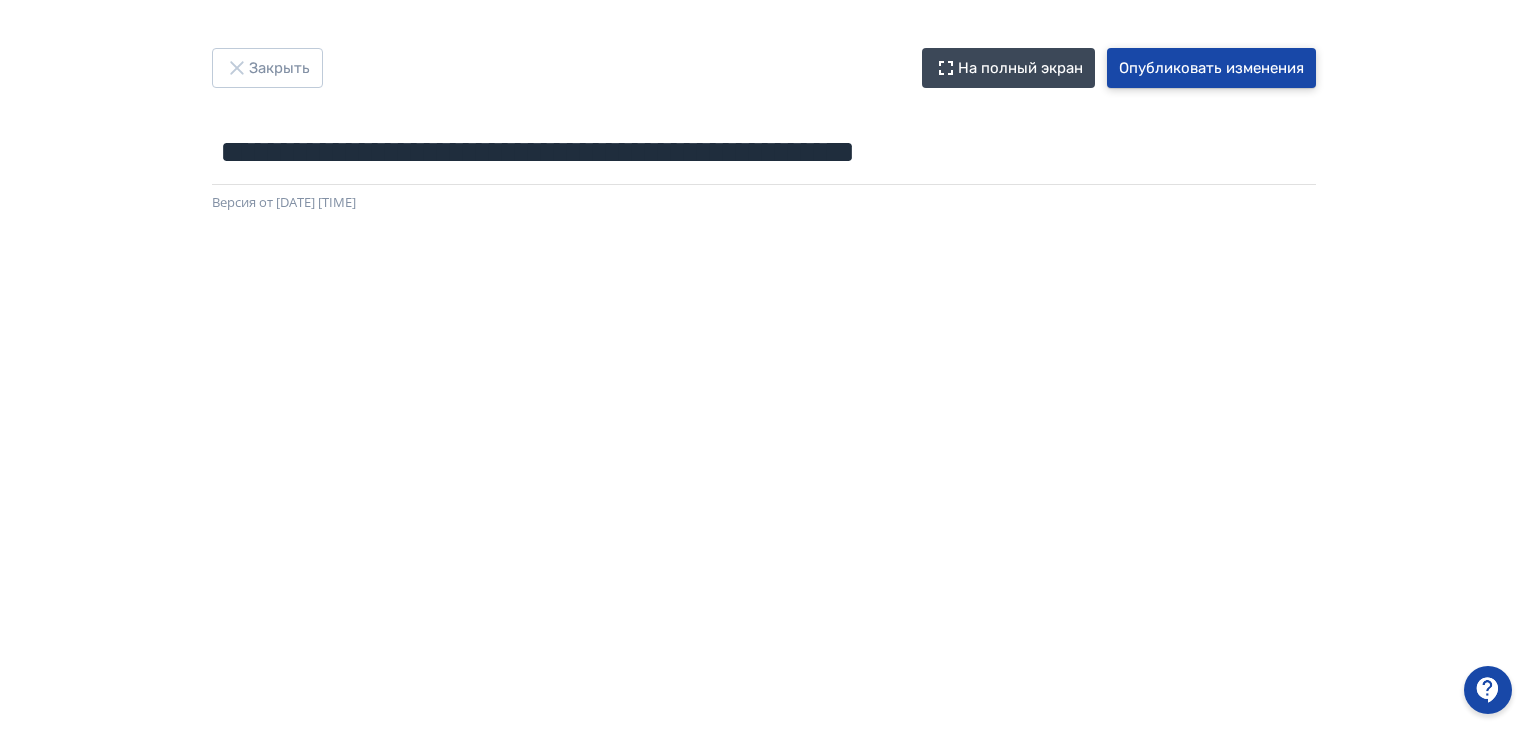 click on "Опубликовать изменения" at bounding box center (1211, 68) 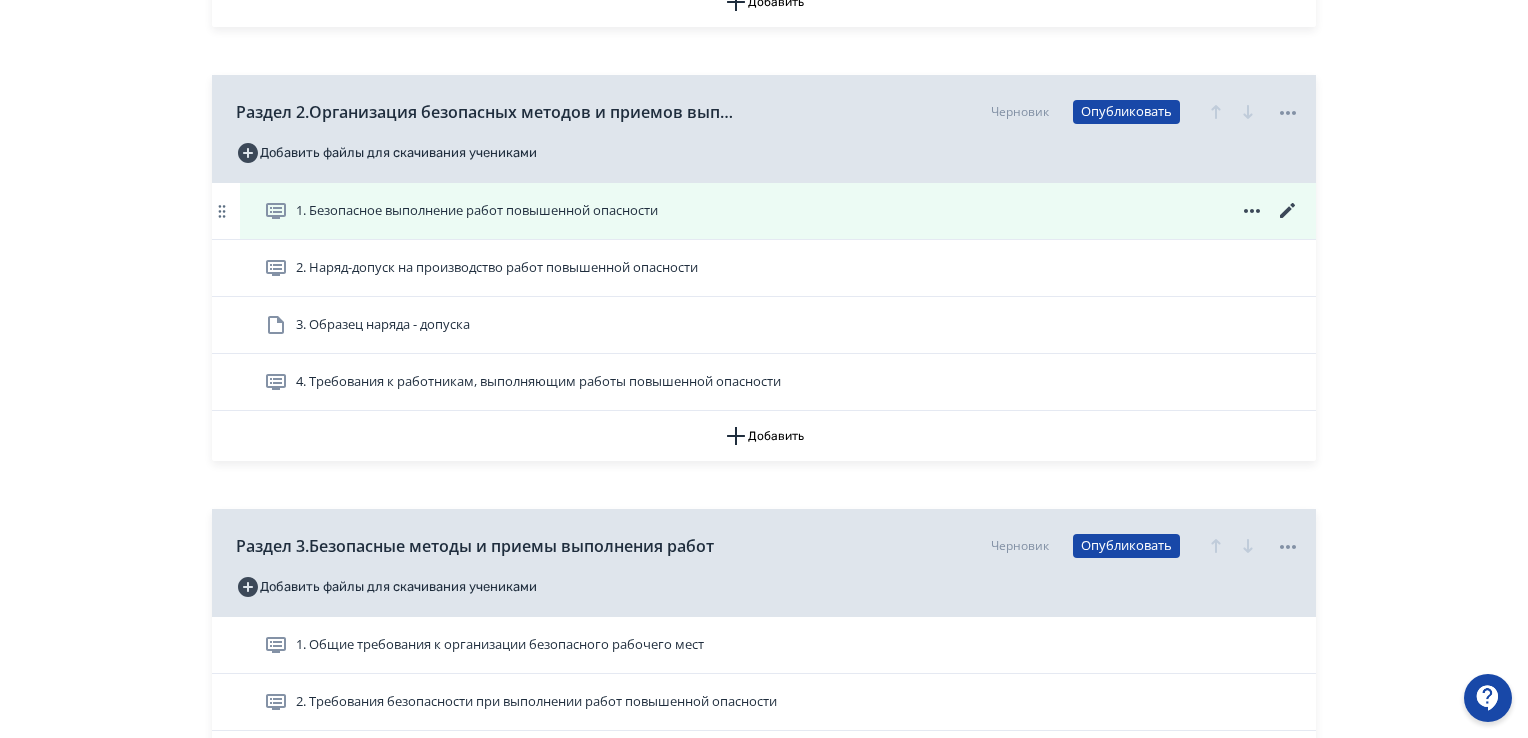 scroll, scrollTop: 500, scrollLeft: 0, axis: vertical 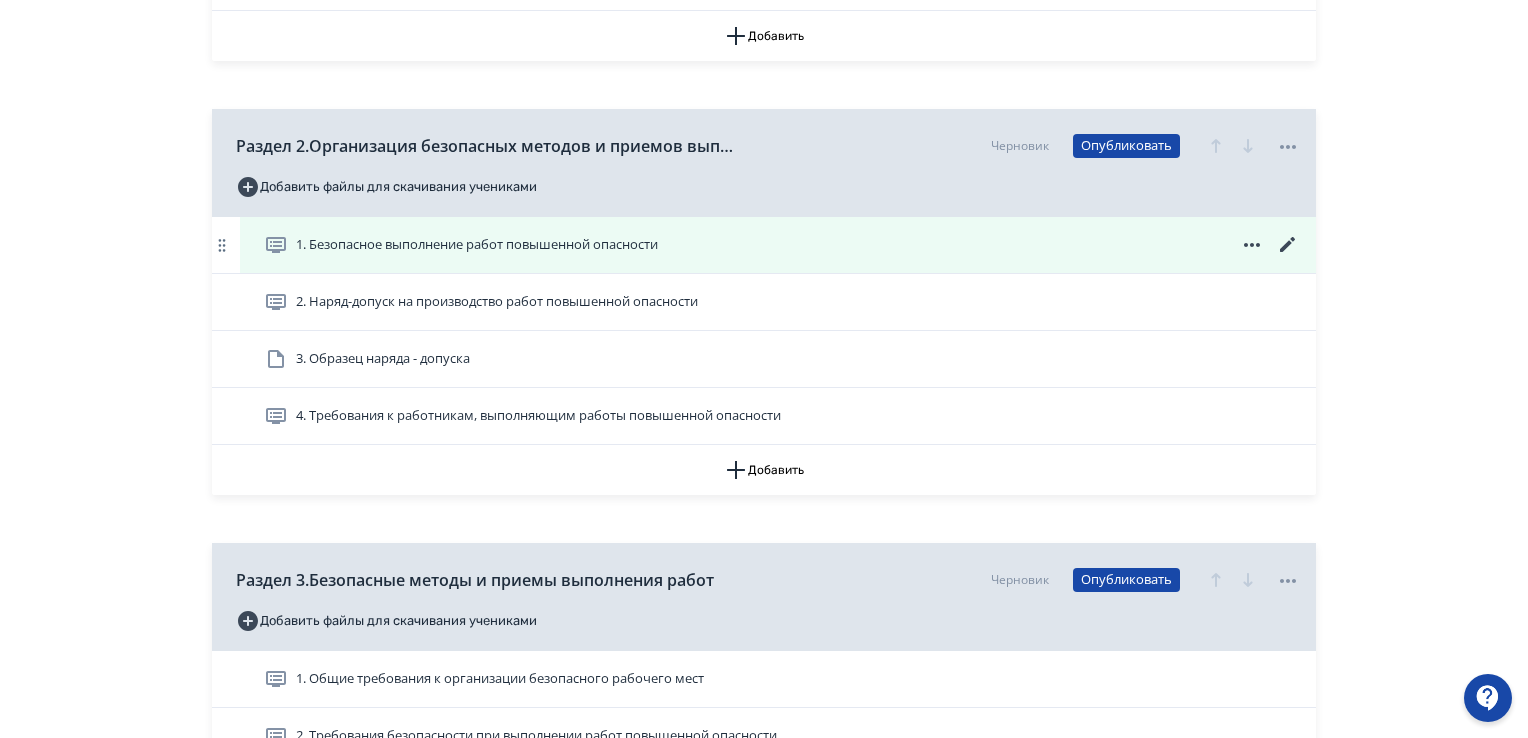 click on "1.  Безопасное выполнение работ повышенной опасности" at bounding box center (477, 245) 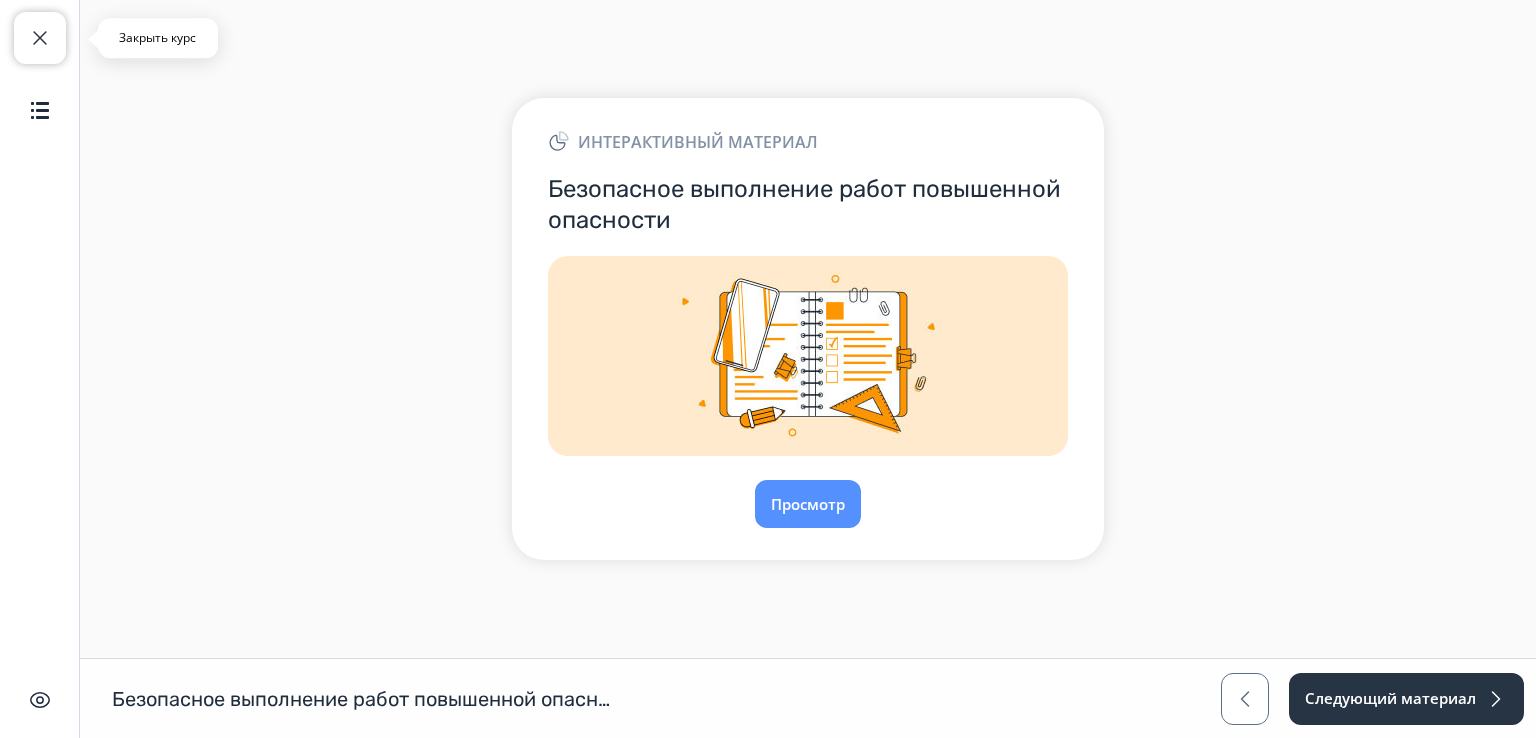 click at bounding box center (40, 38) 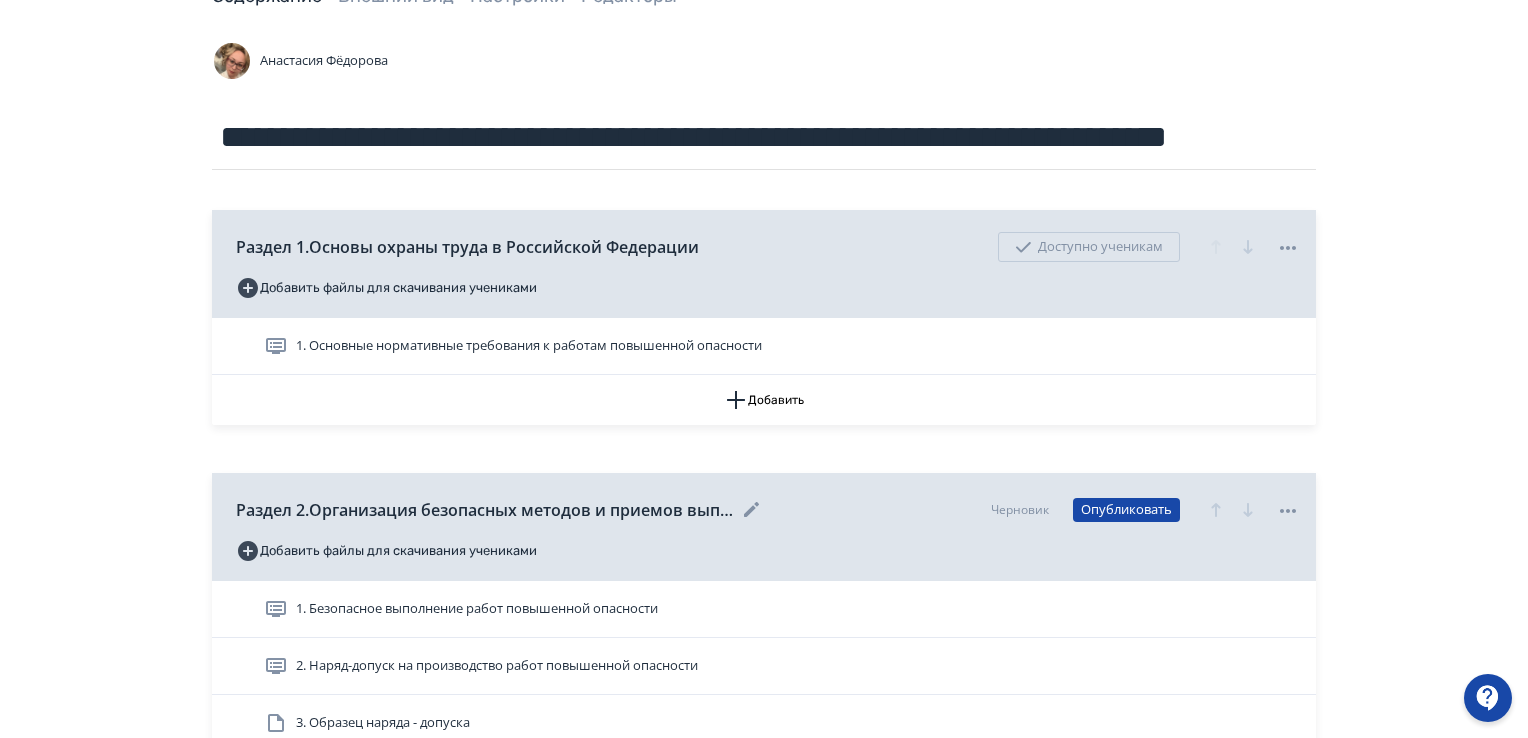 scroll, scrollTop: 200, scrollLeft: 0, axis: vertical 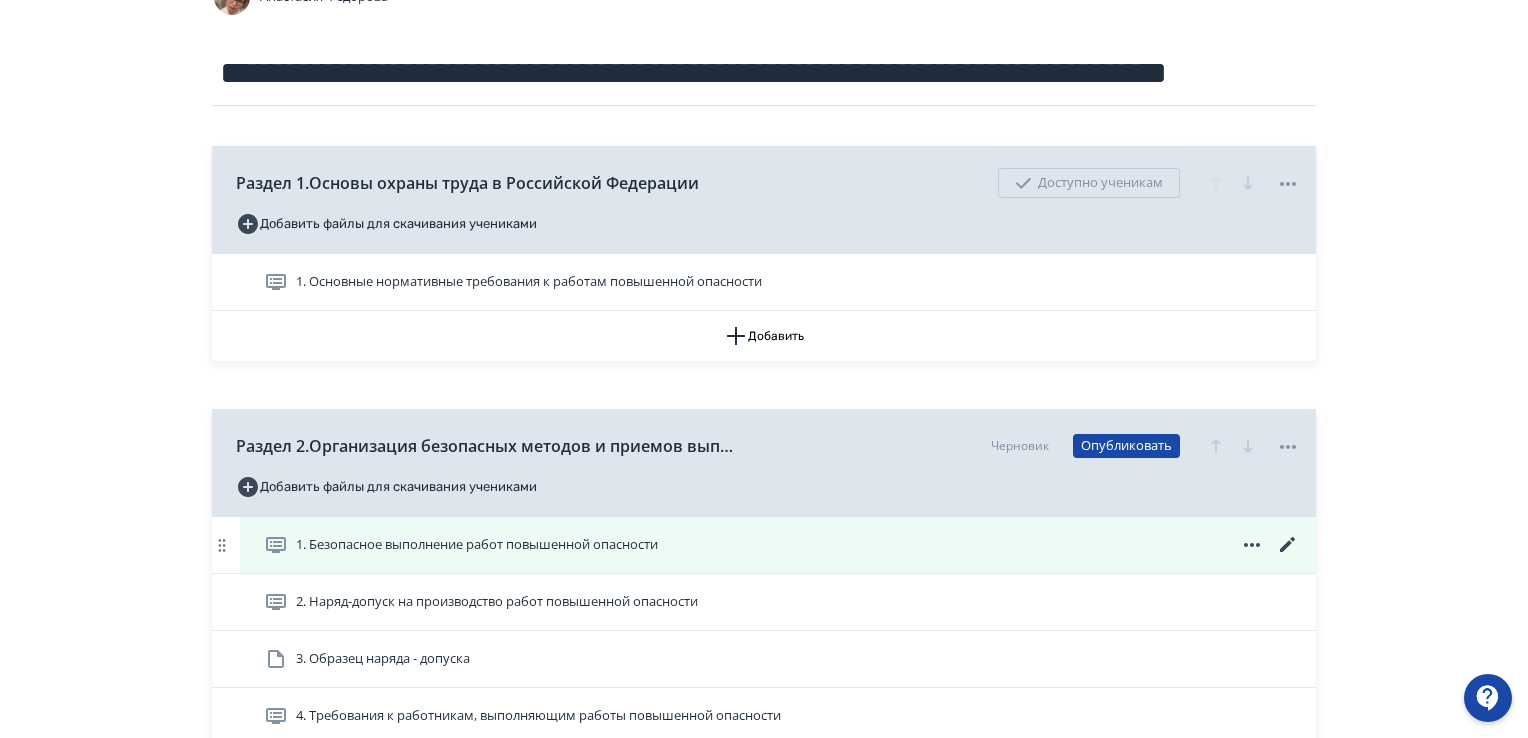 click 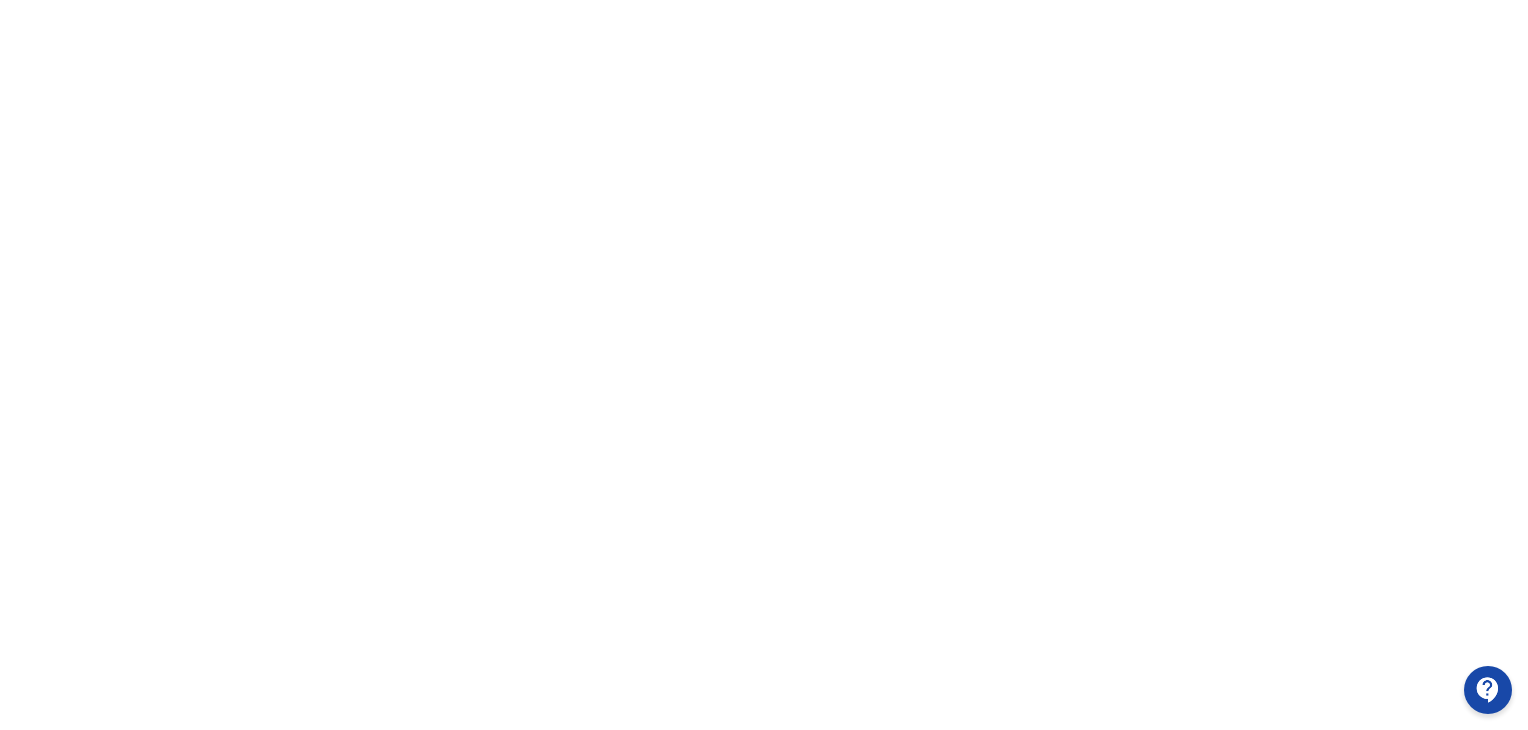 scroll, scrollTop: 422, scrollLeft: 0, axis: vertical 